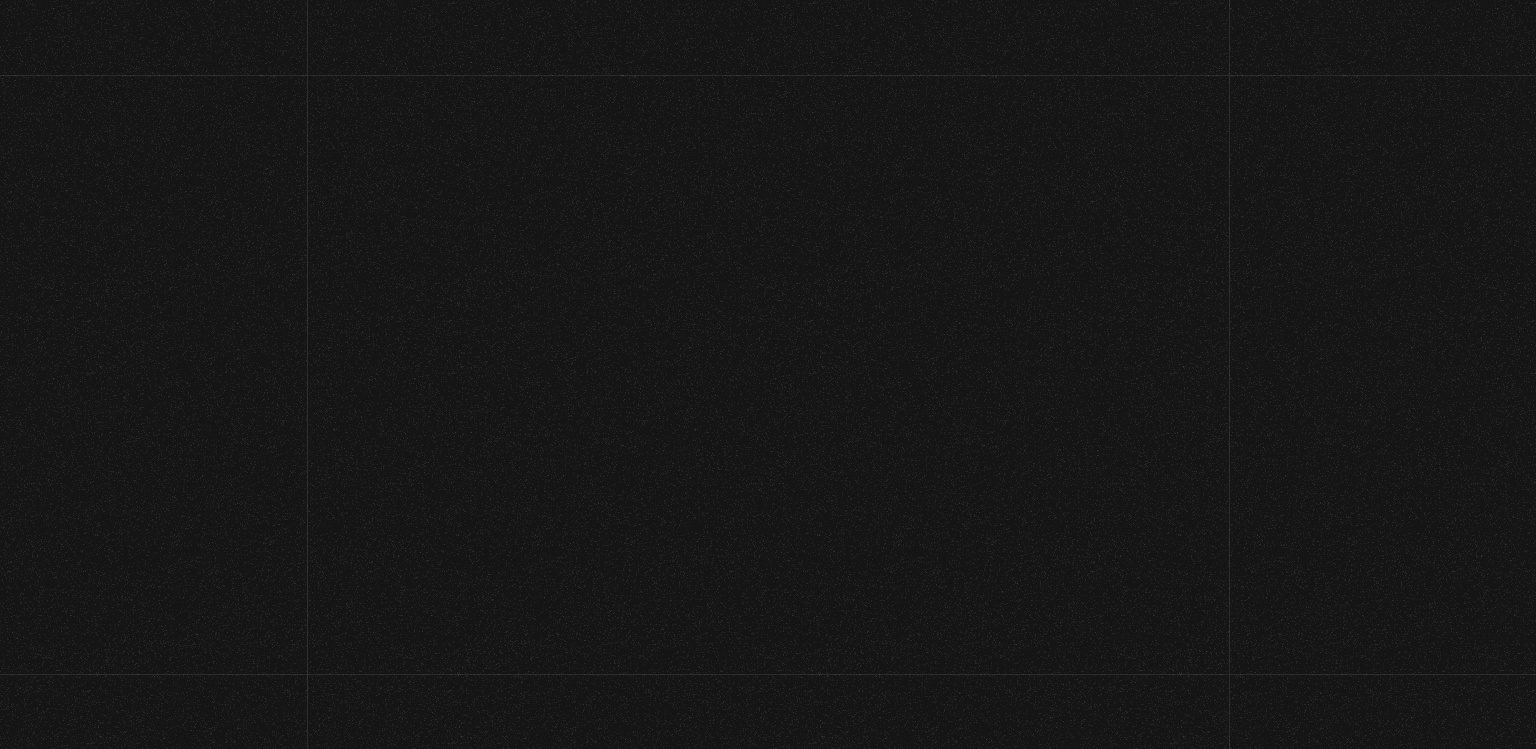 scroll, scrollTop: 0, scrollLeft: 0, axis: both 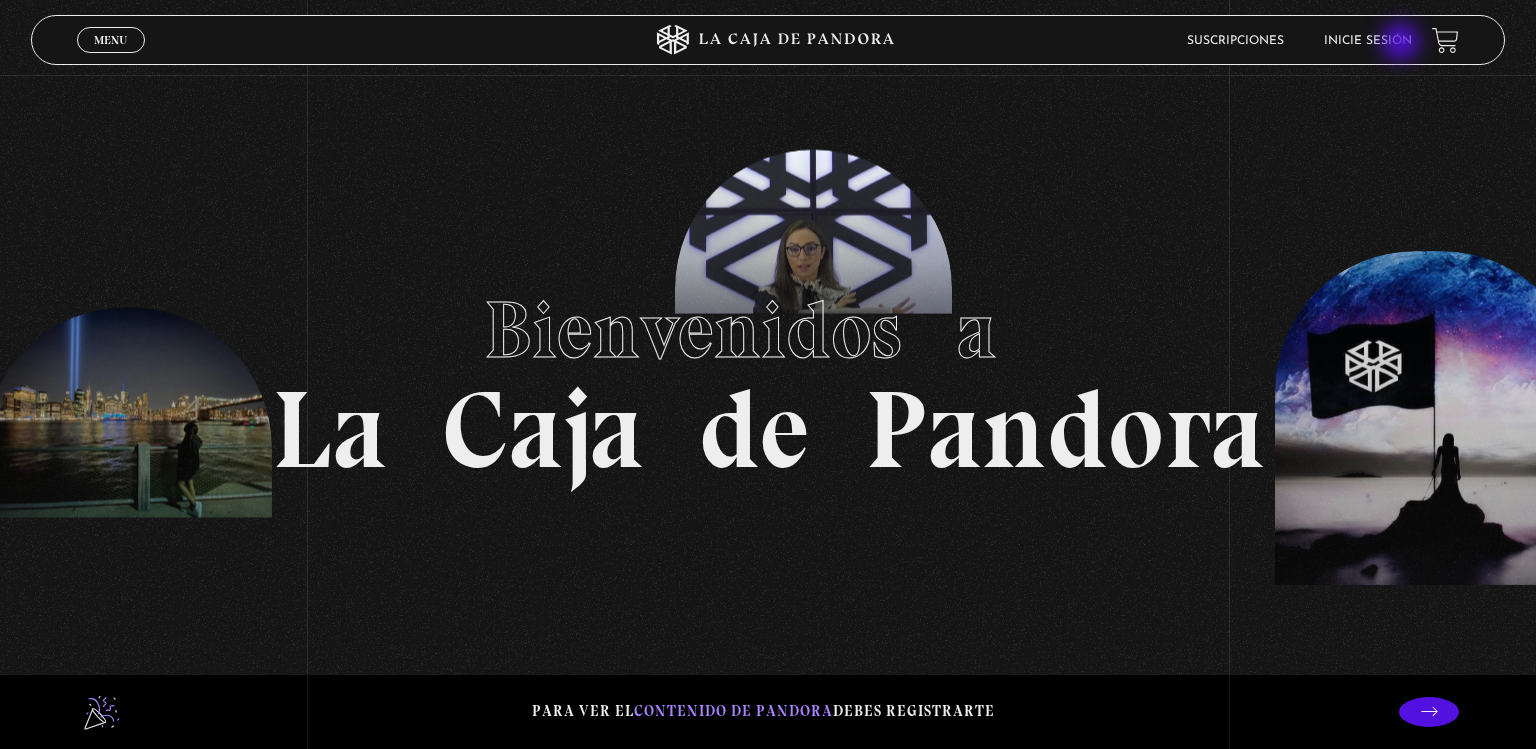 click on "Inicie sesión" at bounding box center [1368, 41] 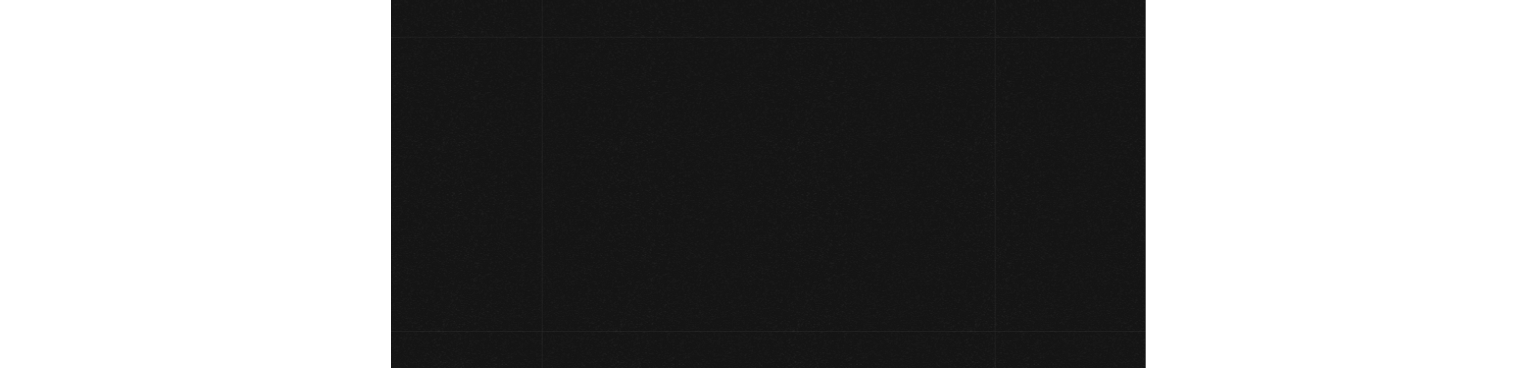 scroll, scrollTop: 0, scrollLeft: 0, axis: both 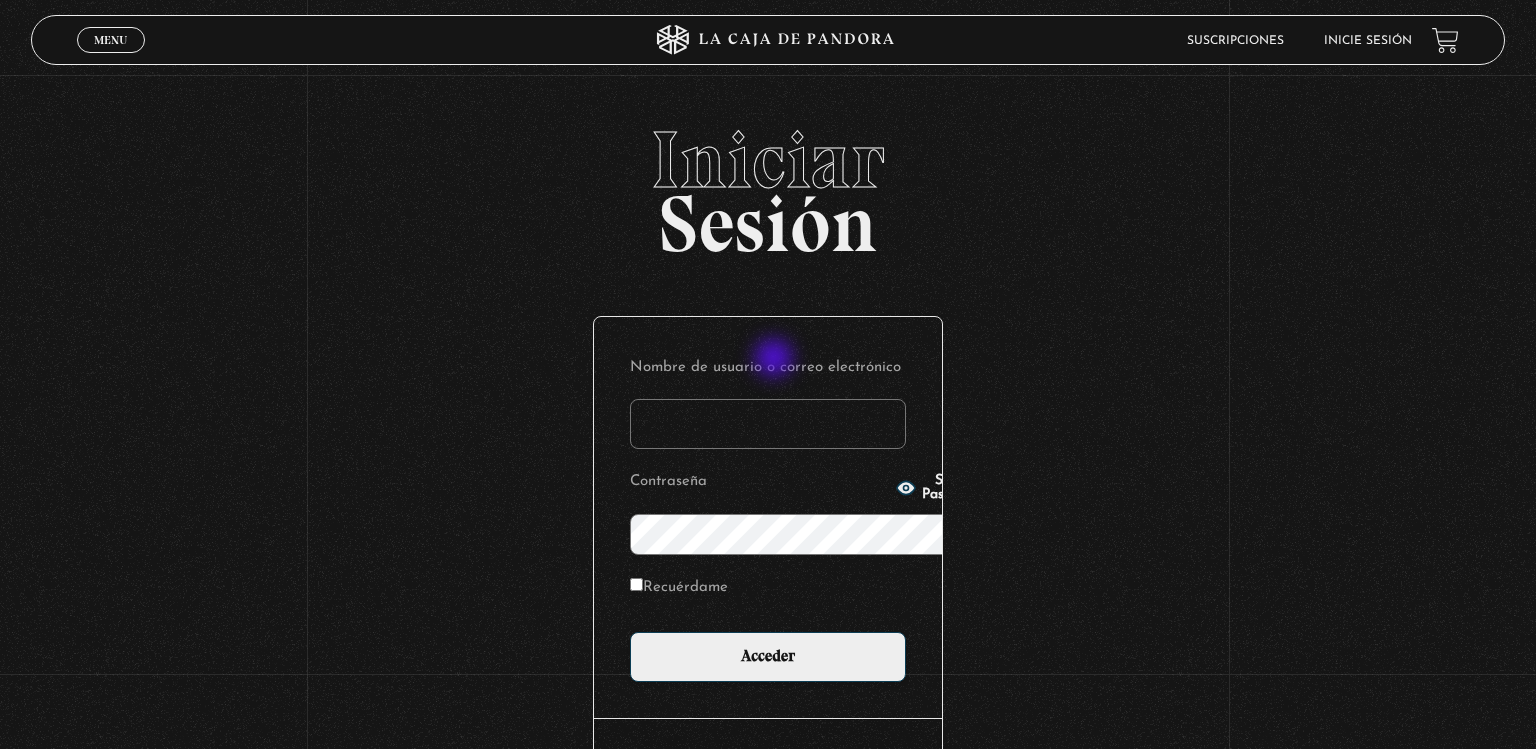 click on "Nombre de usuario o correo electrónico" at bounding box center (768, 424) 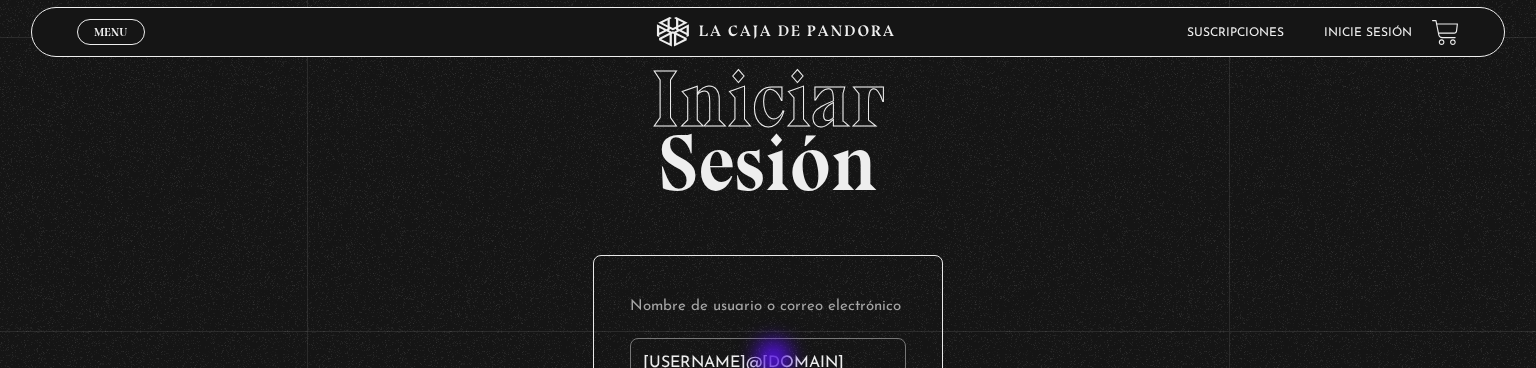 type on "moseso1995@[EMAIL]" 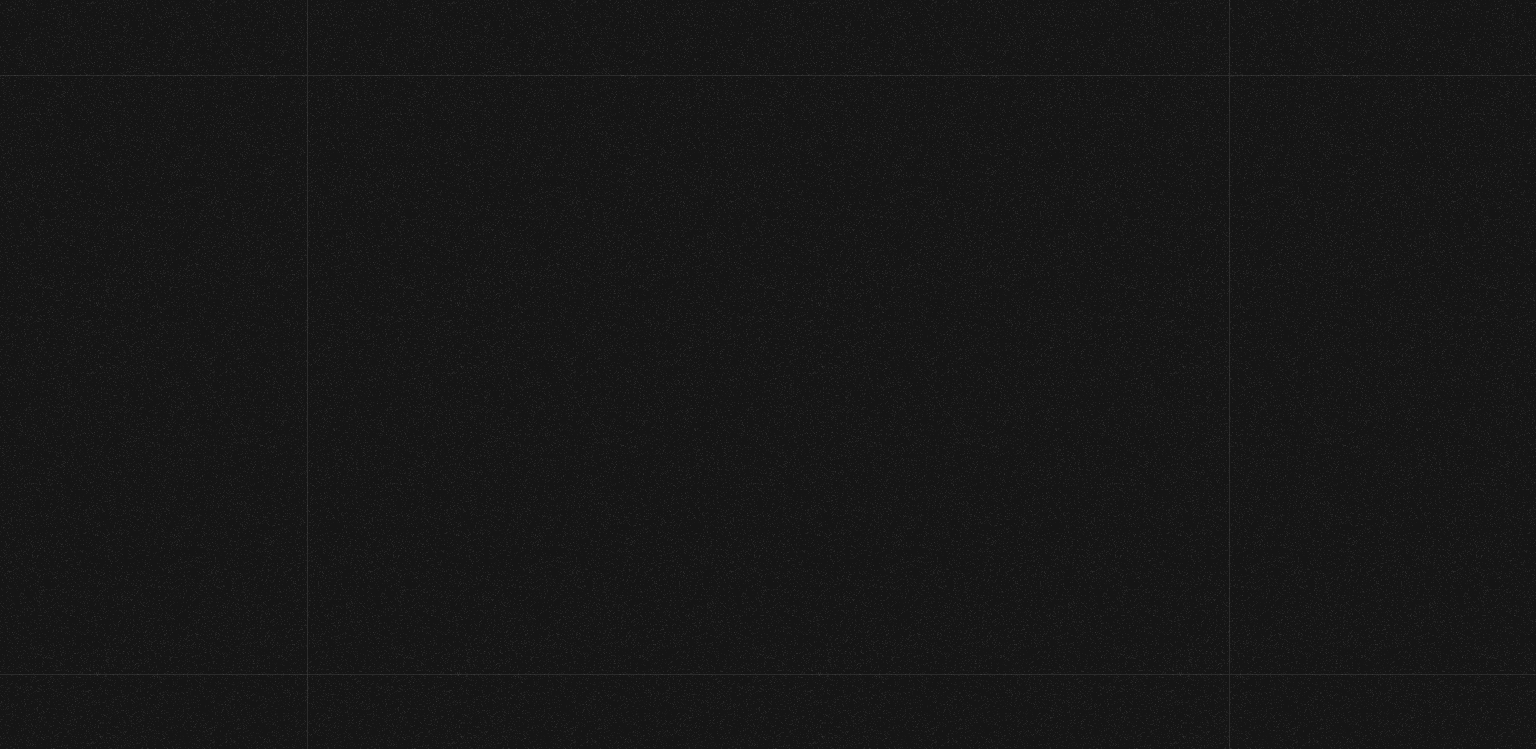 scroll, scrollTop: 0, scrollLeft: 0, axis: both 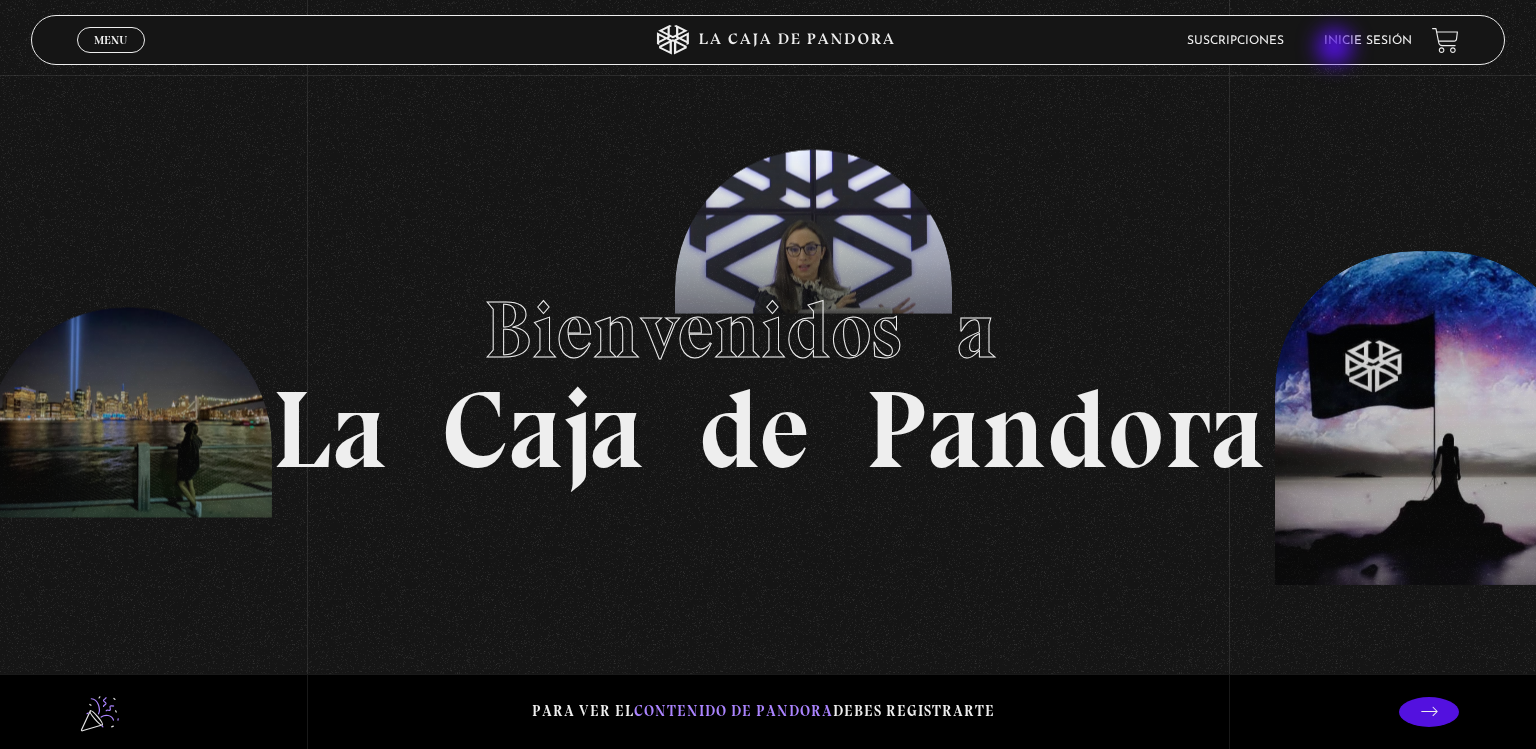 click on "Inicie sesión" at bounding box center [1368, 40] 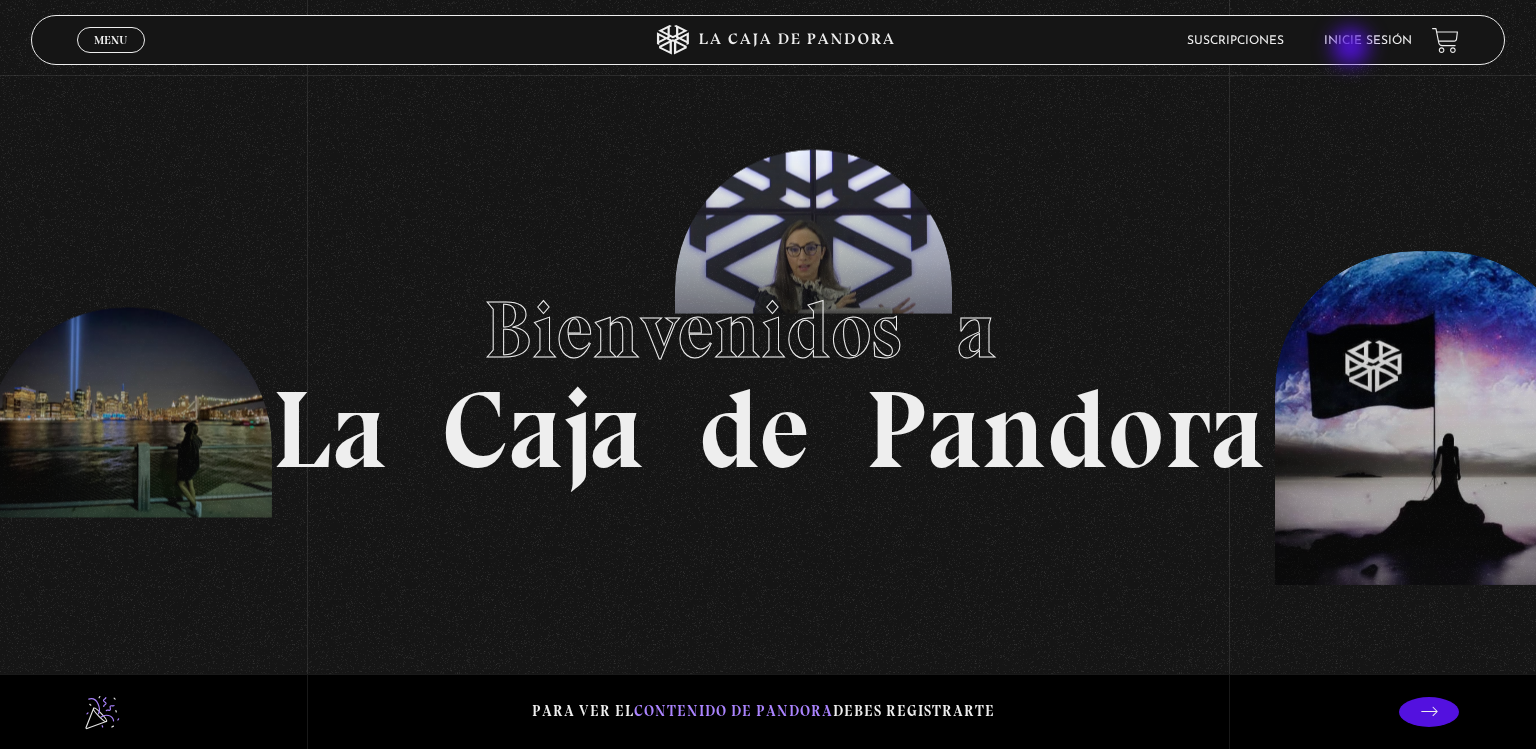 click on "Inicie sesión" at bounding box center (1368, 40) 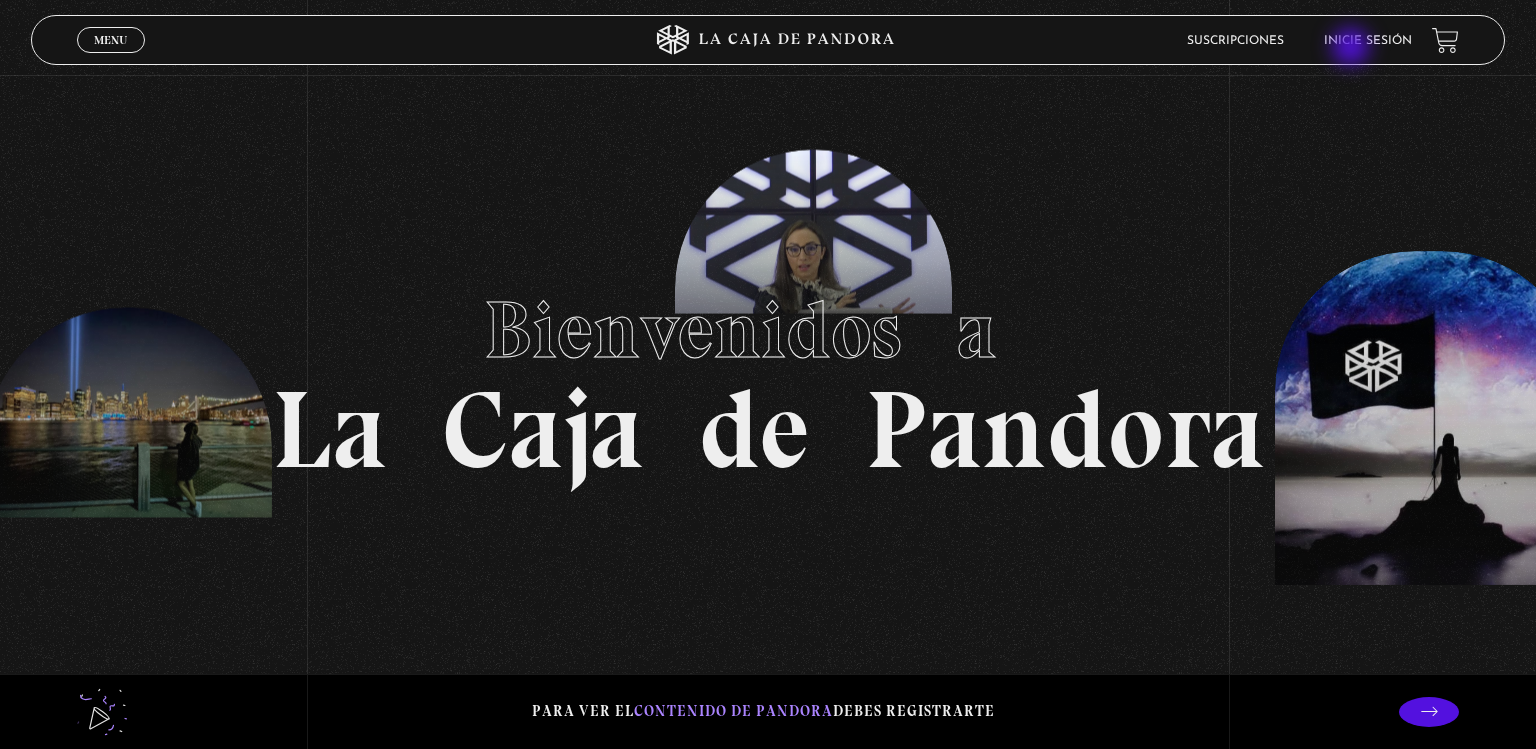 click on "Inicie sesión" at bounding box center (1368, 40) 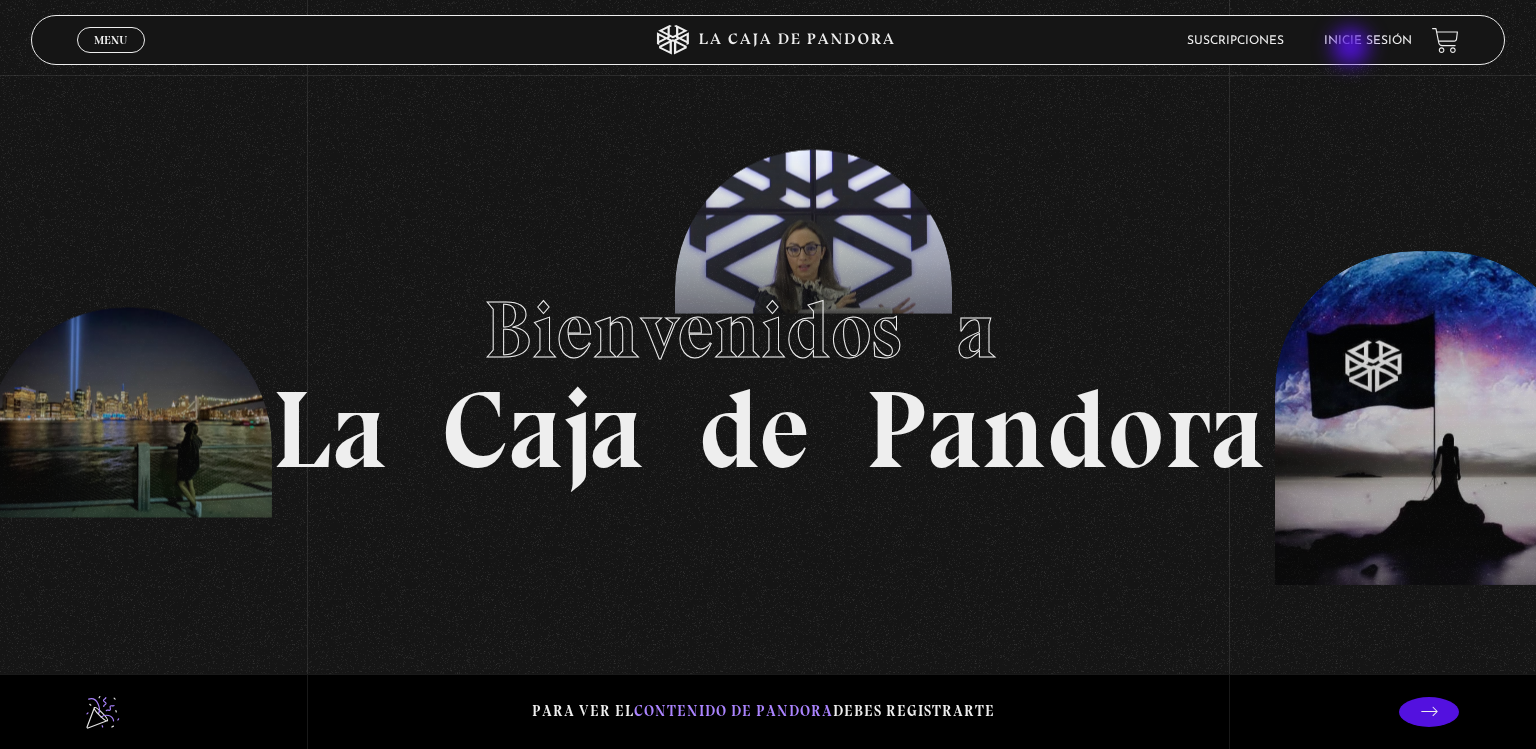click on "Inicie sesión" at bounding box center (1368, 40) 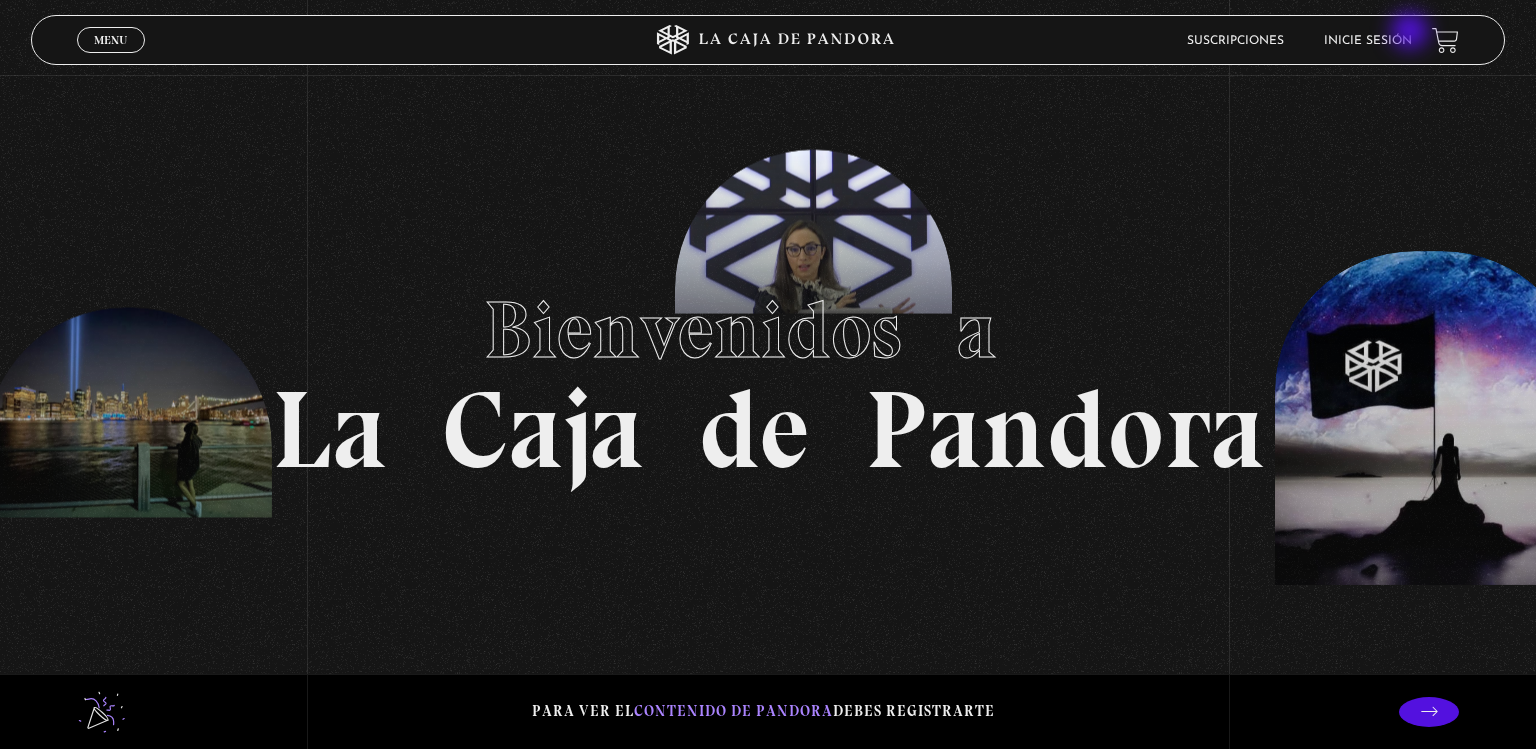 click on "Inicie sesión" at bounding box center (1368, 40) 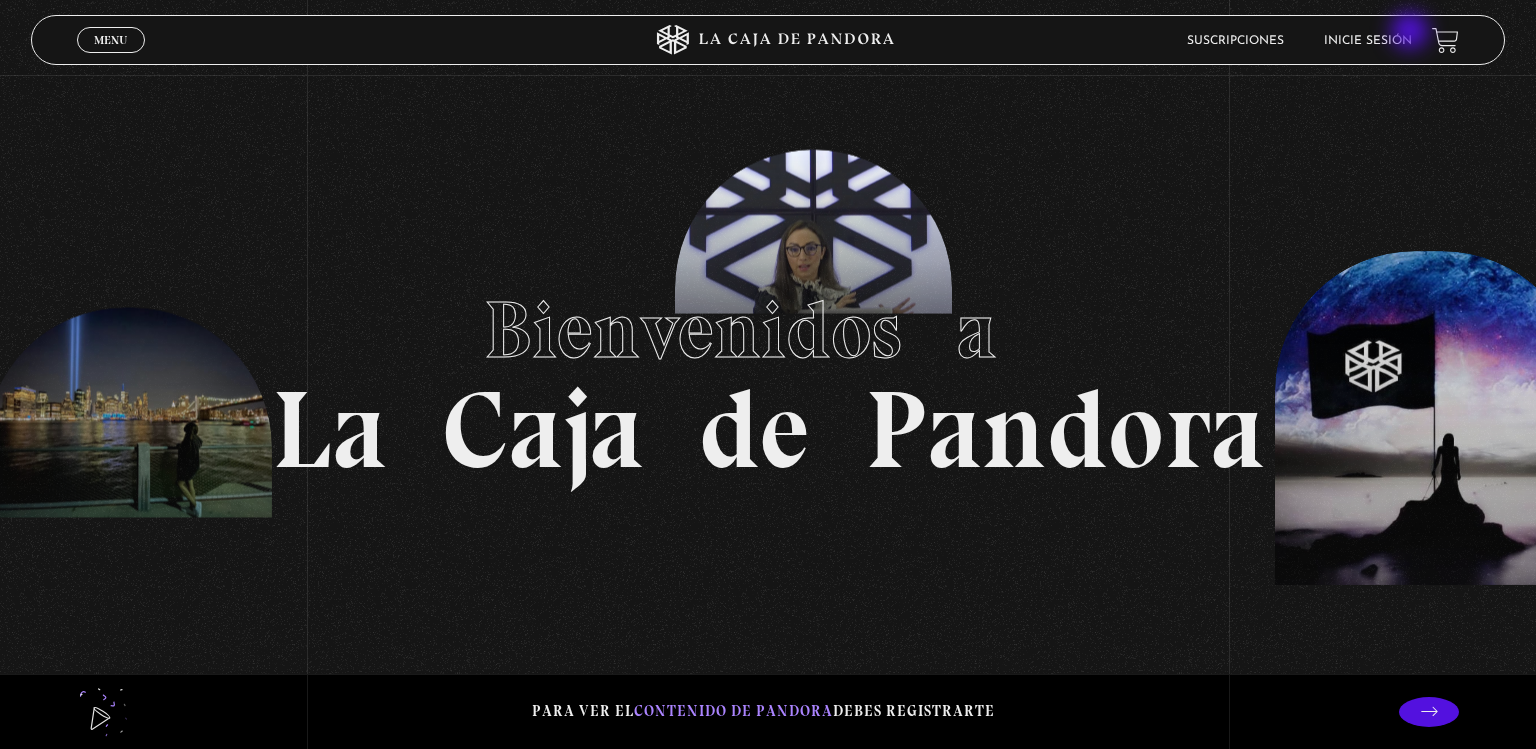 click on "Inicie sesión" at bounding box center [1368, 40] 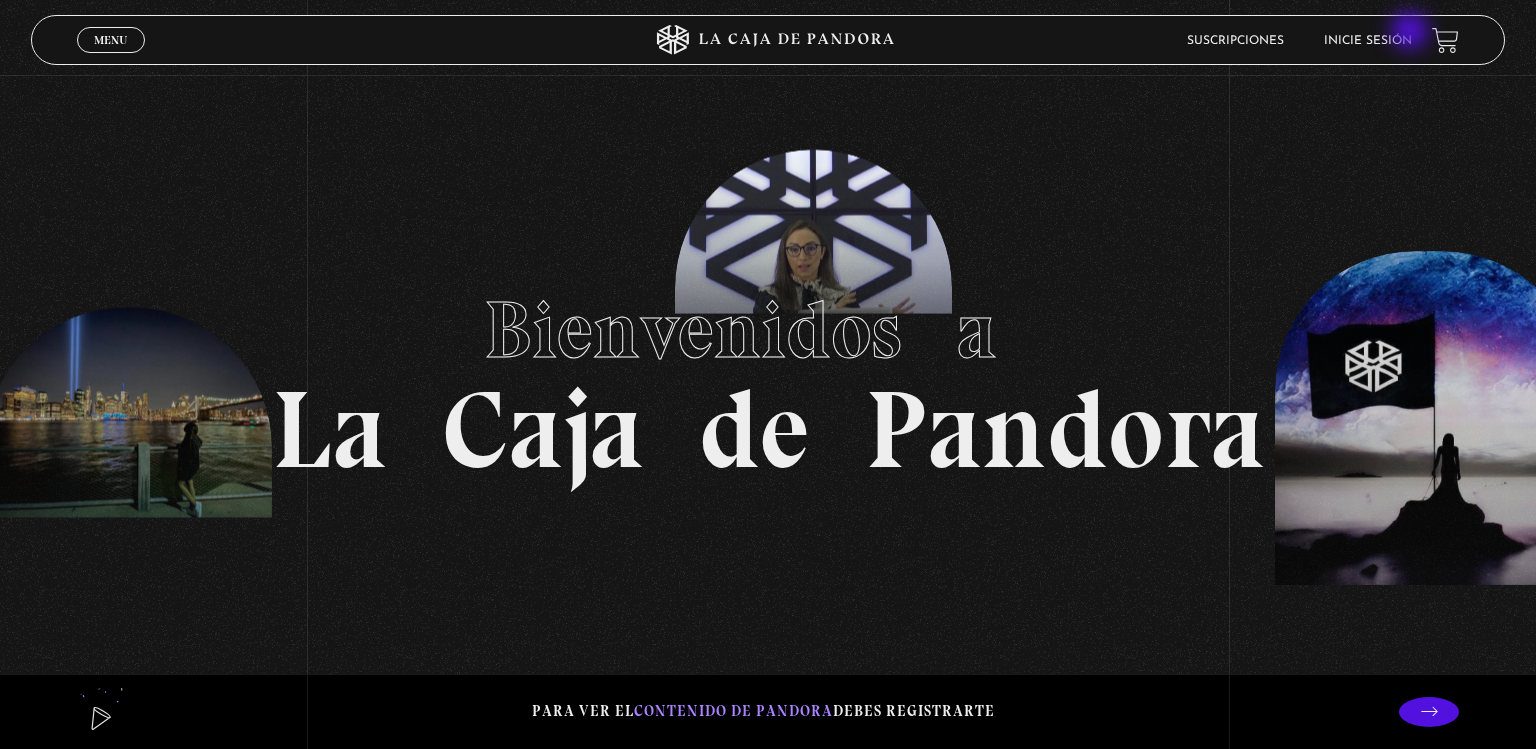 click on "Inicie sesión" at bounding box center [1368, 40] 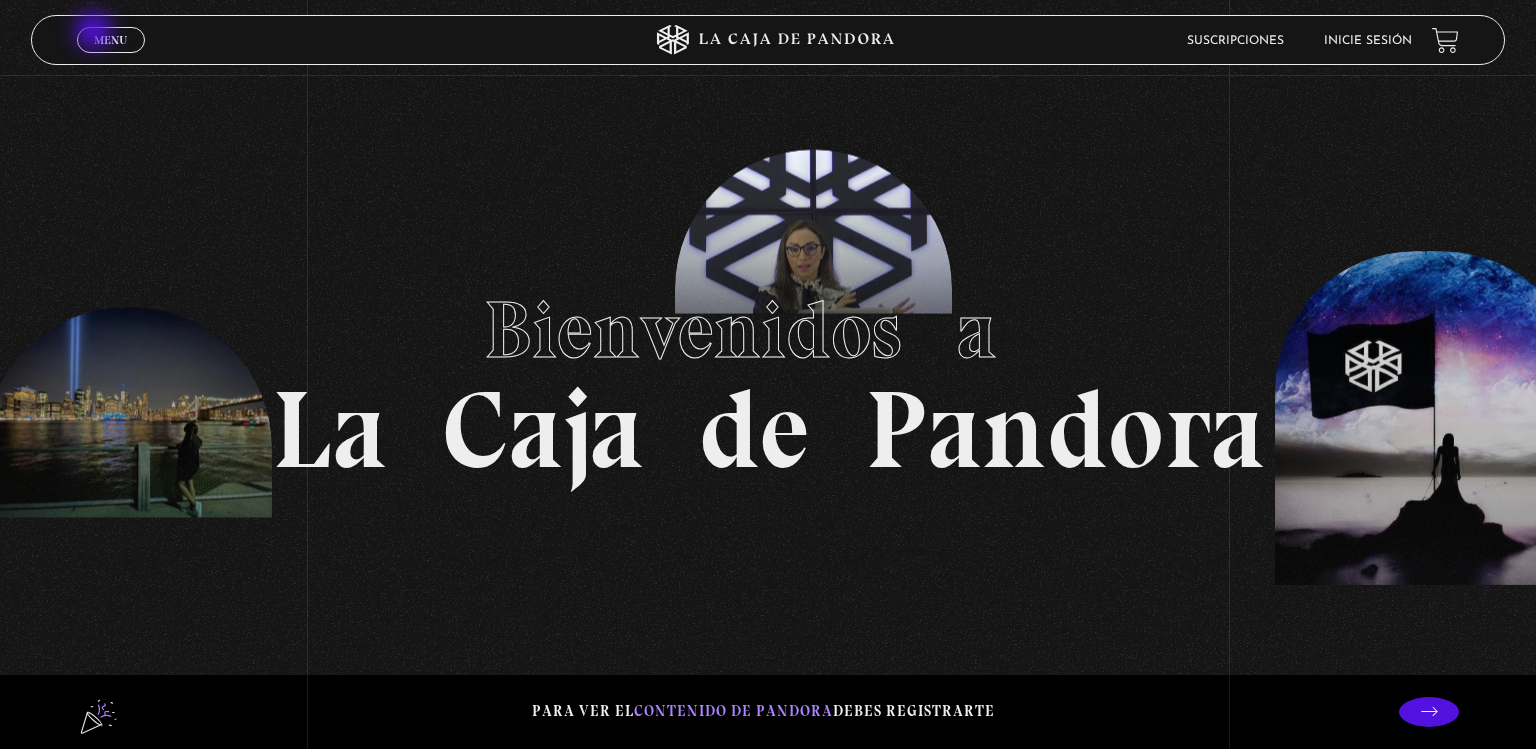click on "Menu" at bounding box center (110, 40) 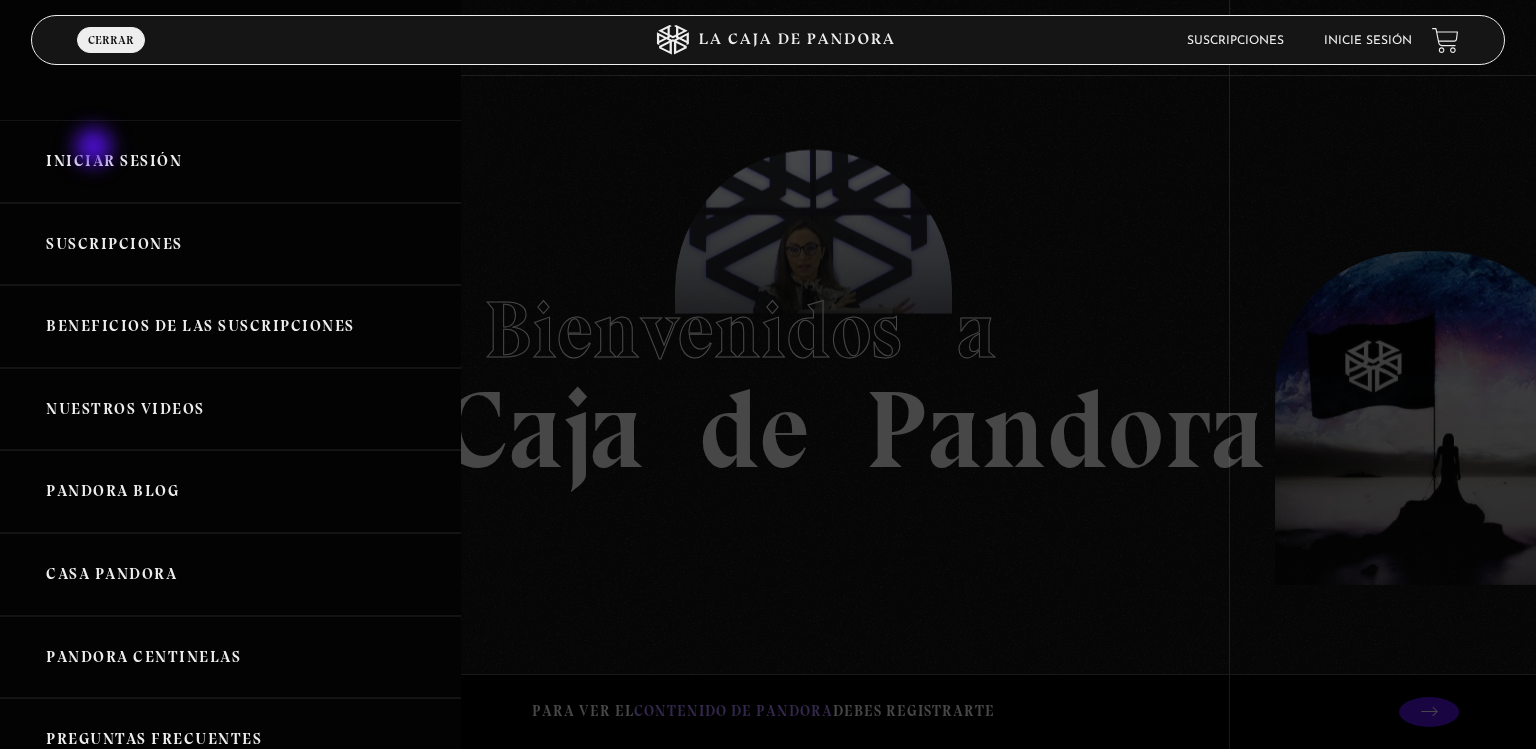 click on "Iniciar Sesión" at bounding box center (230, 161) 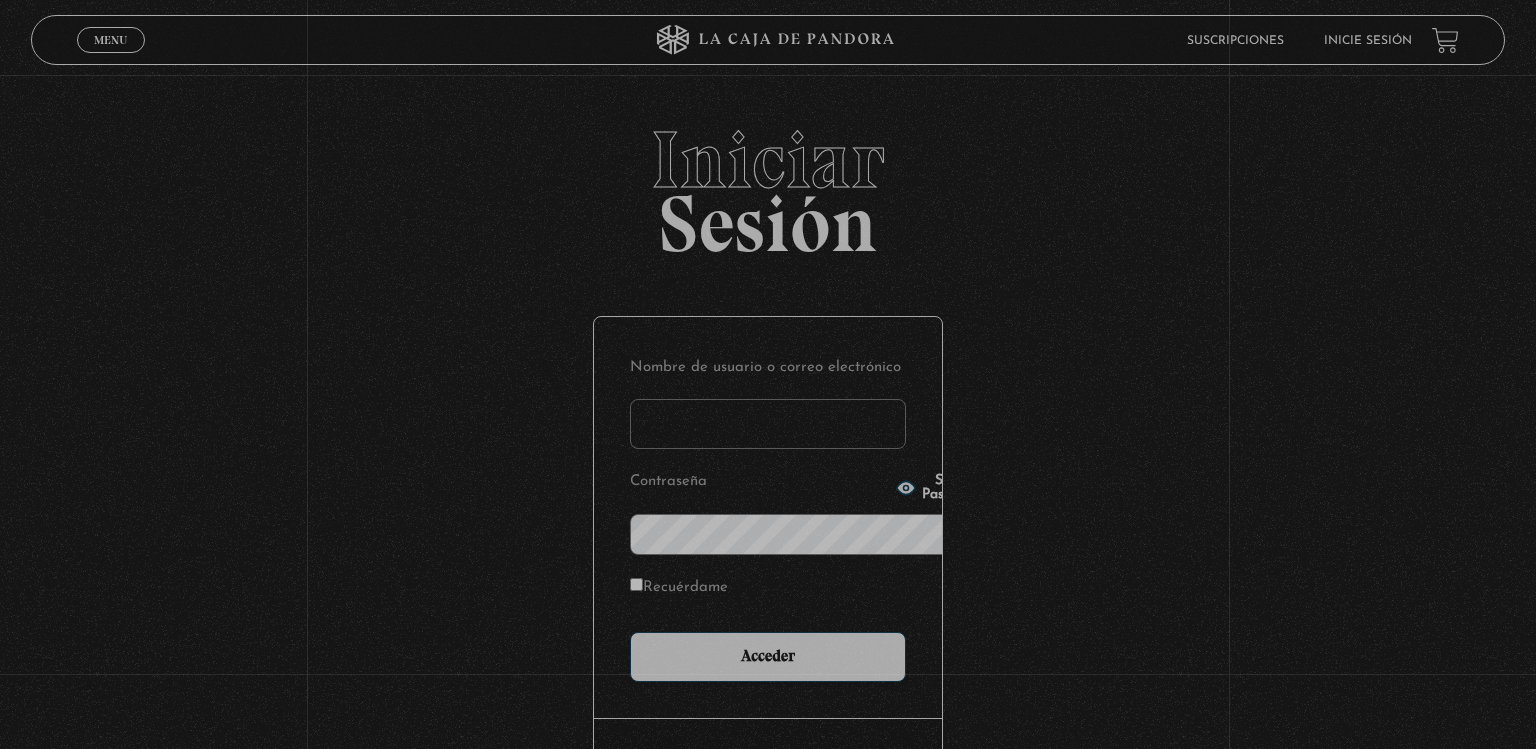 scroll, scrollTop: 0, scrollLeft: 0, axis: both 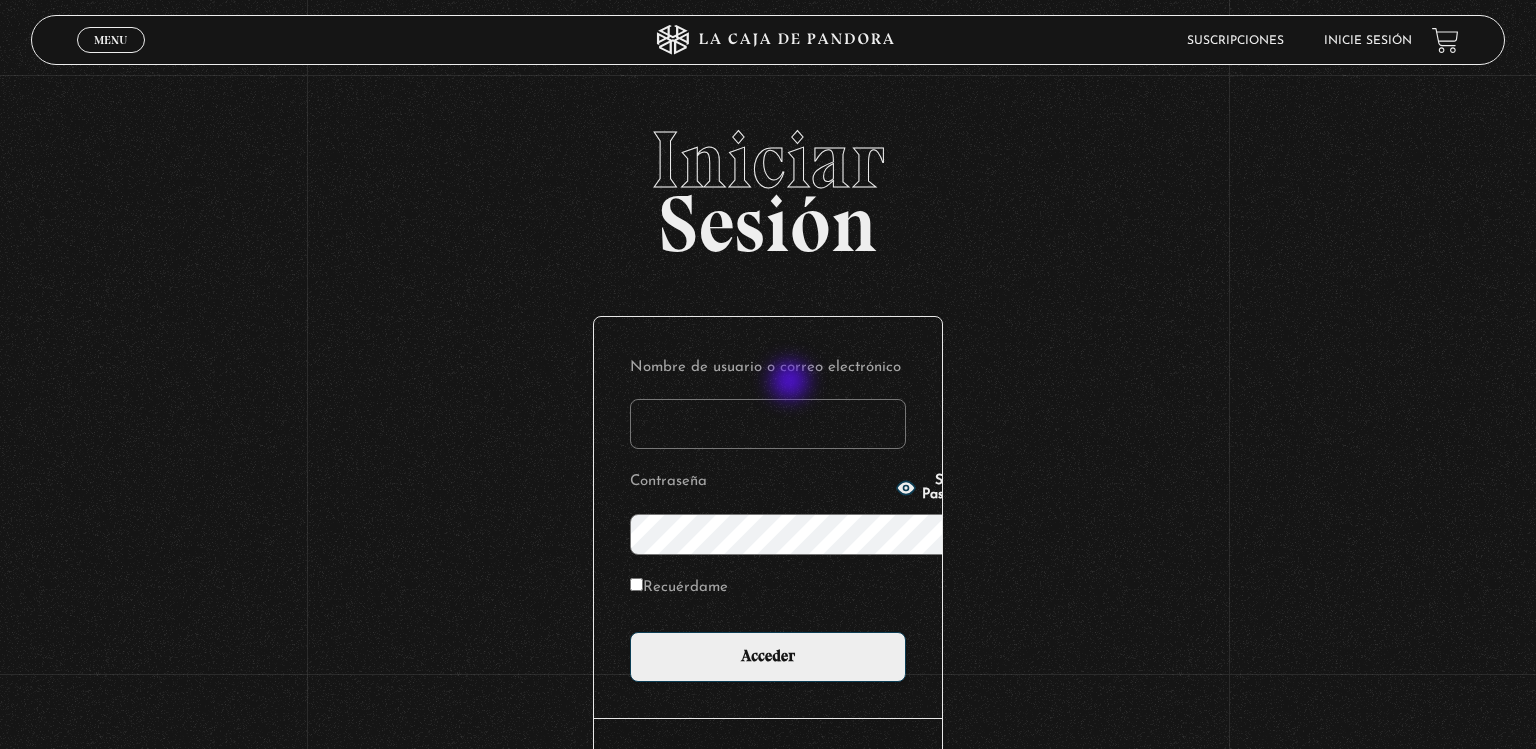 click on "Nombre de usuario o correo electrónico     Contraseña         Show Password    Recuérdame   Acceder" at bounding box center [768, 517] 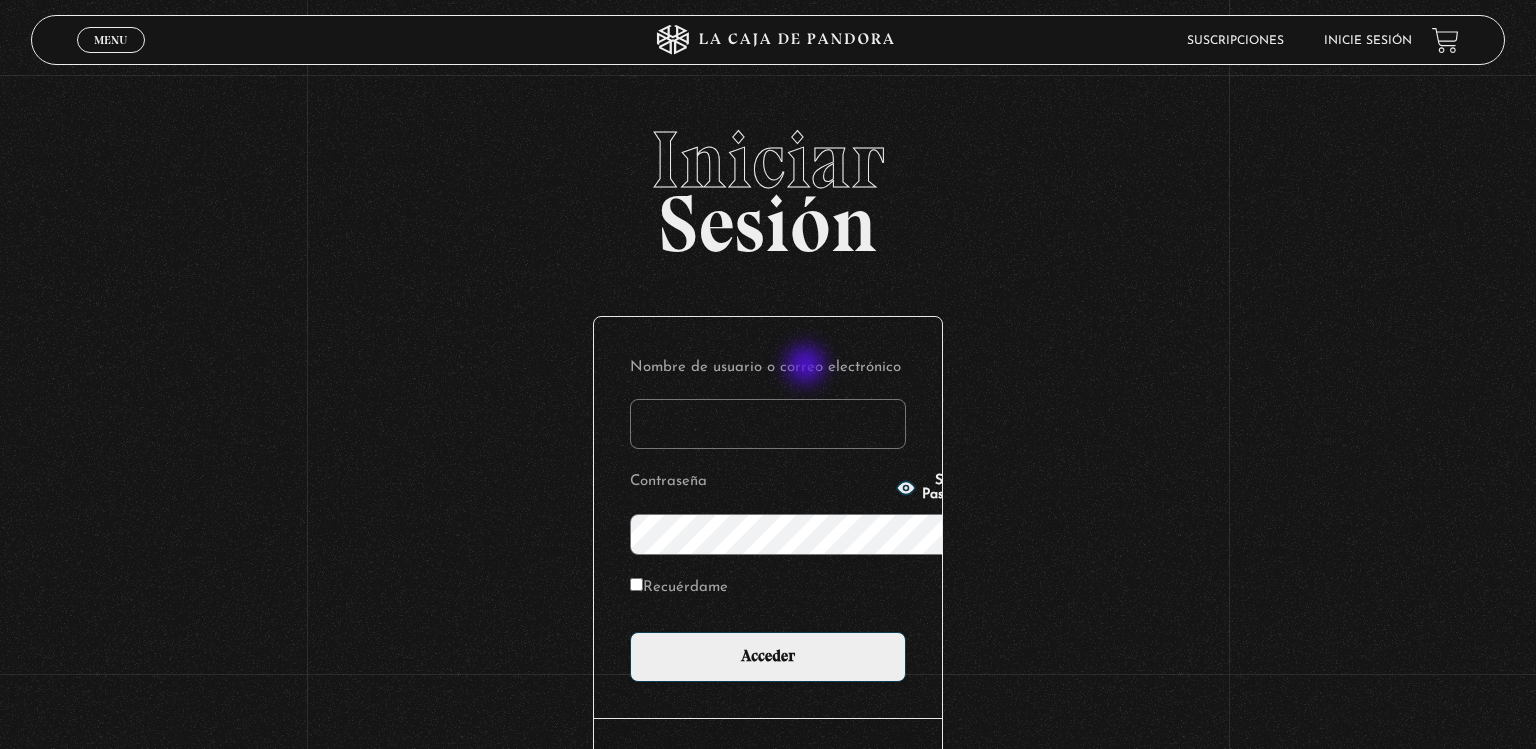click on "Nombre de usuario o correo electrónico" at bounding box center (768, 424) 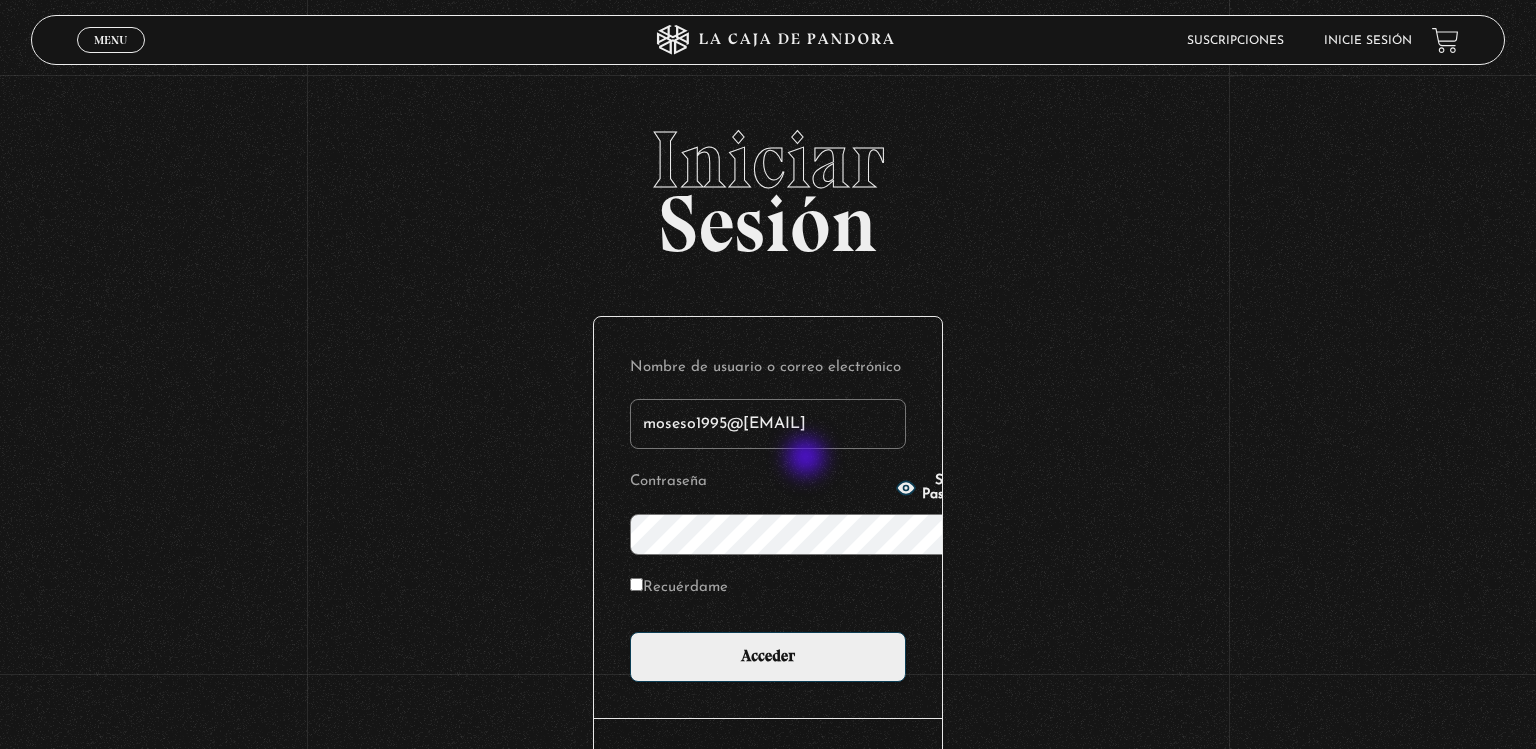 type on "moseso1995@[EMAIL]" 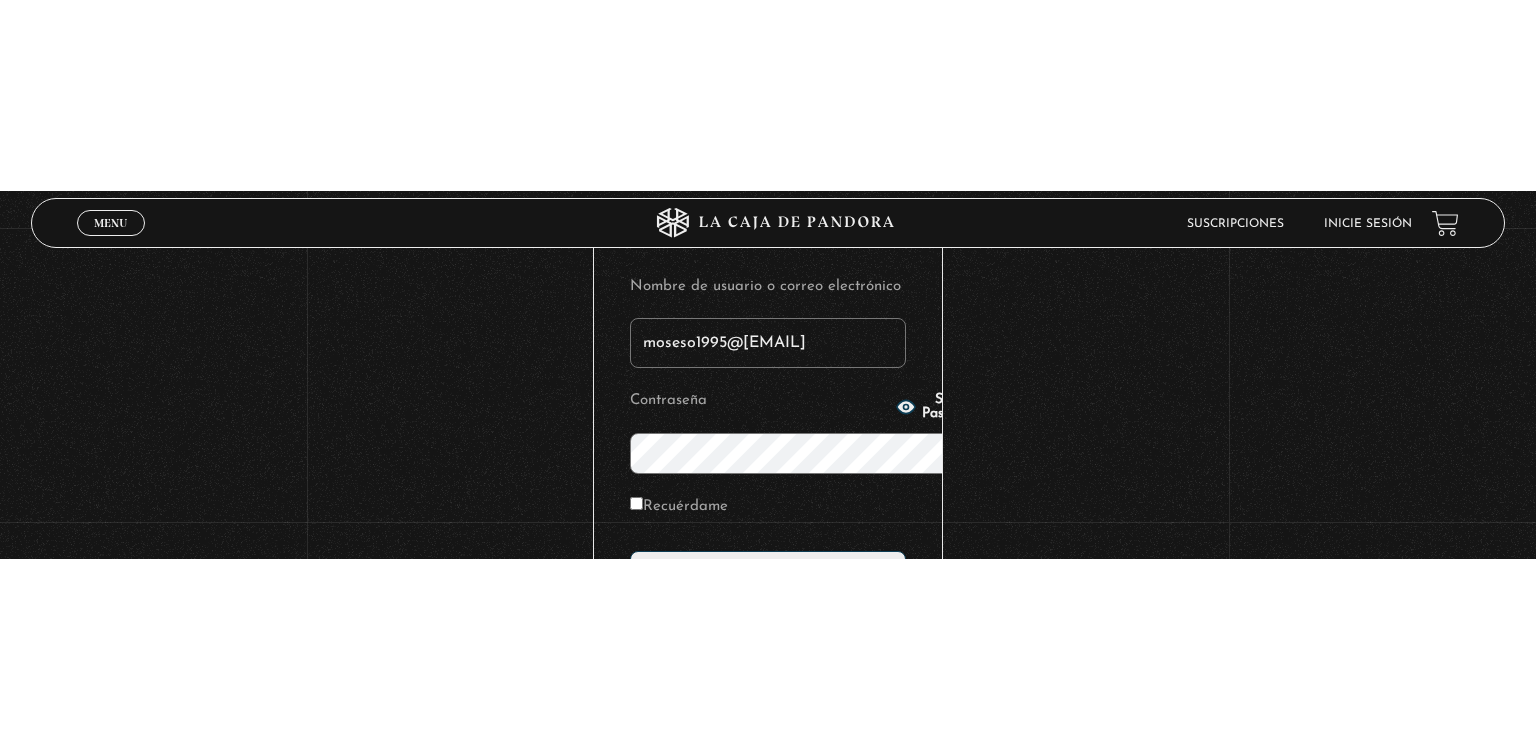 scroll, scrollTop: 0, scrollLeft: 0, axis: both 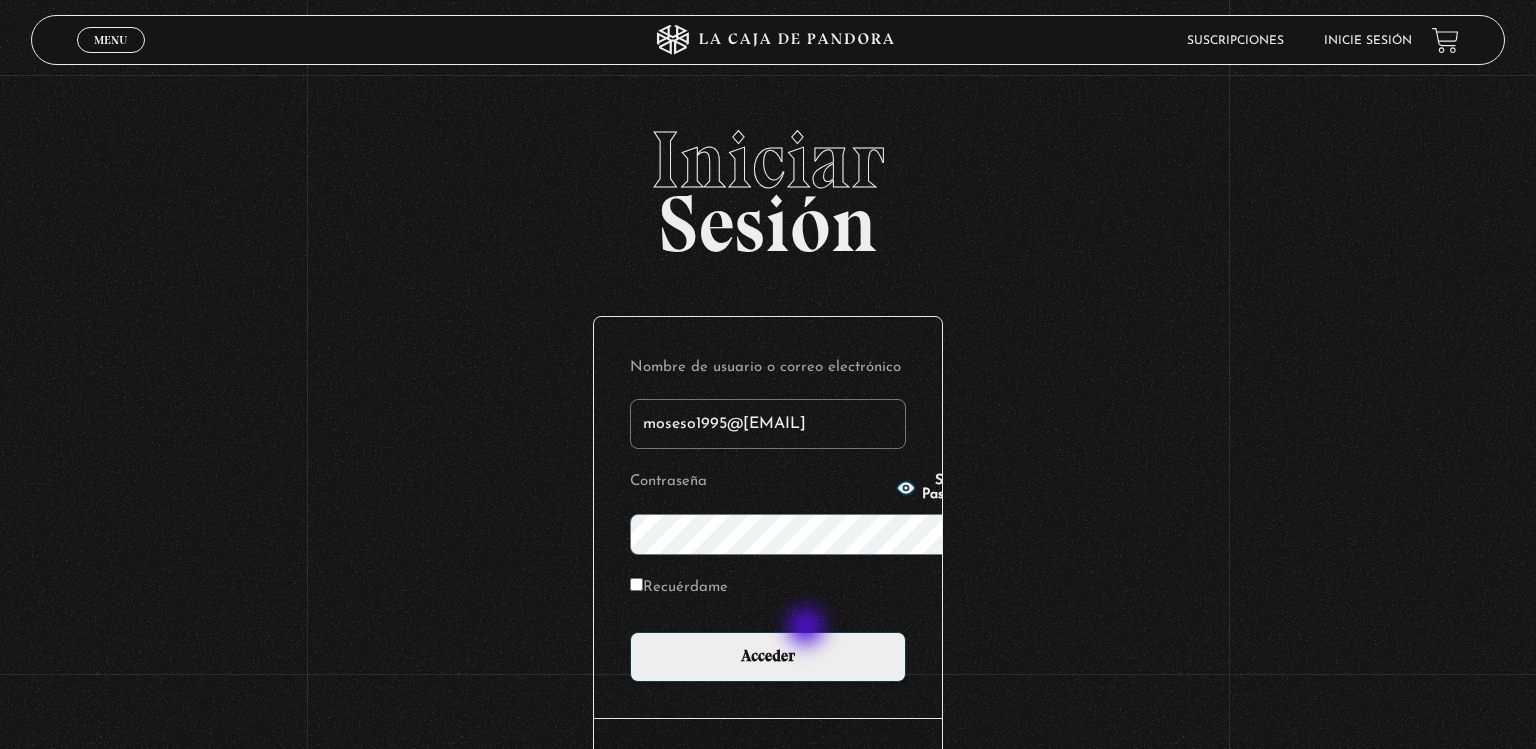 click on "Nombre de usuario o correo electrónico   moseso1995@[EMAIL]   Contraseña         Show Password    Recuérdame   Acceder         Lost Password?" at bounding box center (768, 551) 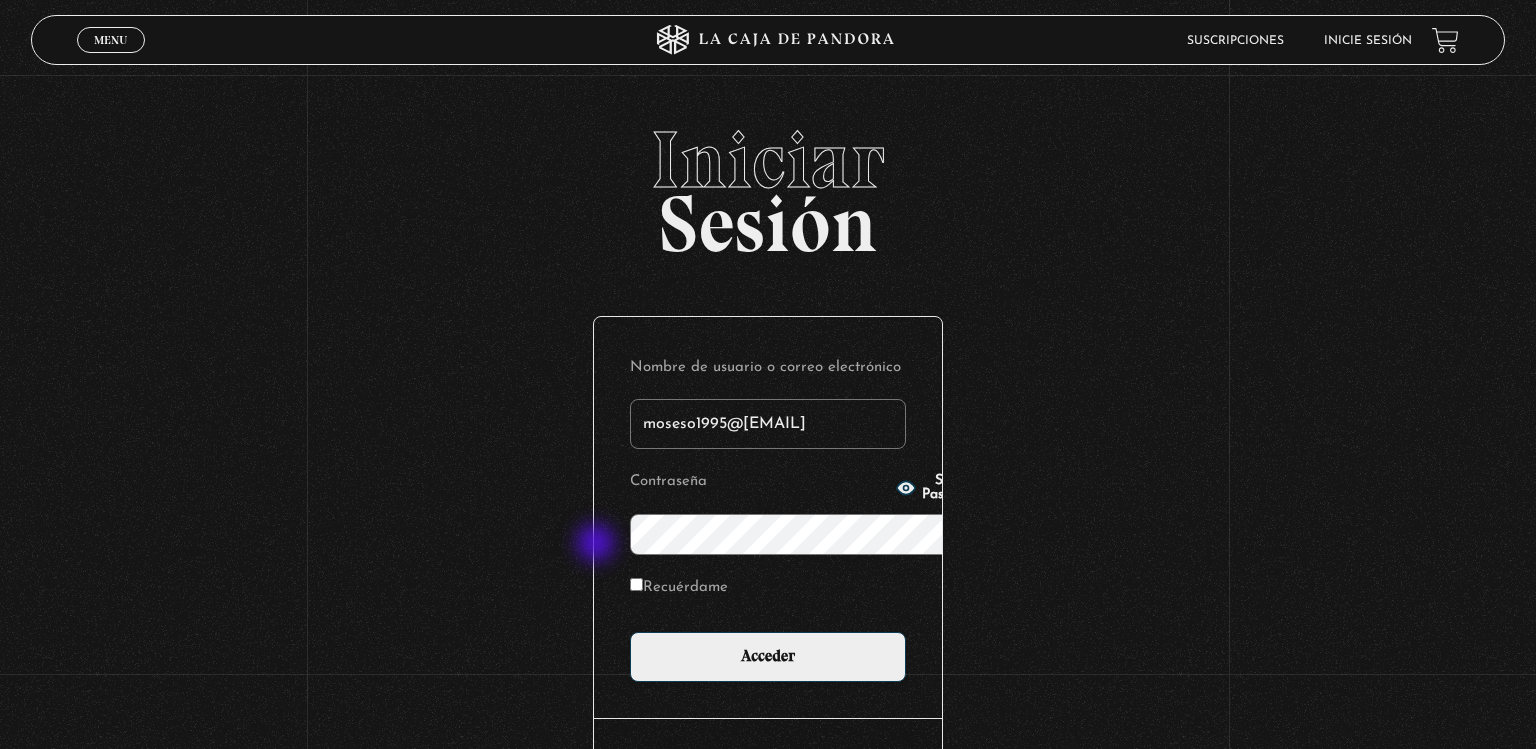 click on "Recuérdame" at bounding box center (768, 593) 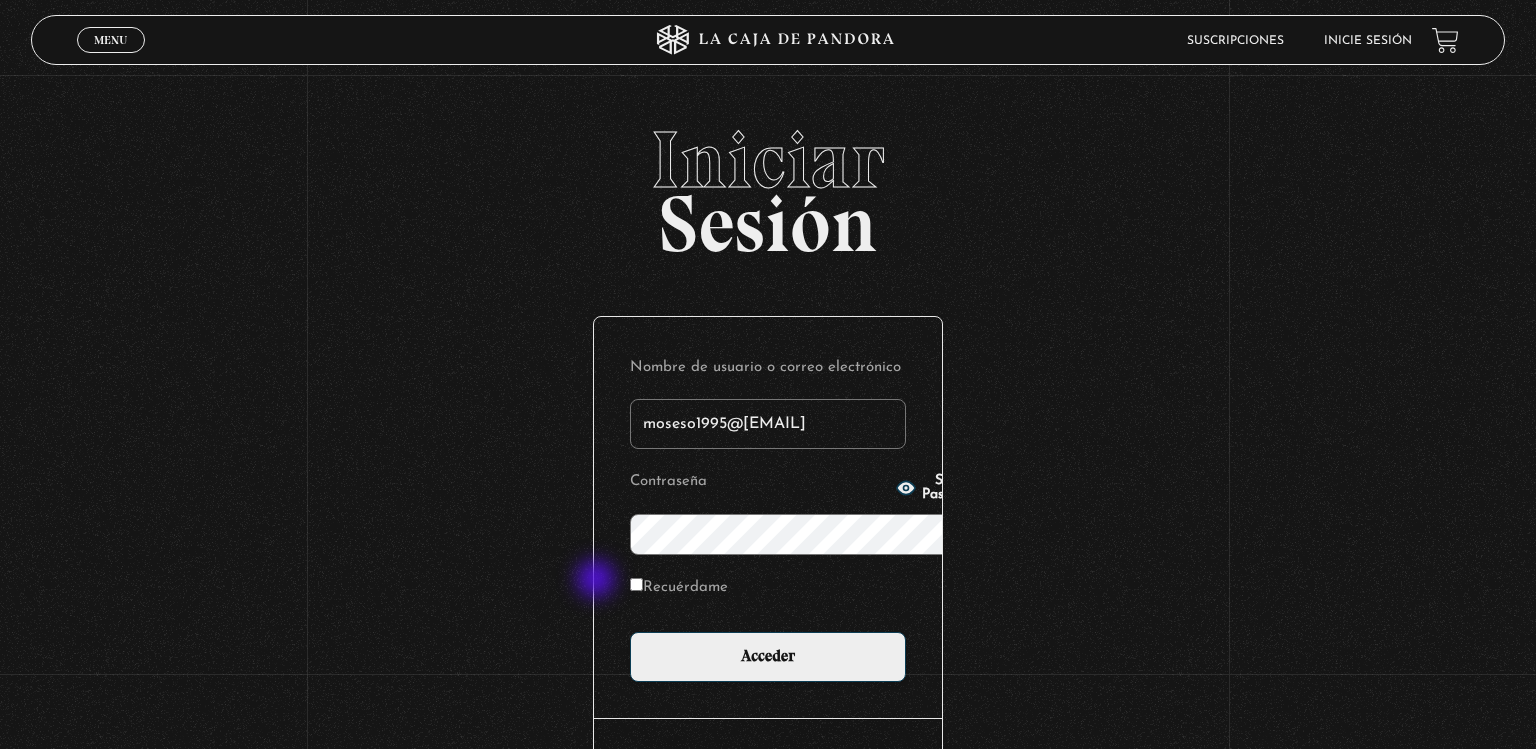 click on "Acceder" at bounding box center [768, 657] 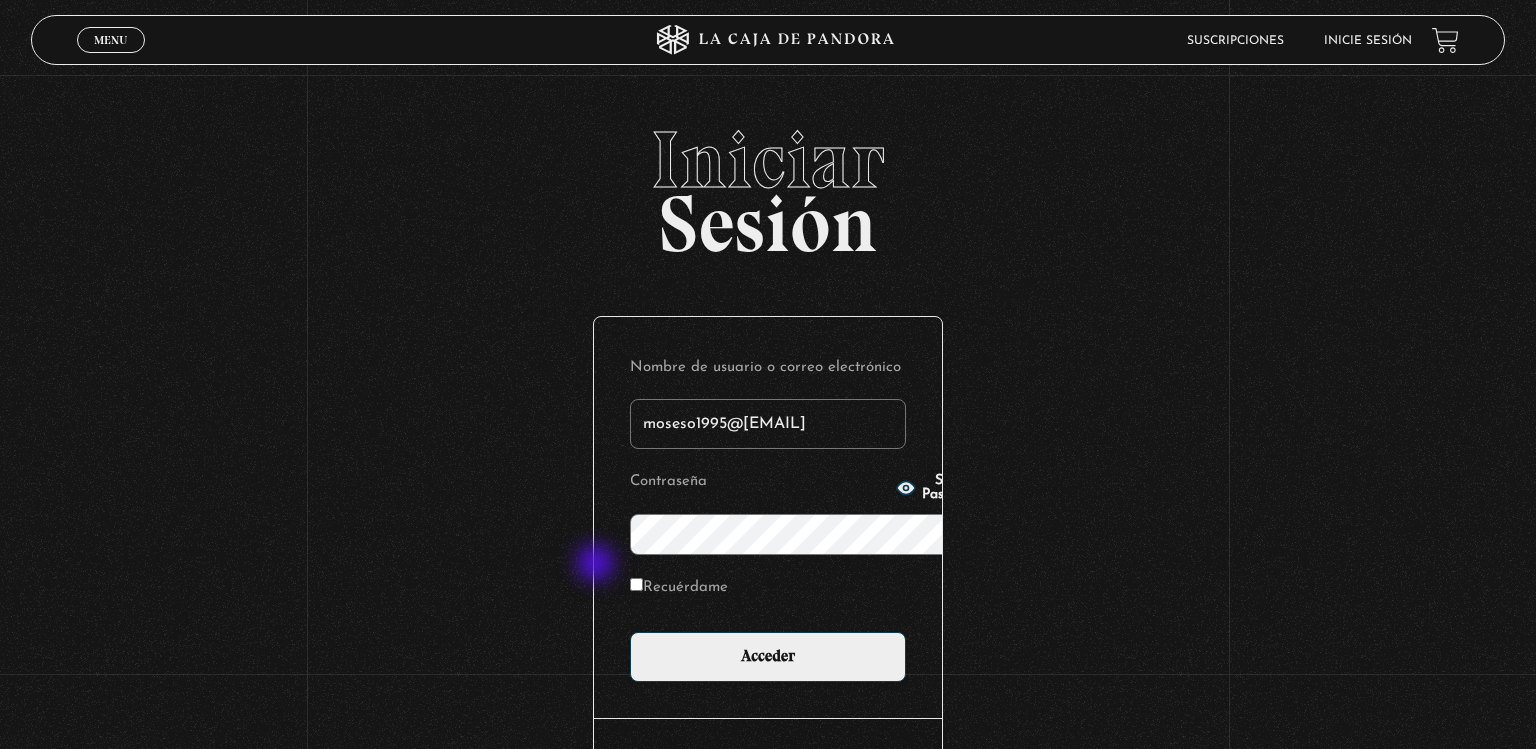 click on "Recuérdame" at bounding box center (679, 588) 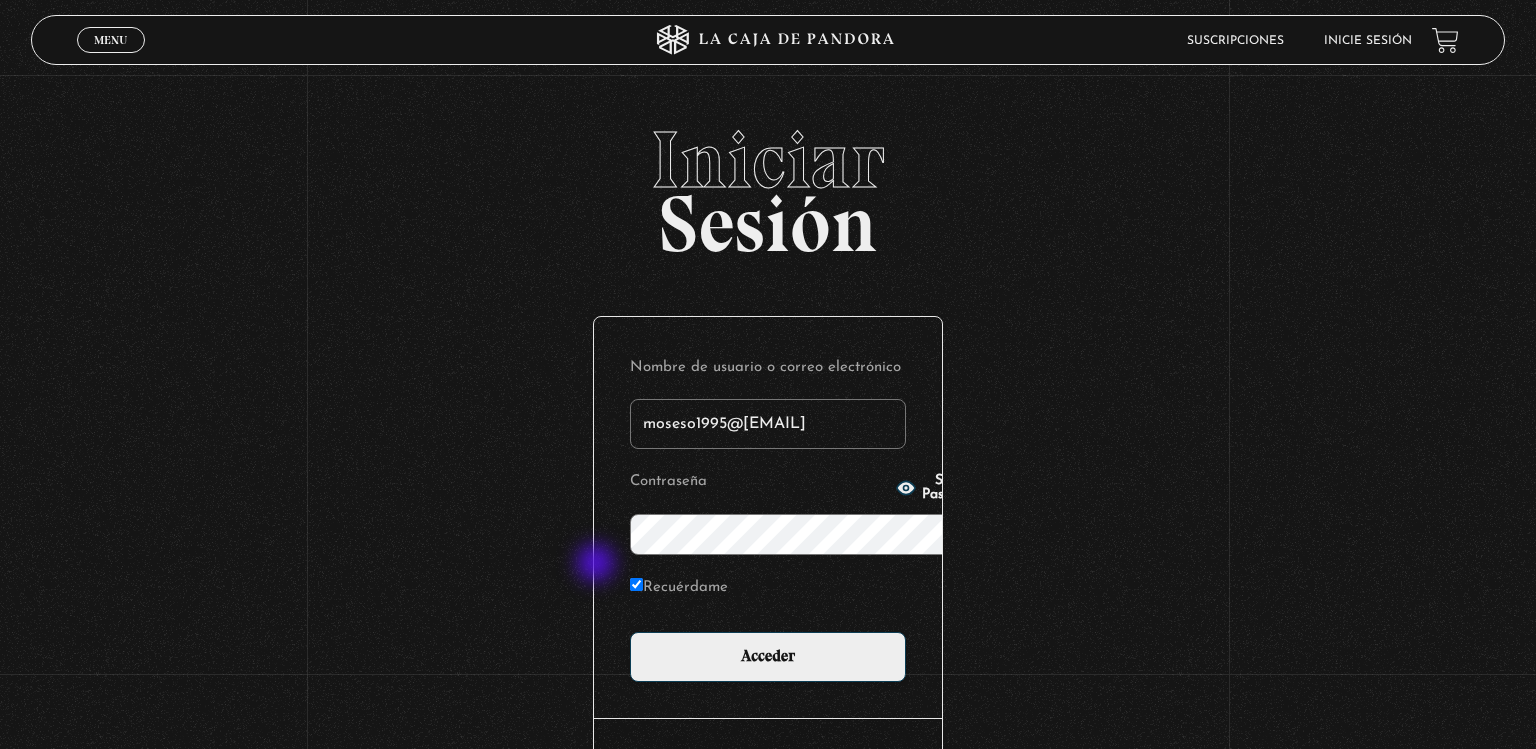 click on "Recuérdame" at bounding box center (679, 588) 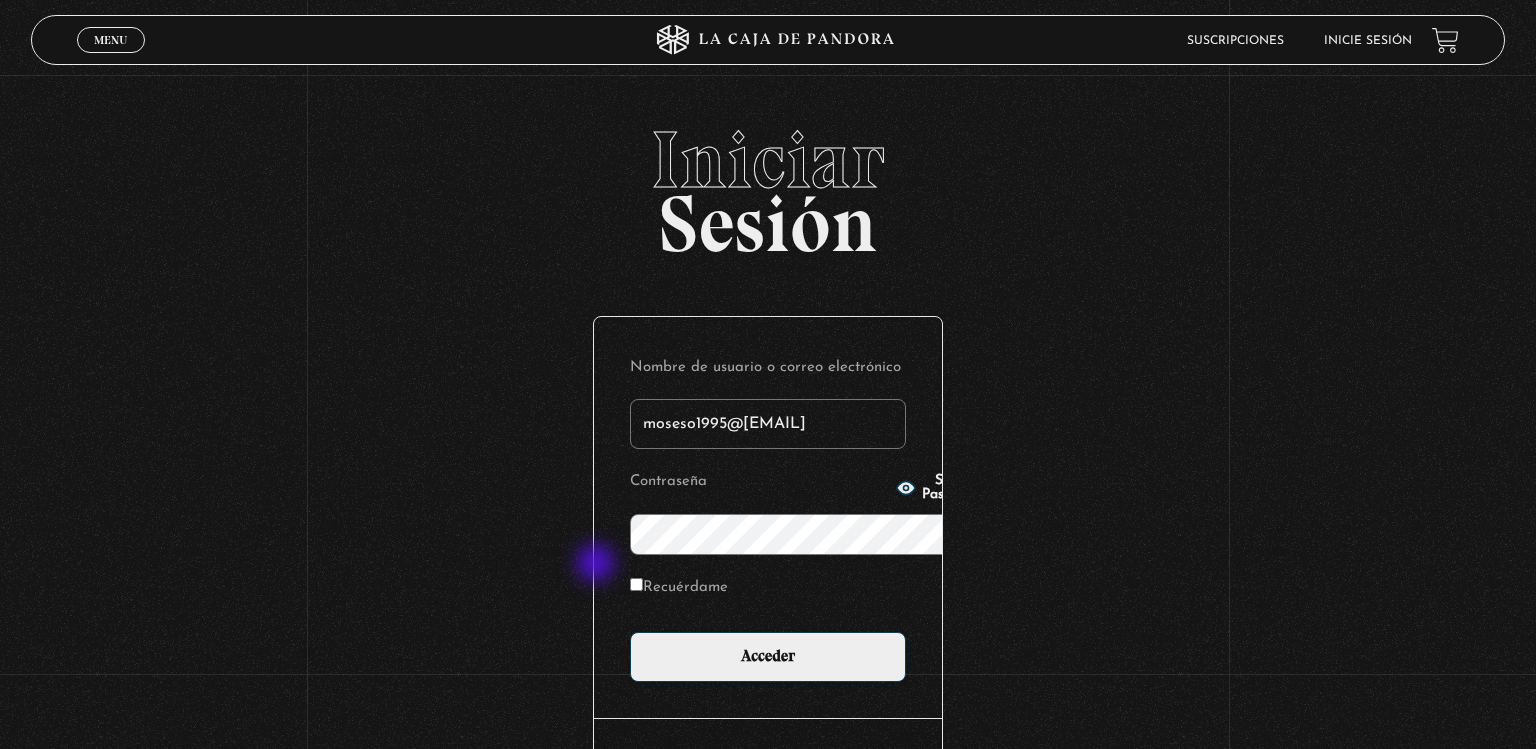 click on "Recuérdame" at bounding box center [679, 588] 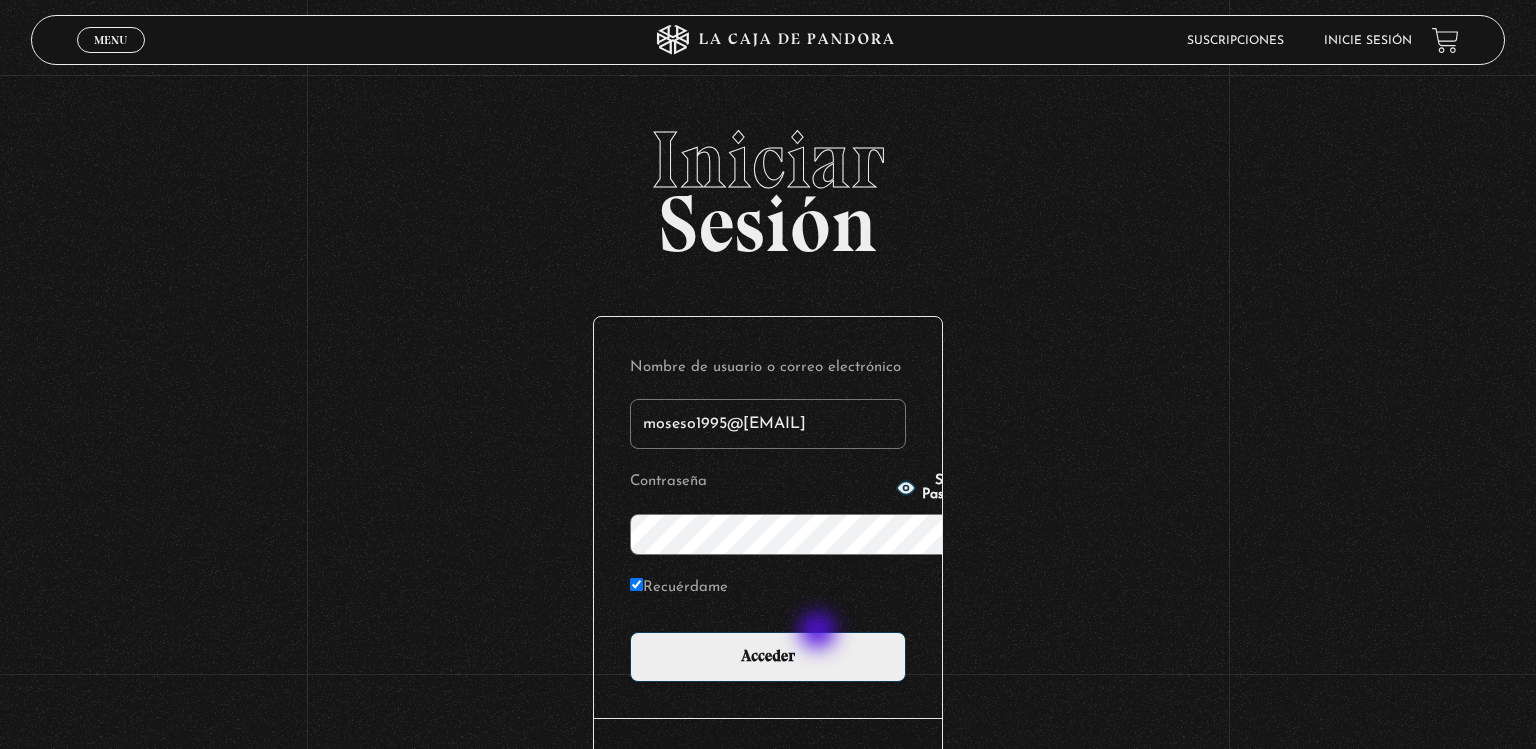 click on "Nombre de usuario o correo electrónico   moseso1995@gmail.com   Contraseña         Show Password    Recuérdame   Acceder         Lost Password?" at bounding box center [768, 551] 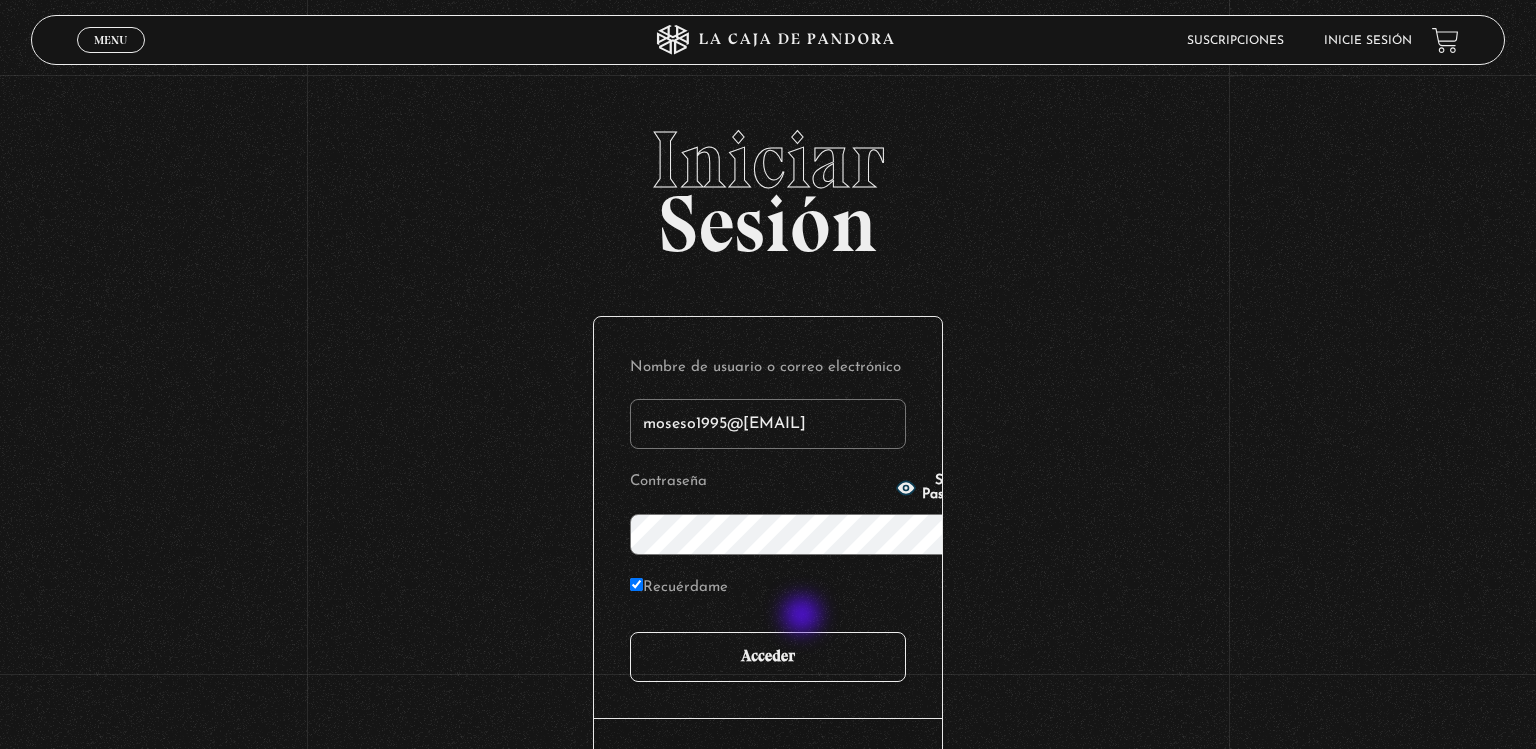 click on "Acceder" at bounding box center [768, 657] 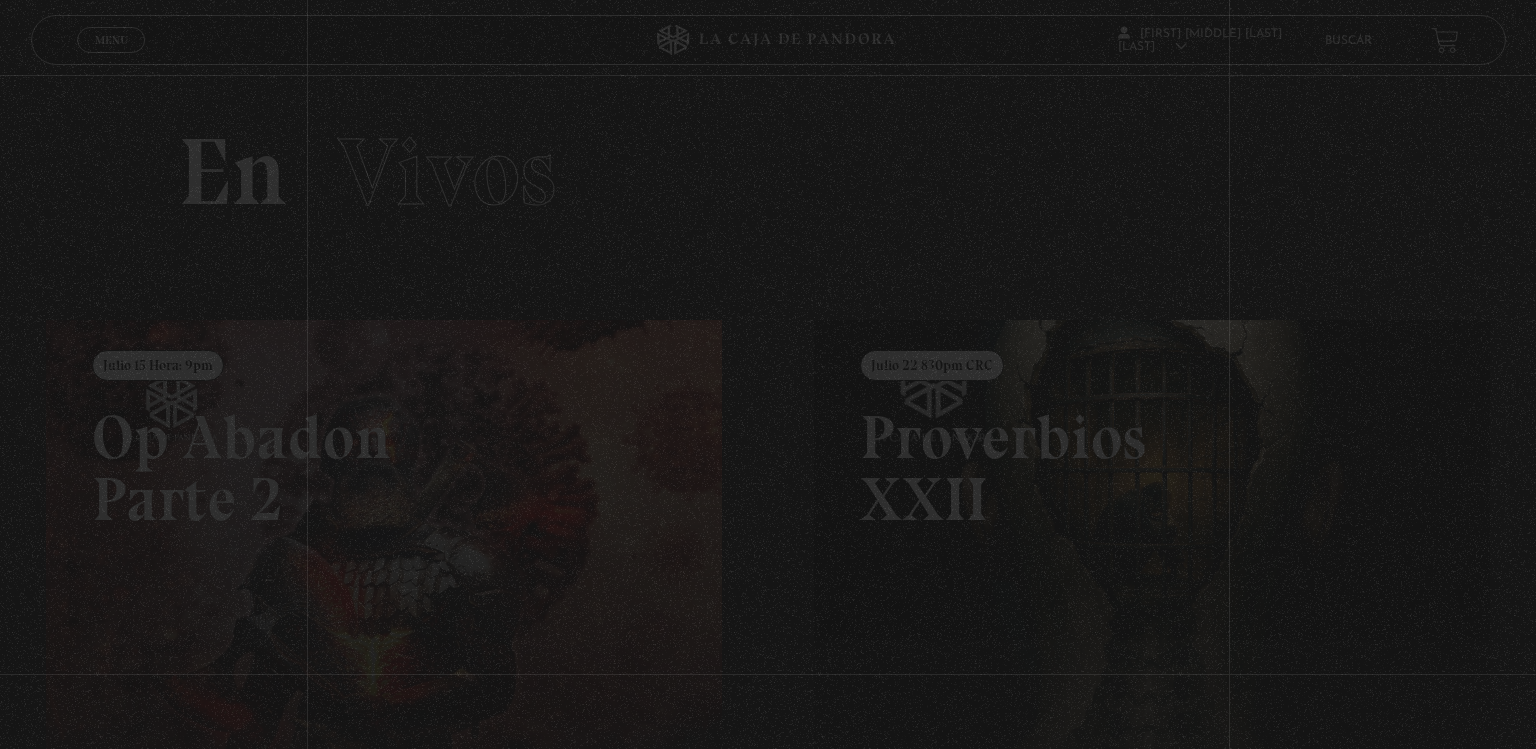 scroll, scrollTop: 0, scrollLeft: 0, axis: both 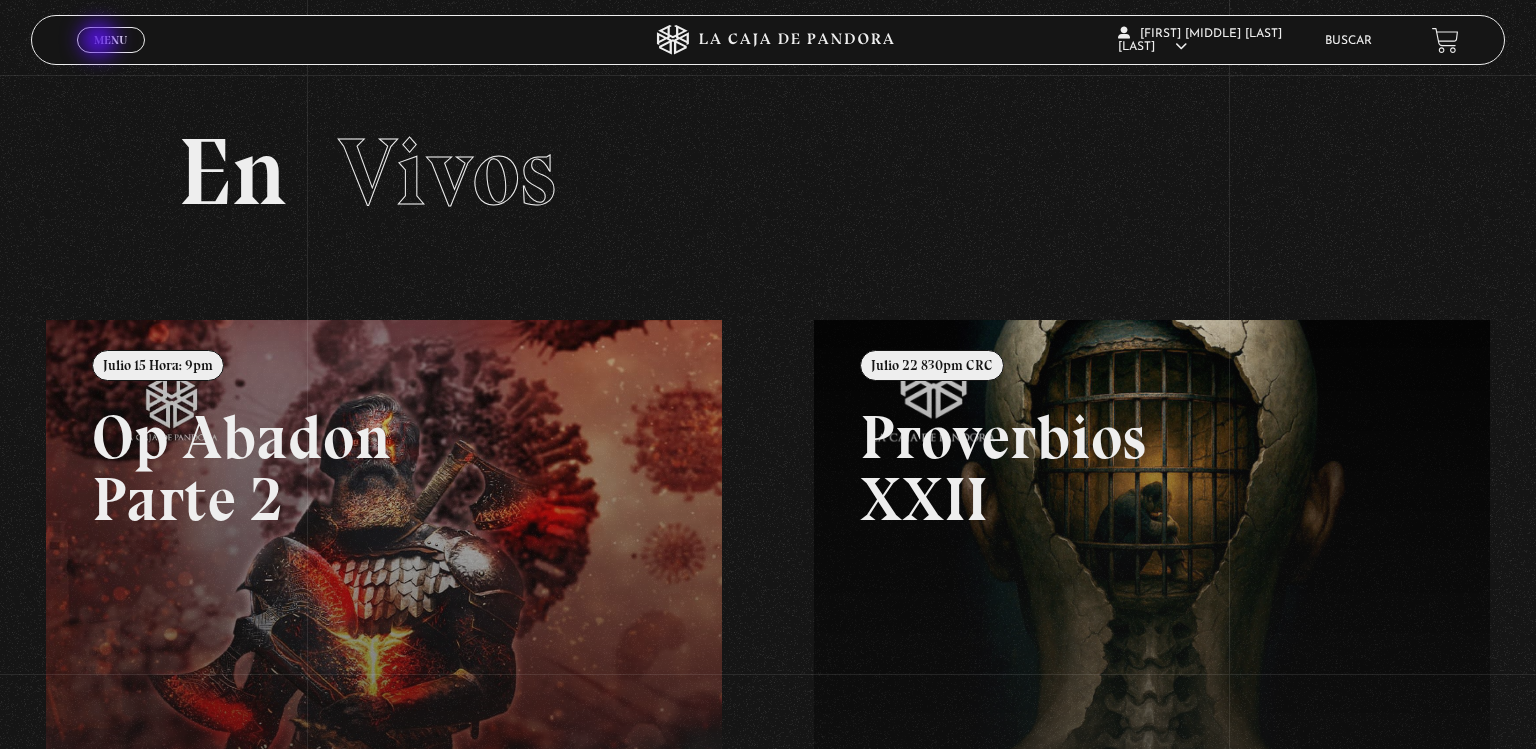 click on "Menu" at bounding box center (110, 40) 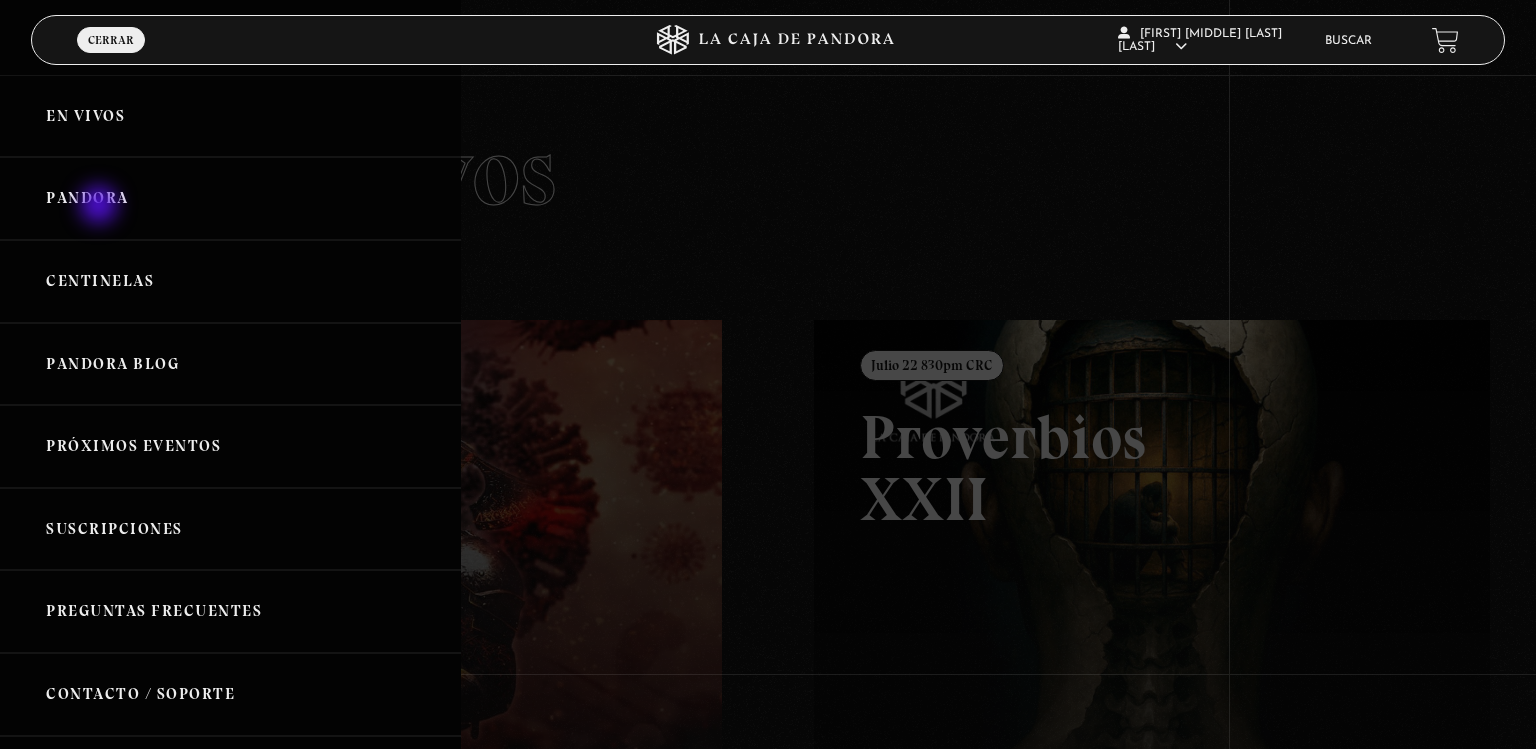 click on "Pandora" at bounding box center [230, 198] 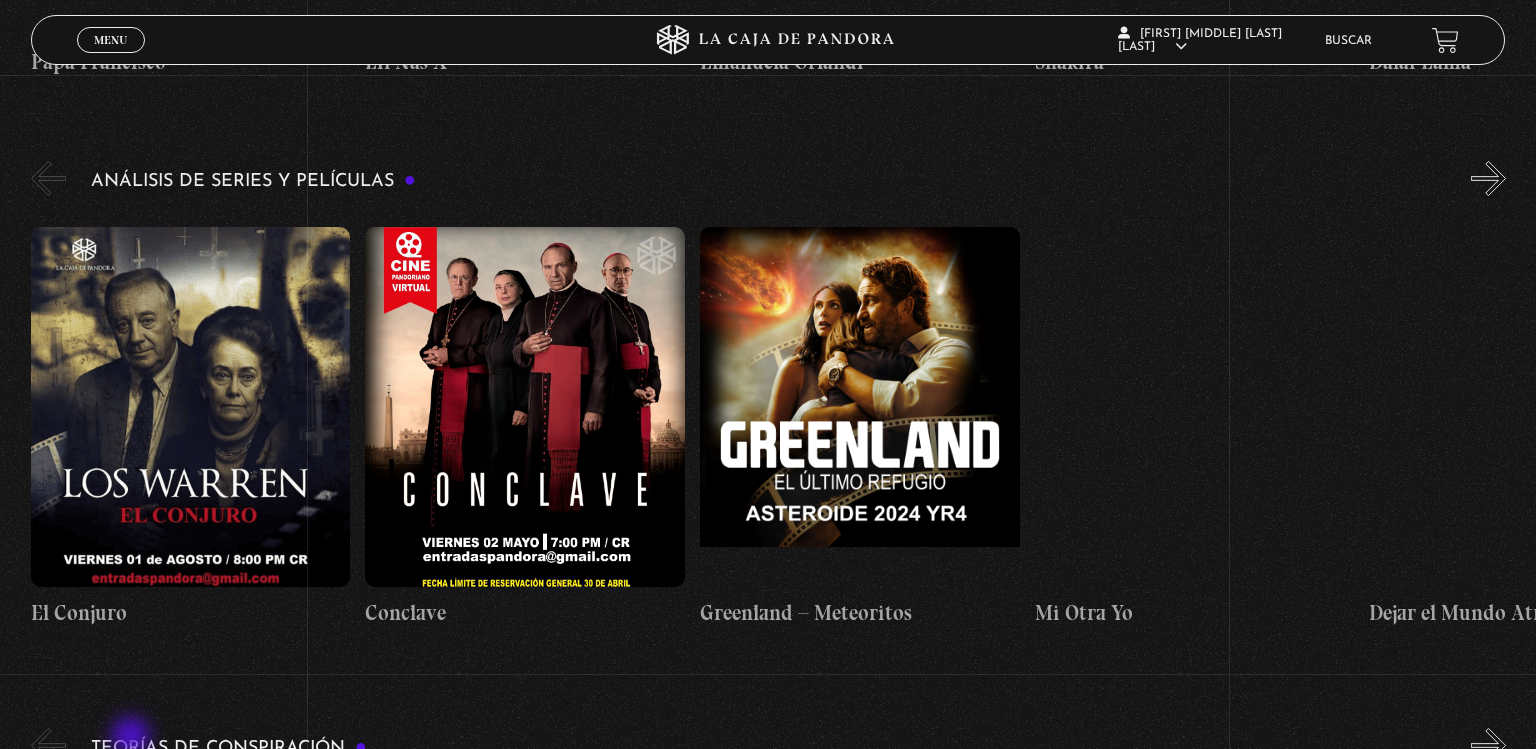 scroll, scrollTop: 2491, scrollLeft: 0, axis: vertical 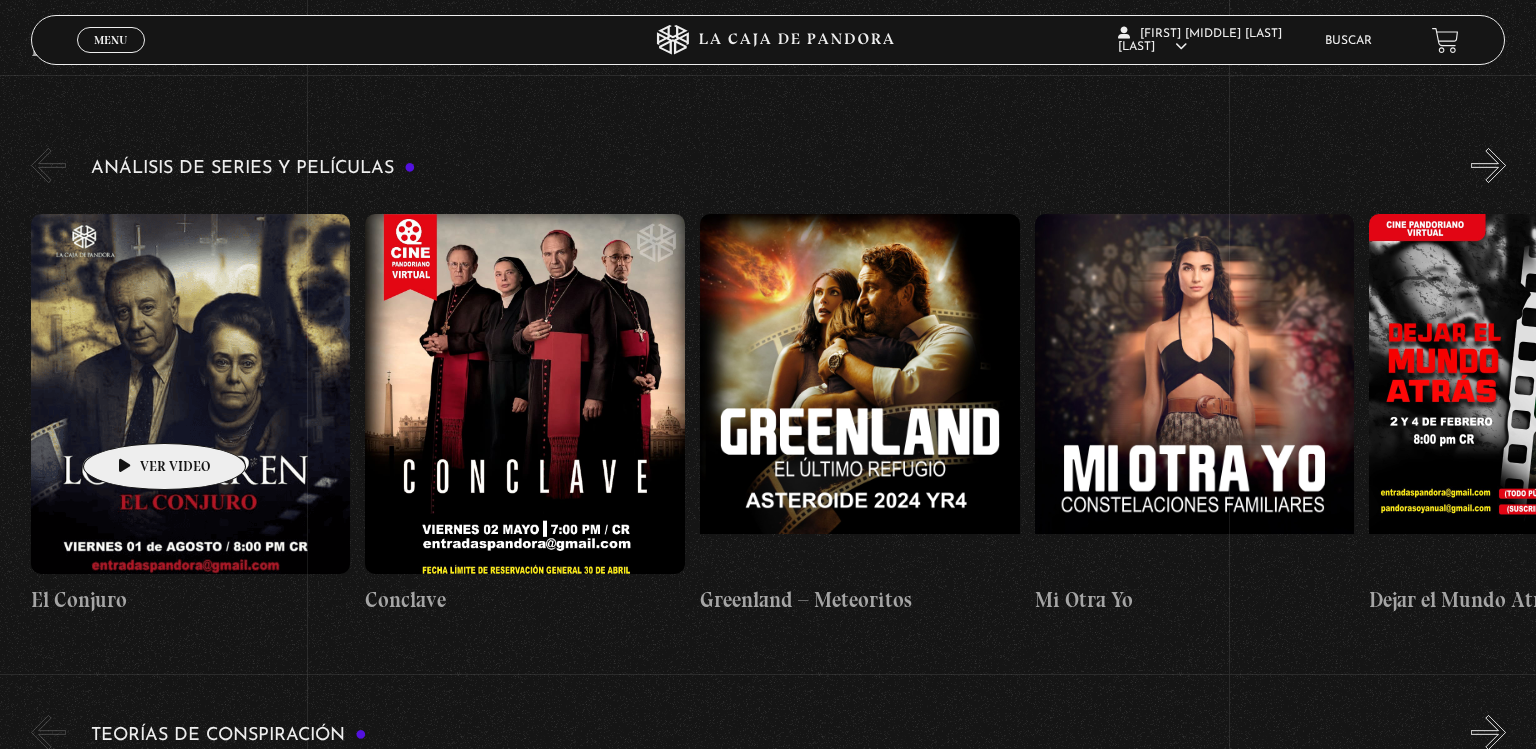 click at bounding box center [191, 394] 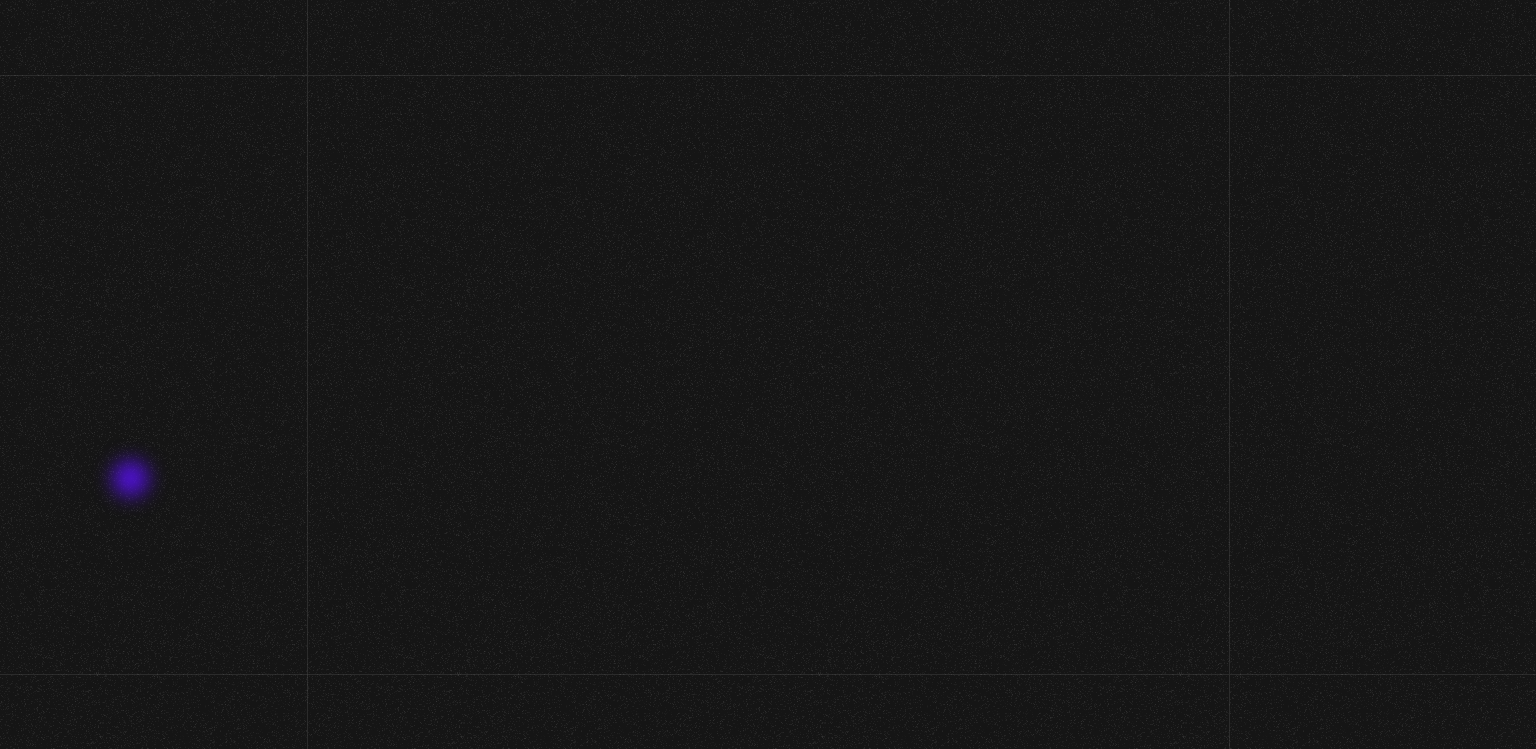 scroll, scrollTop: 0, scrollLeft: 0, axis: both 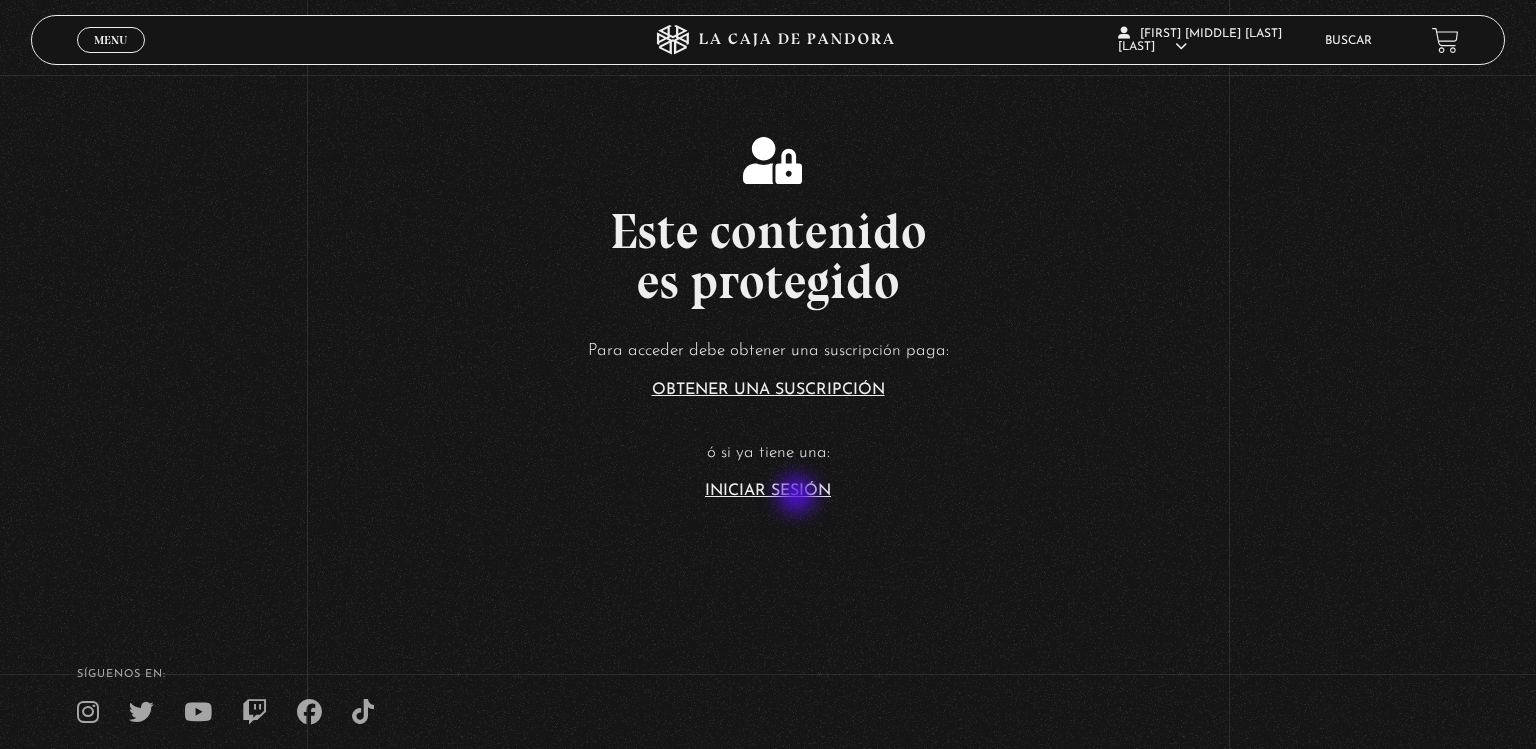 click on "Iniciar Sesión" at bounding box center (768, 491) 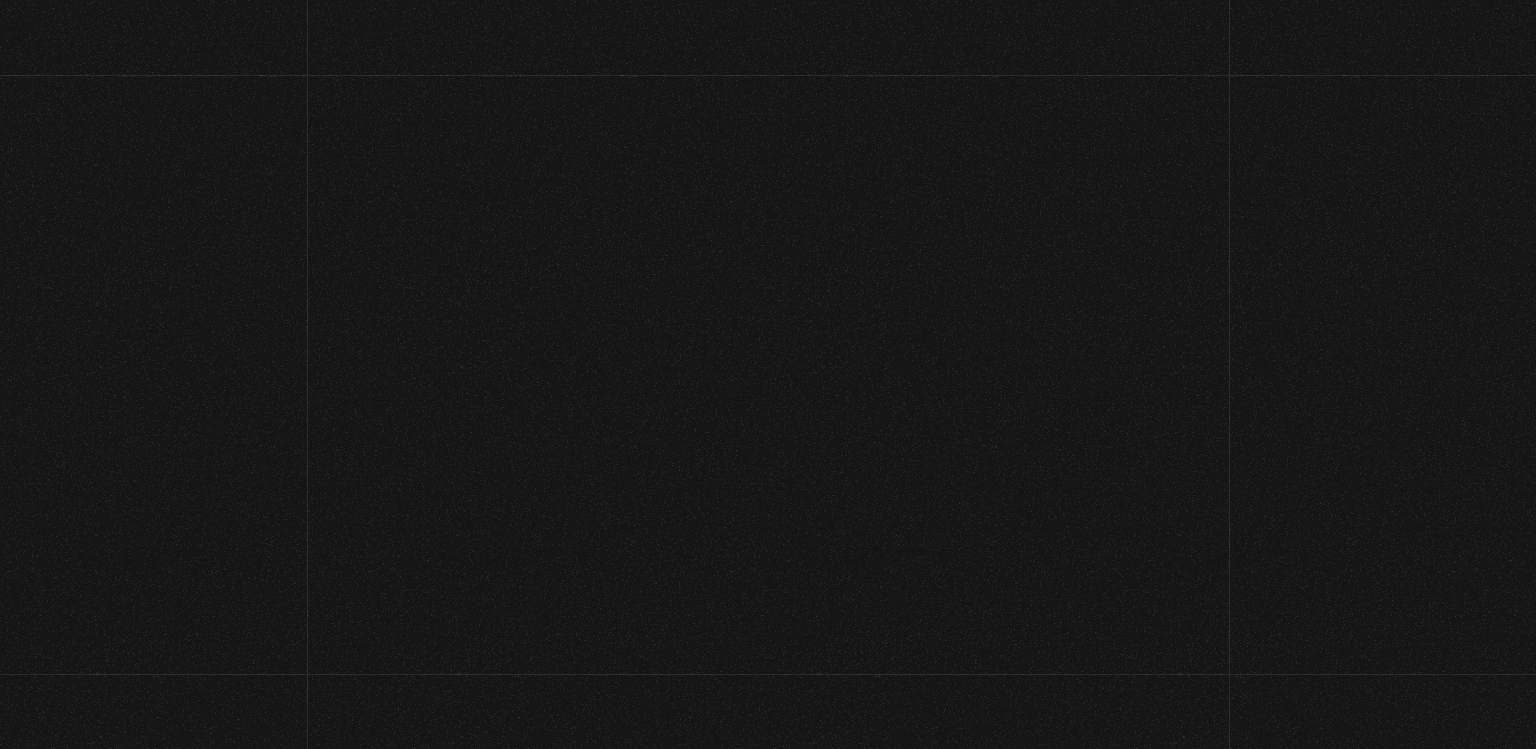 scroll, scrollTop: 0, scrollLeft: 0, axis: both 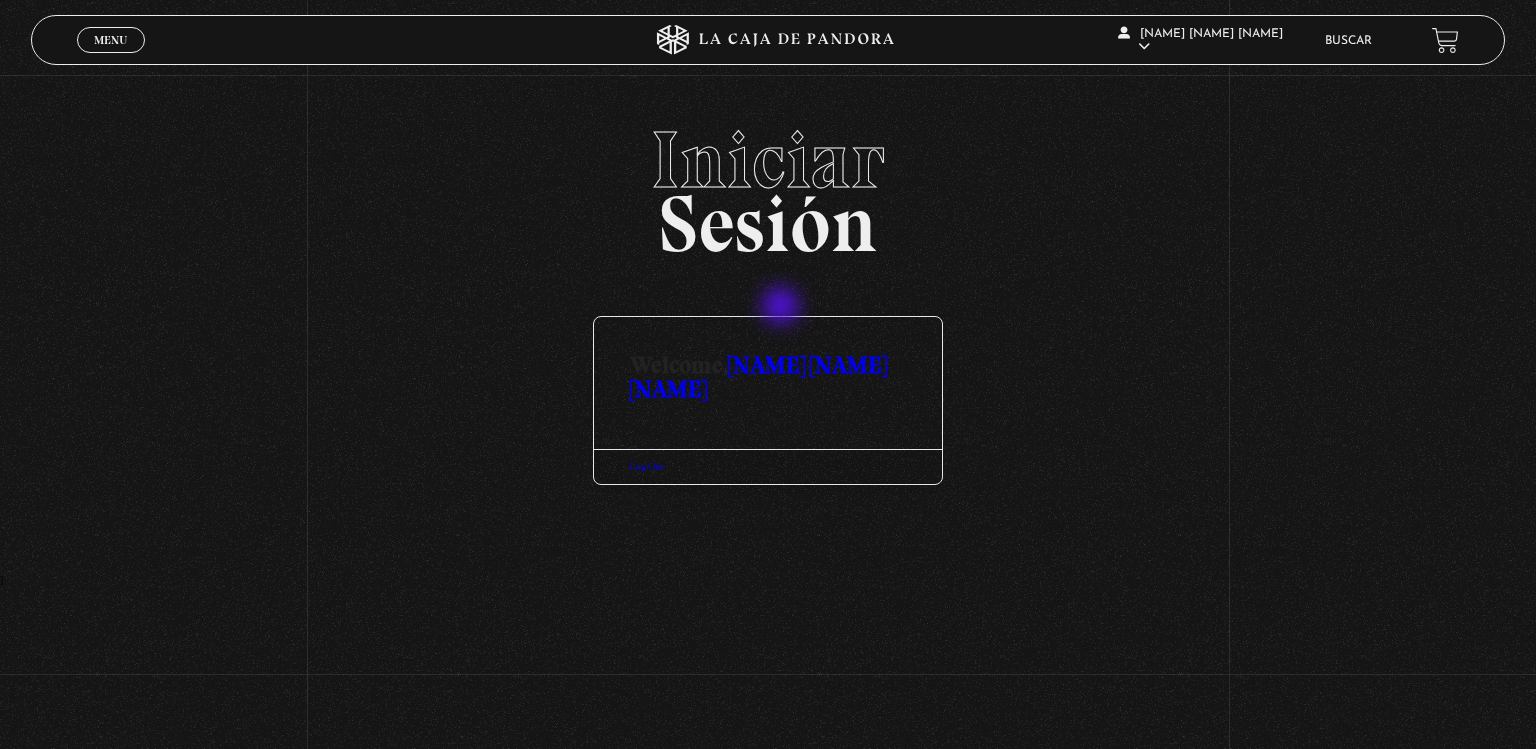 click on "Log Out" at bounding box center [768, 466] 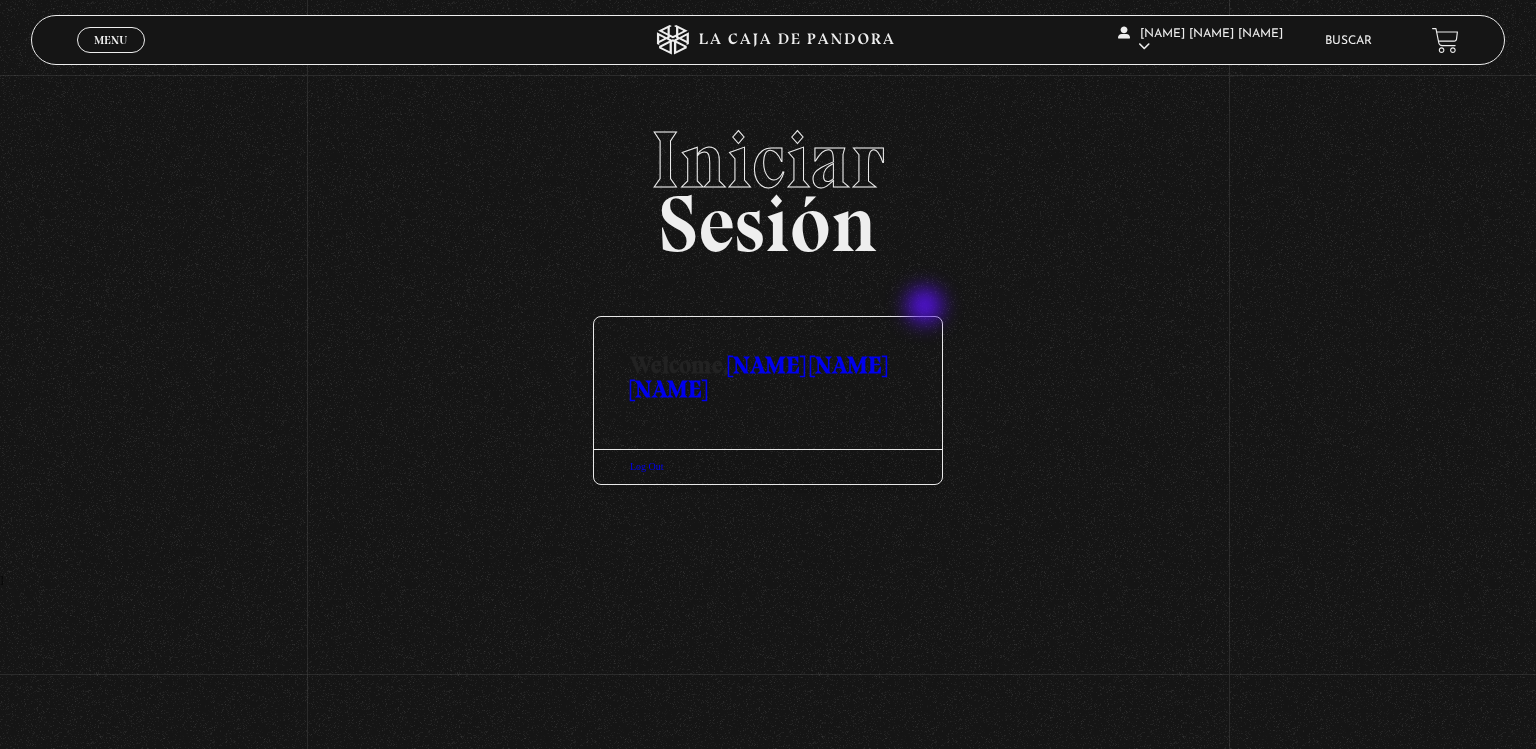 click on "Log Out" at bounding box center [768, 466] 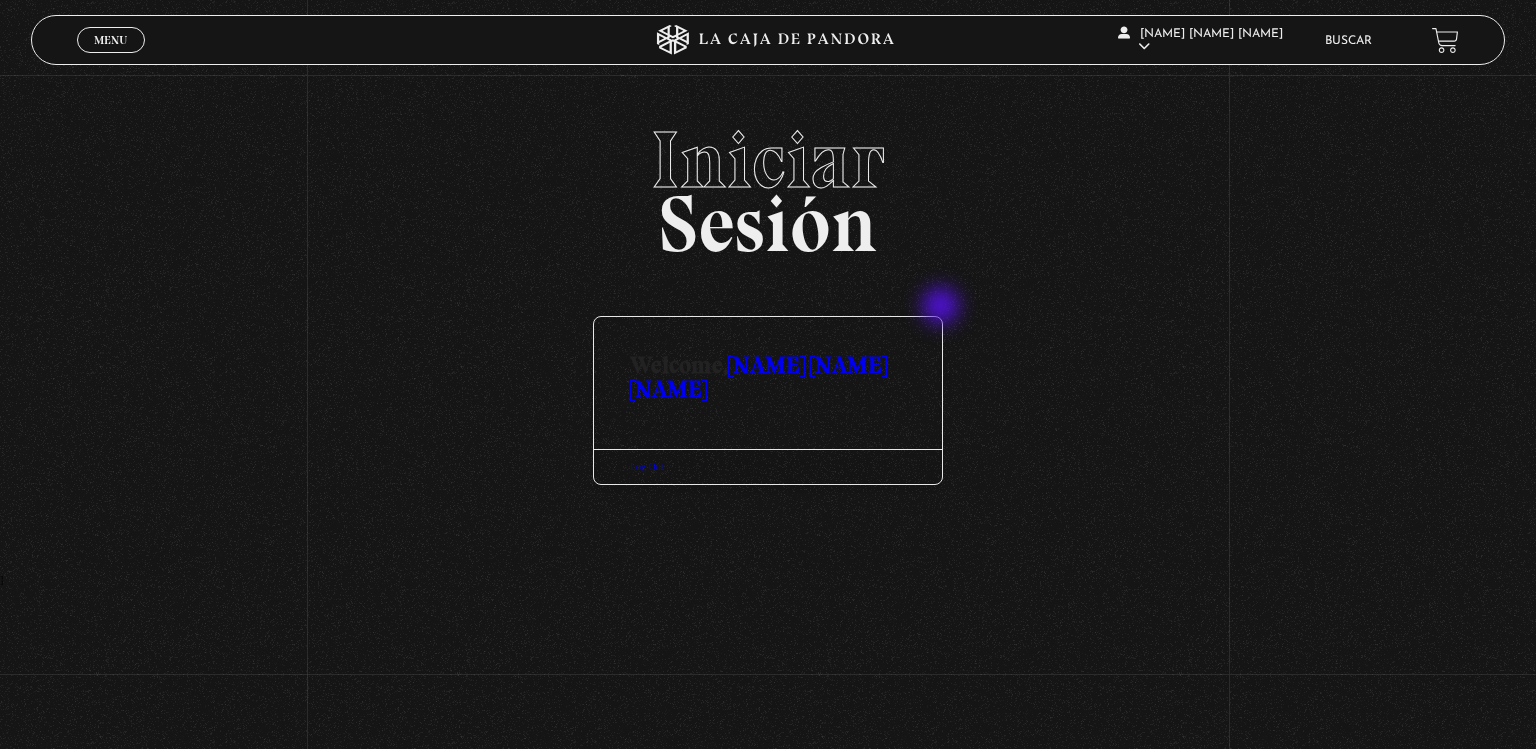 click on "Iniciar Sesión
Welcome,  Monica Alexandra Serrano Soto
Log Out" at bounding box center [768, 347] 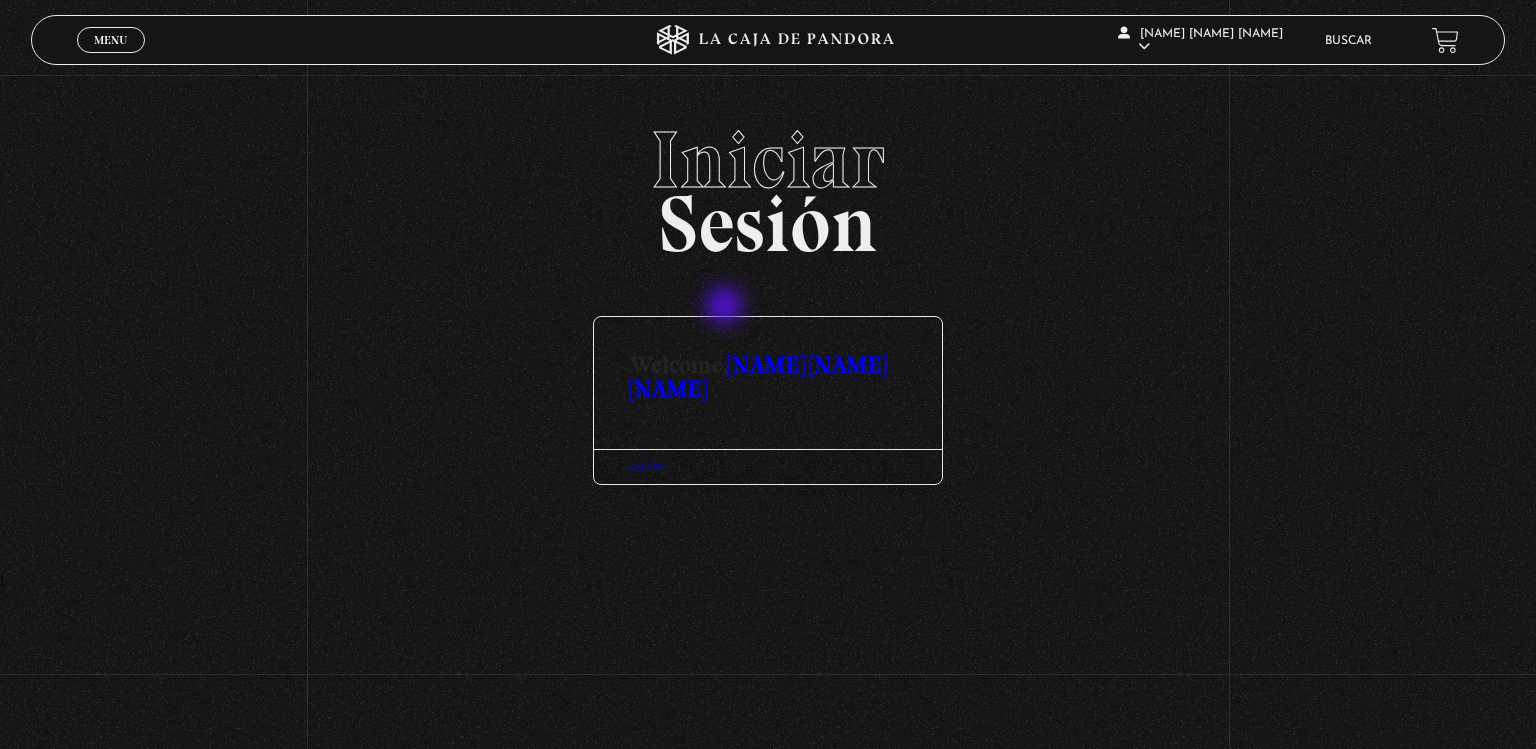 click on "[FIRST] [MIDDLE] [LAST] [LAST]" at bounding box center [758, 376] 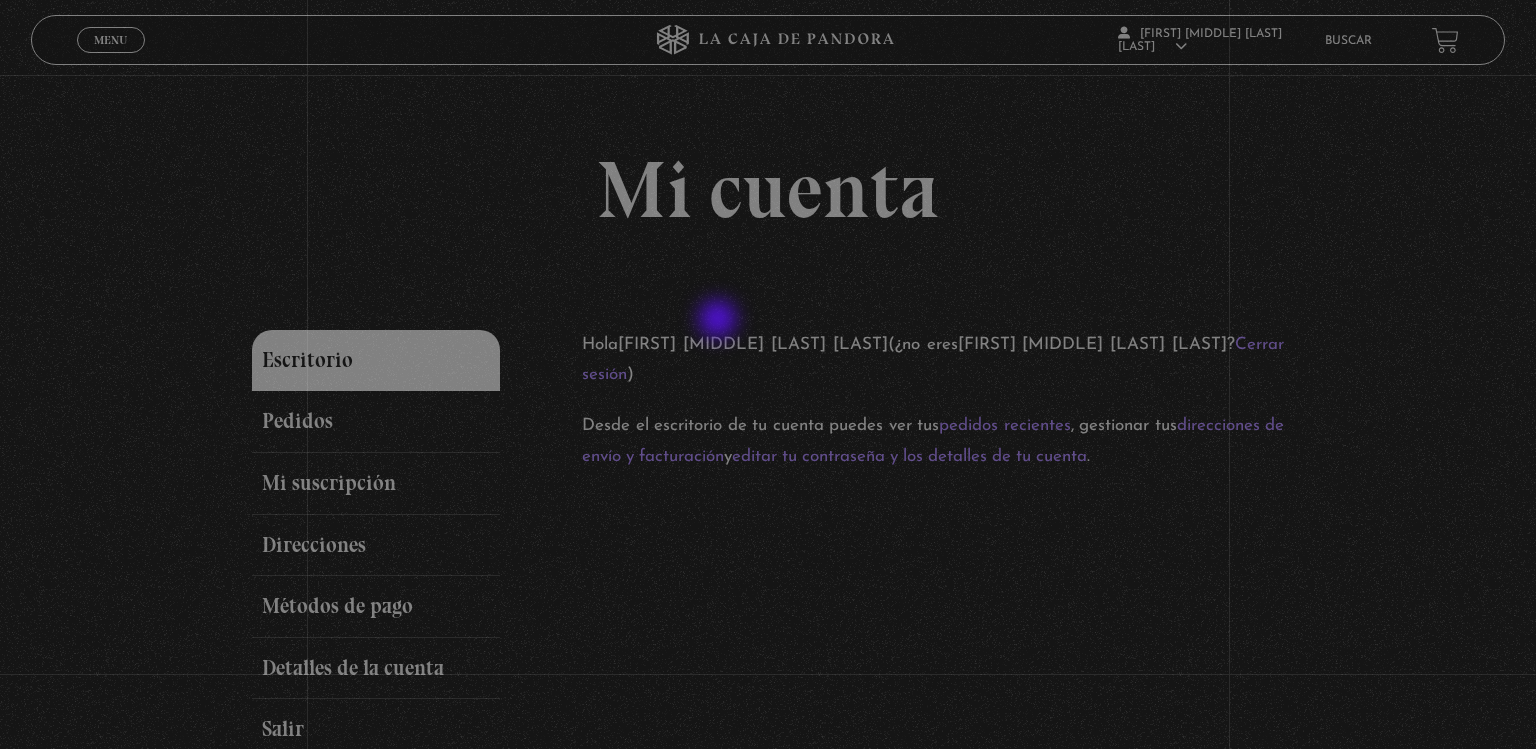 scroll, scrollTop: 0, scrollLeft: 0, axis: both 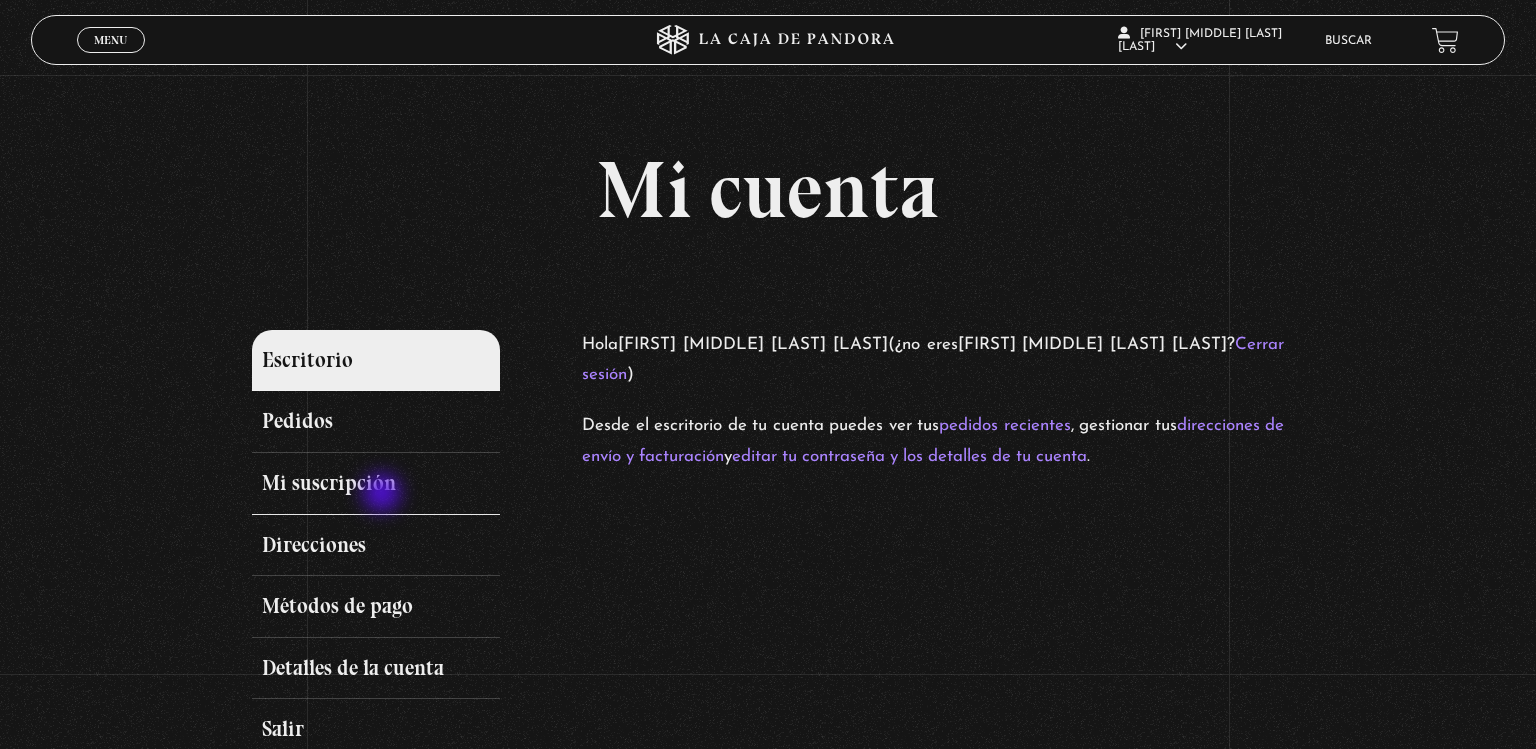 click on "Mi suscripción" at bounding box center (376, 484) 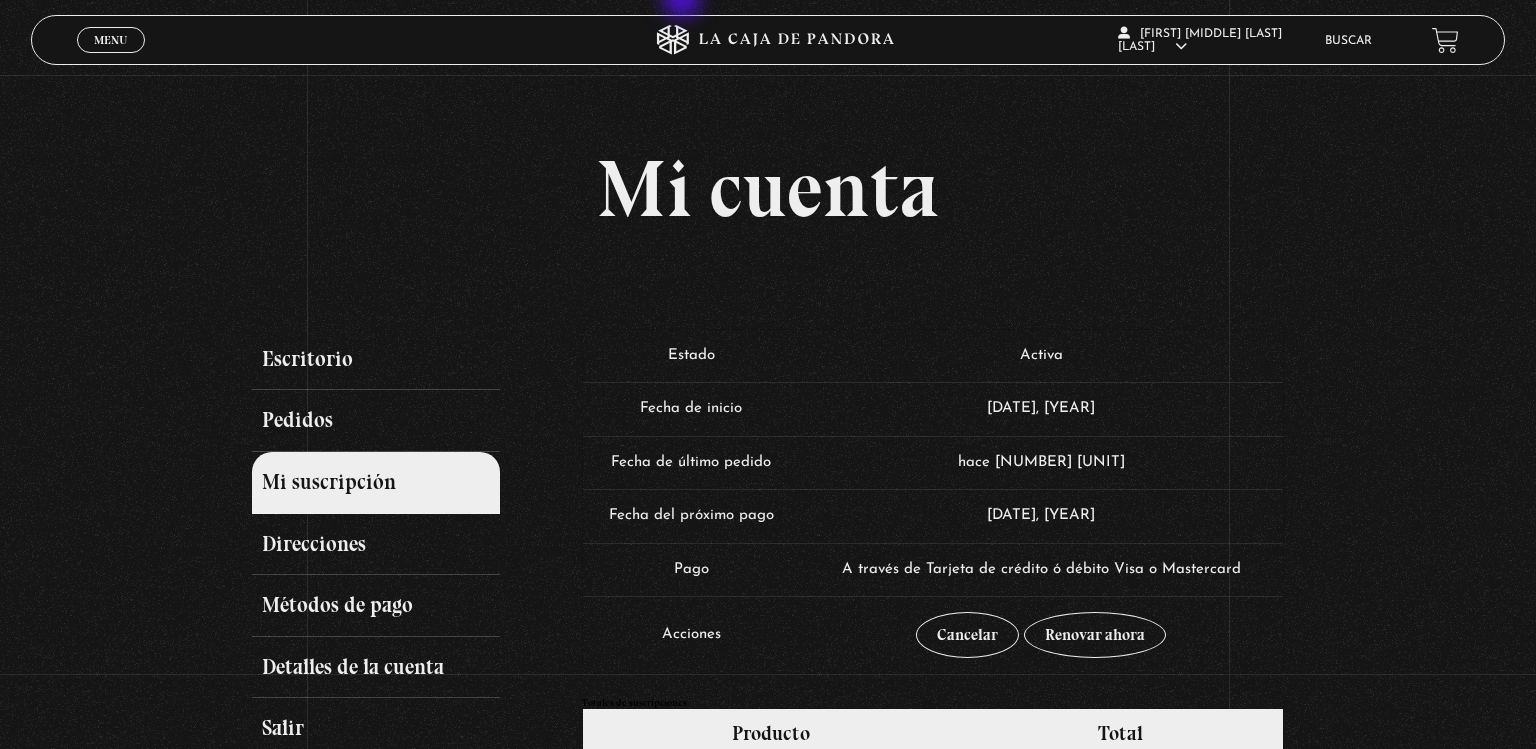 scroll, scrollTop: 0, scrollLeft: 0, axis: both 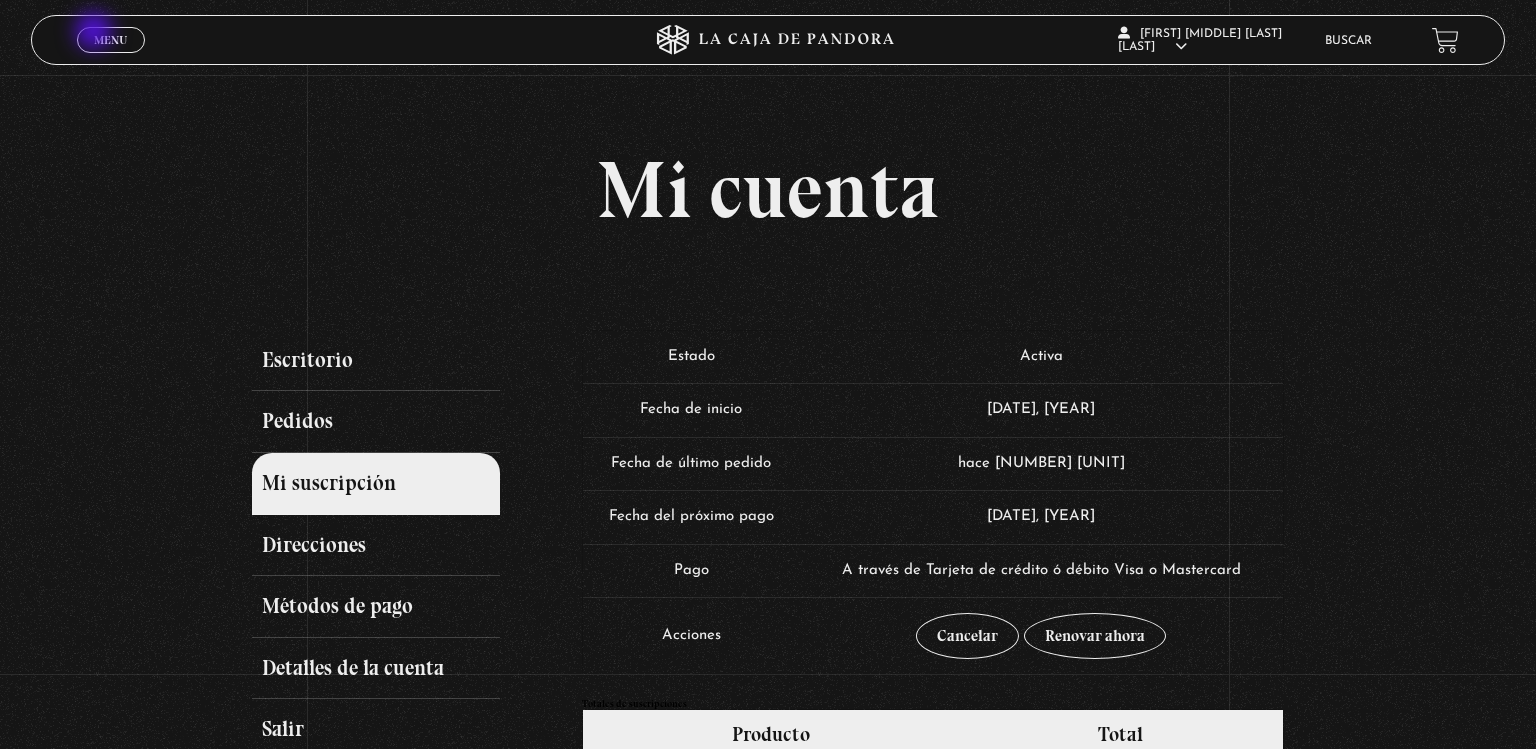 click on "Menu" at bounding box center (110, 40) 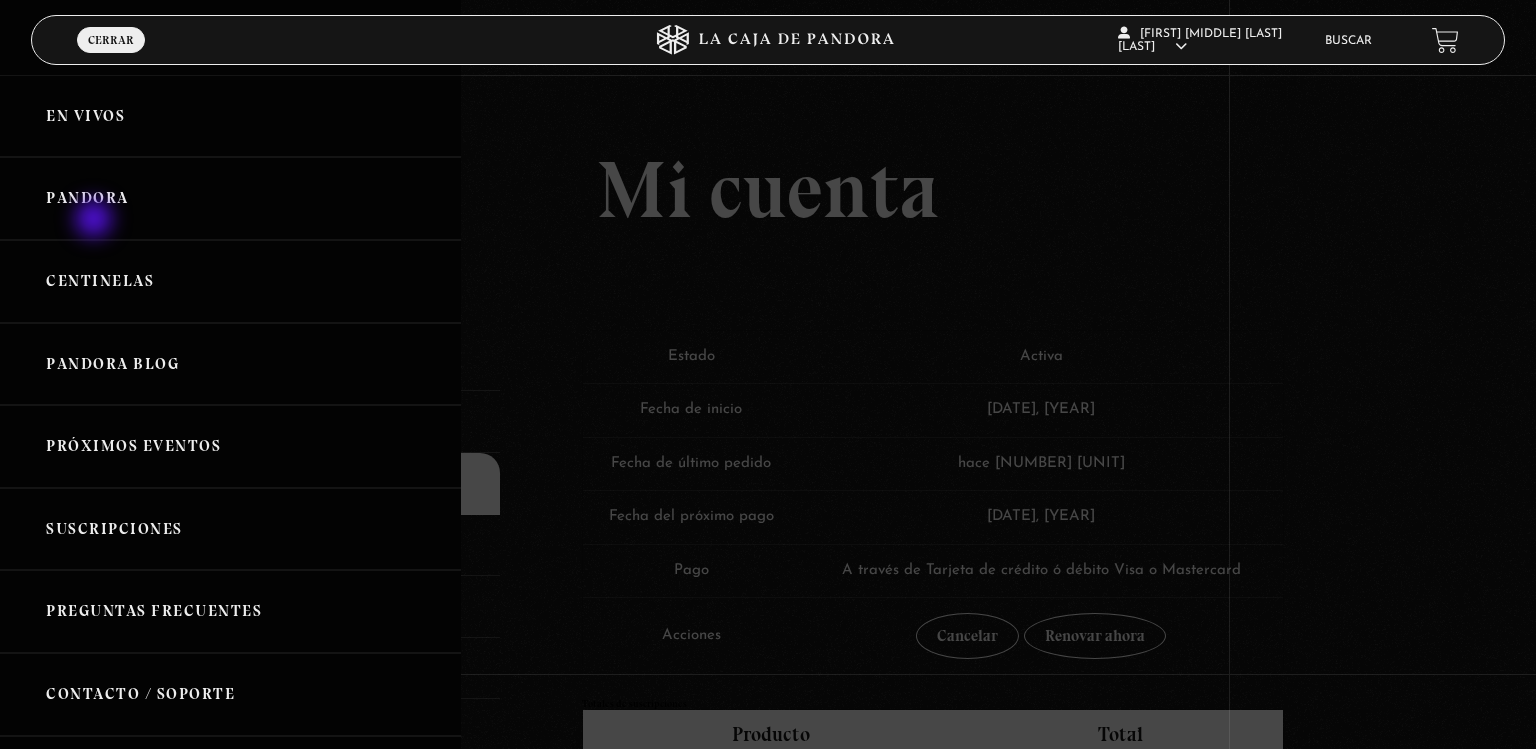 click on "Pandora" at bounding box center [230, 198] 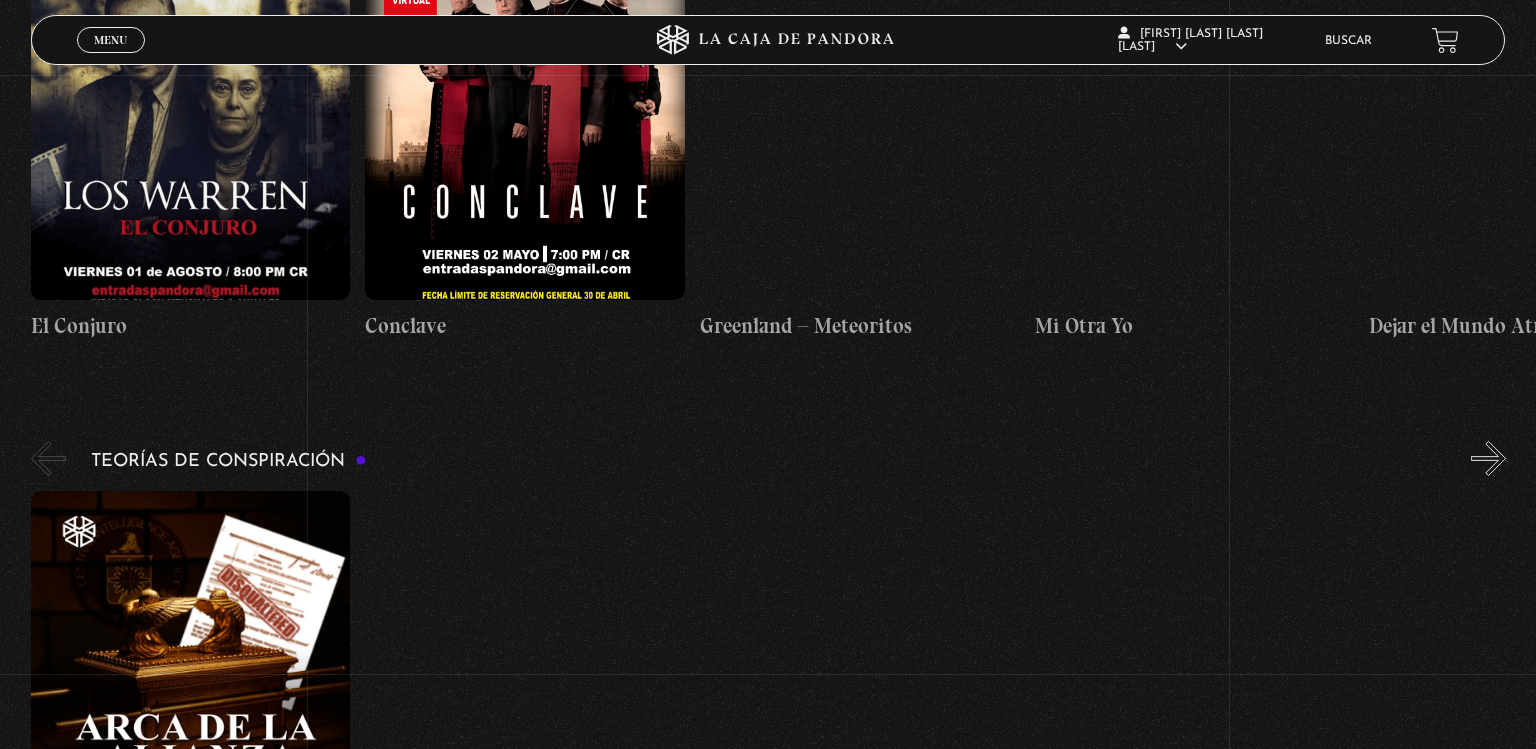 scroll, scrollTop: 2804, scrollLeft: 0, axis: vertical 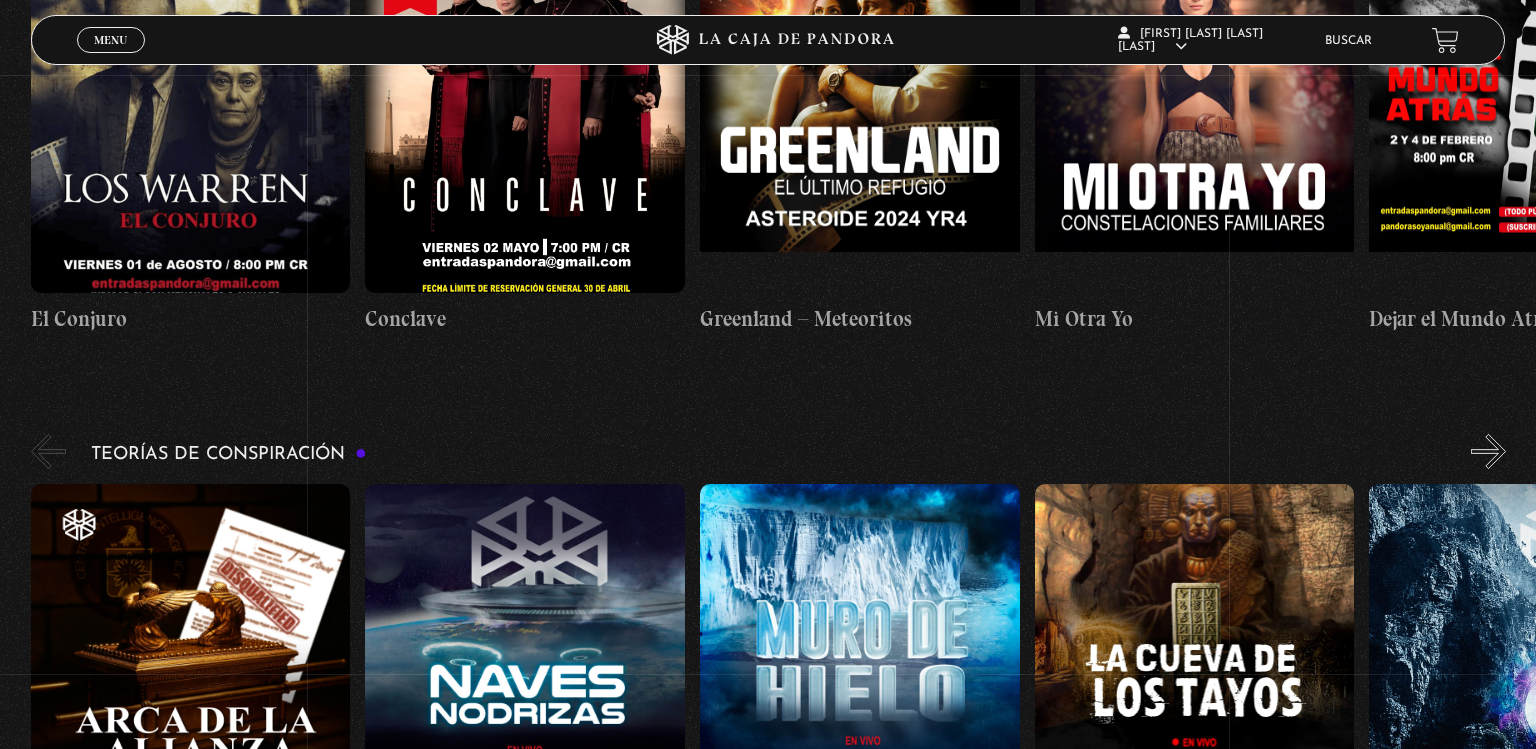 click at bounding box center [191, 113] 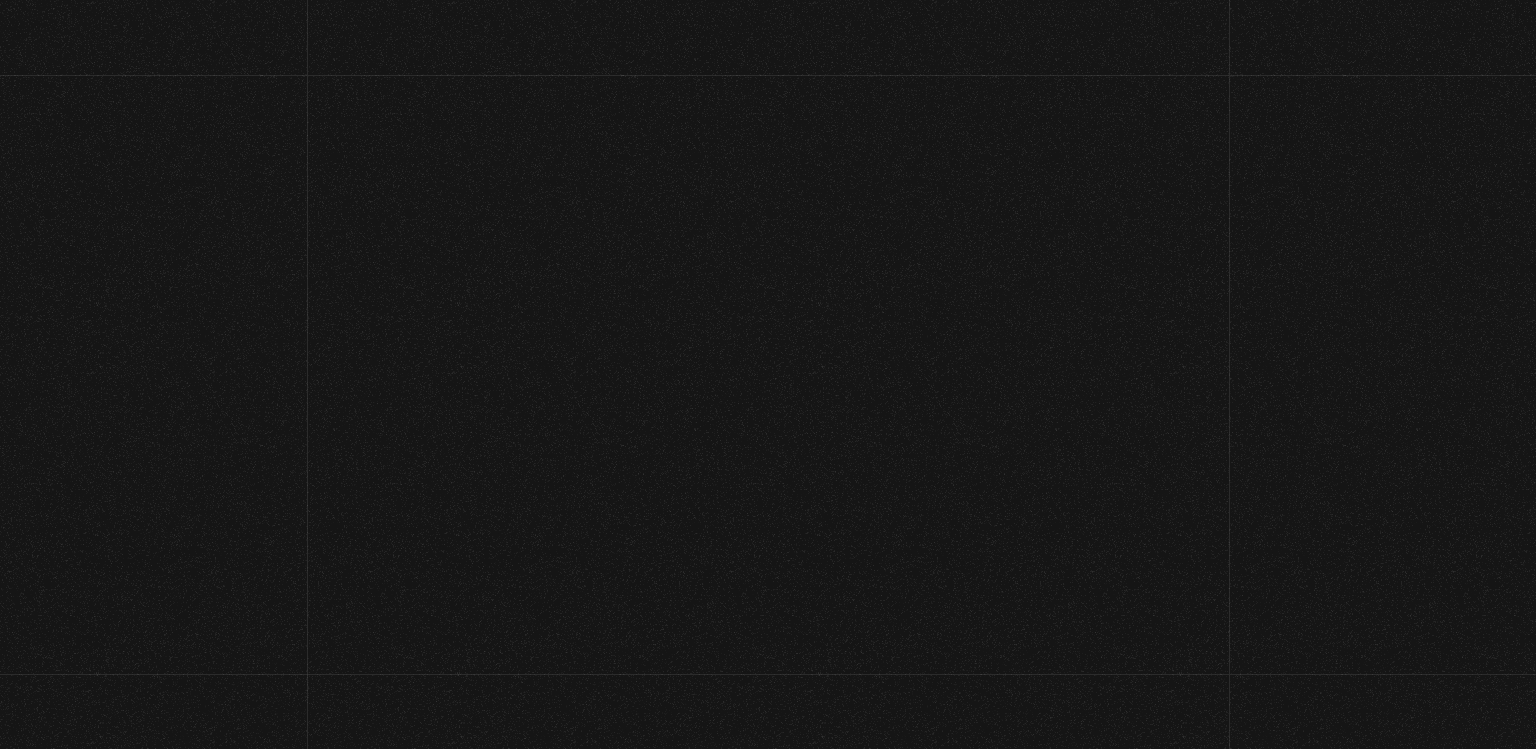 scroll, scrollTop: 0, scrollLeft: 0, axis: both 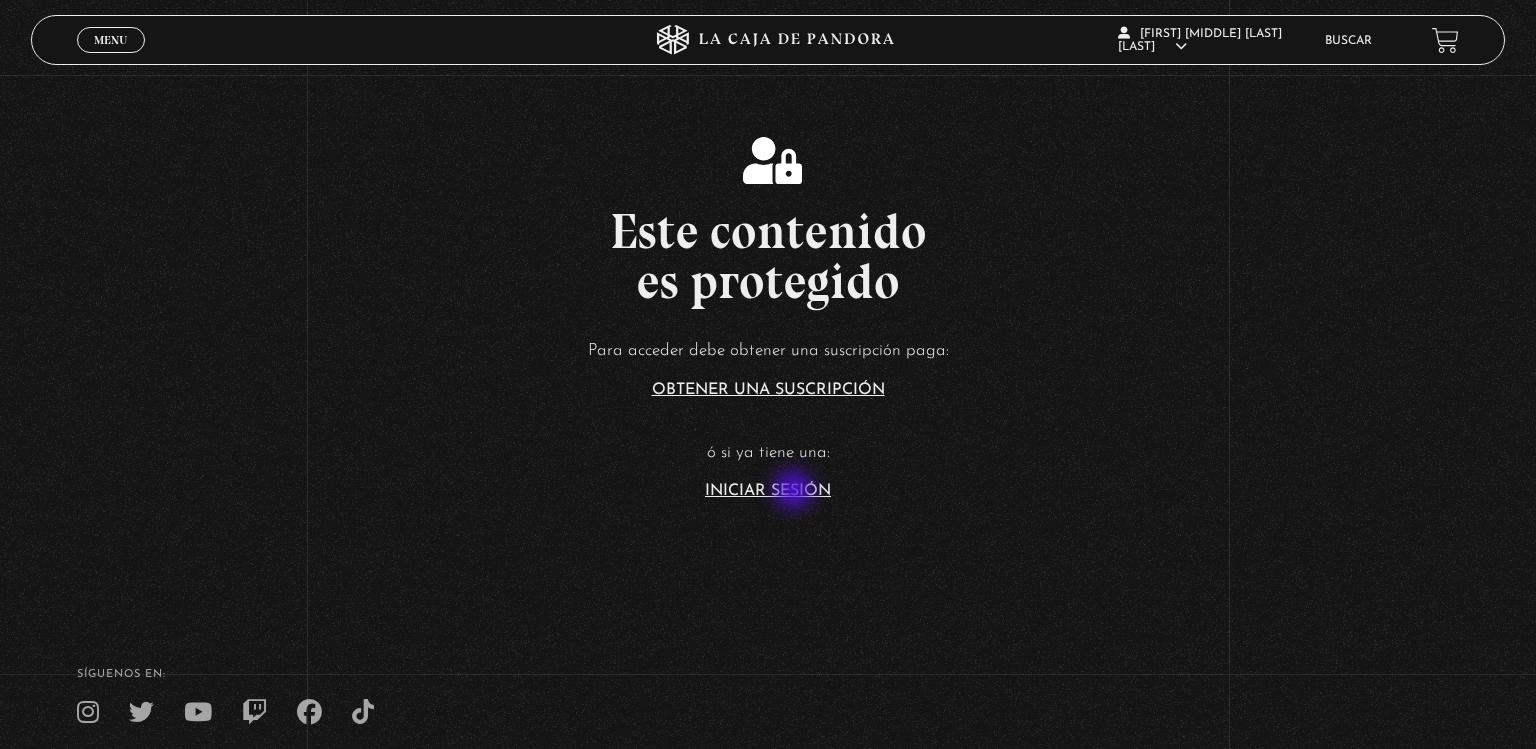click on "Iniciar Sesión" at bounding box center [768, 491] 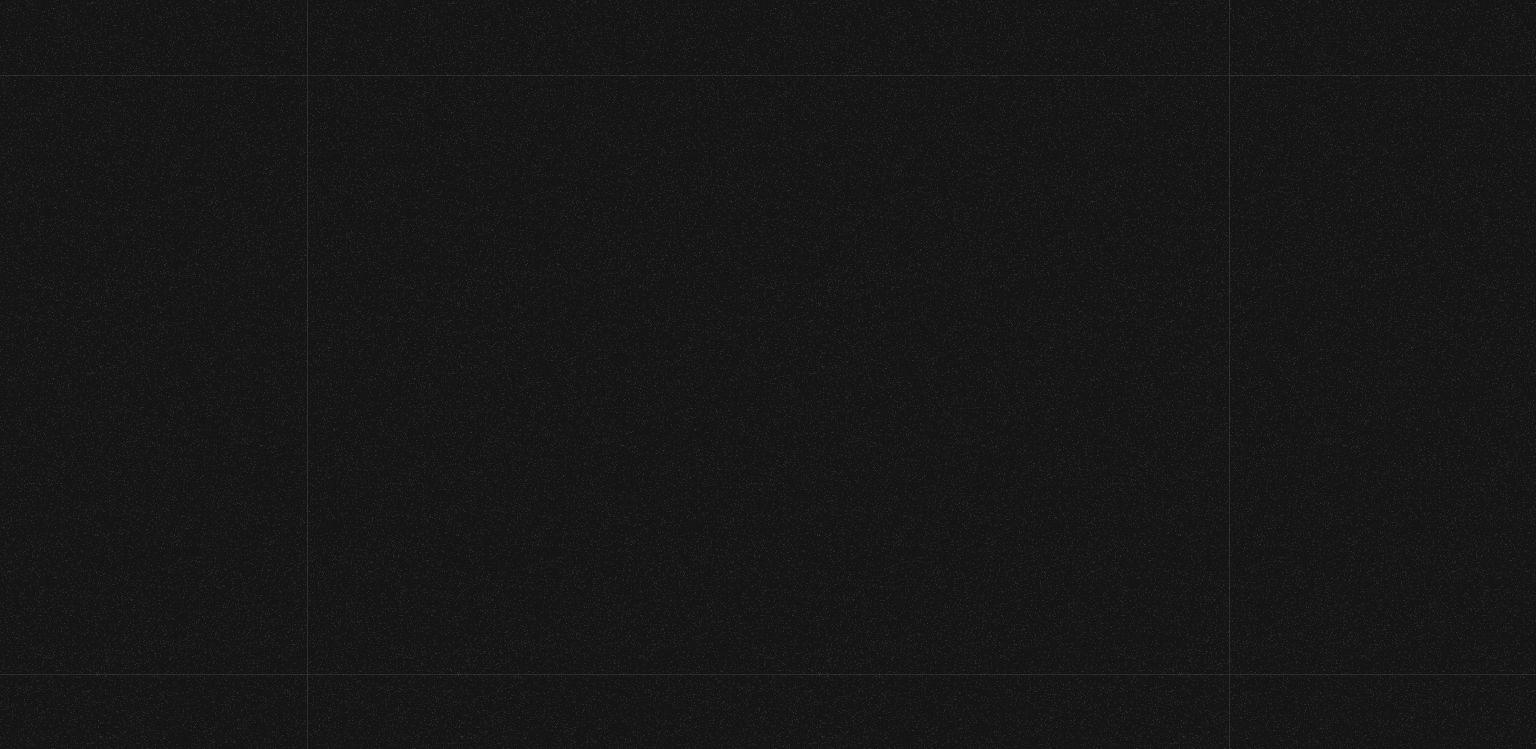 scroll, scrollTop: 0, scrollLeft: 0, axis: both 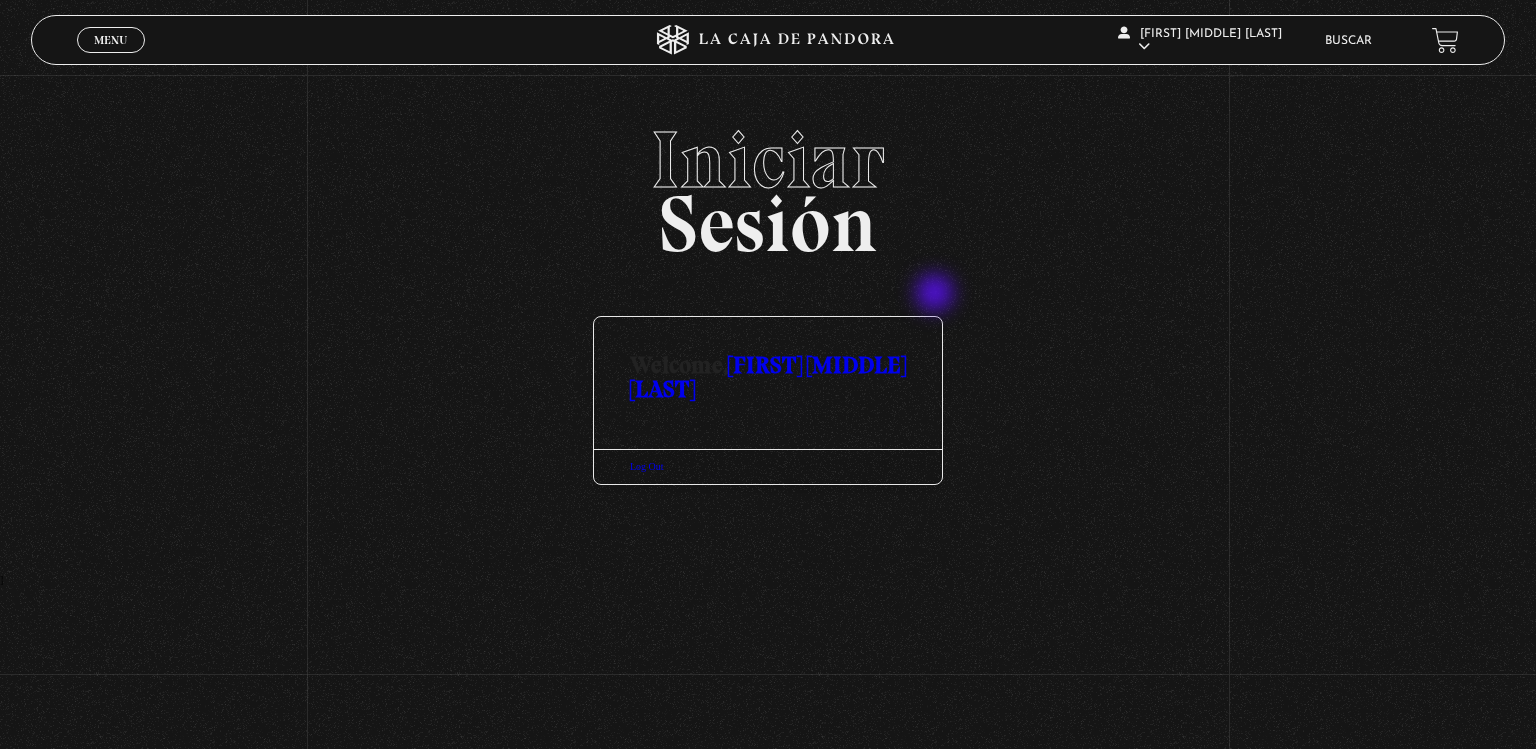click on "Iniciar Sesión
Welcome,  Monica Alexandra Serrano Soto
Log Out" at bounding box center [768, 347] 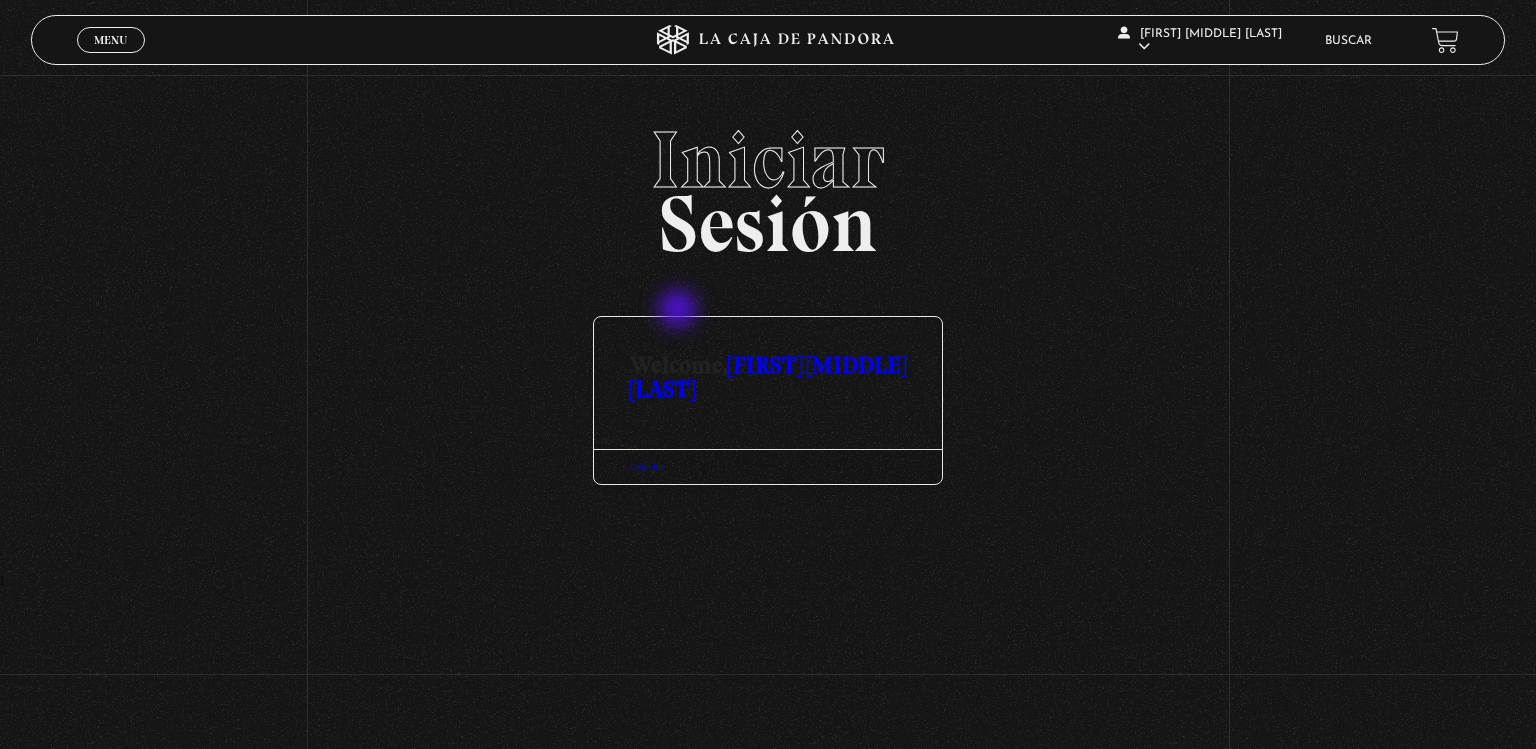 click on "Log Out" at bounding box center (768, 466) 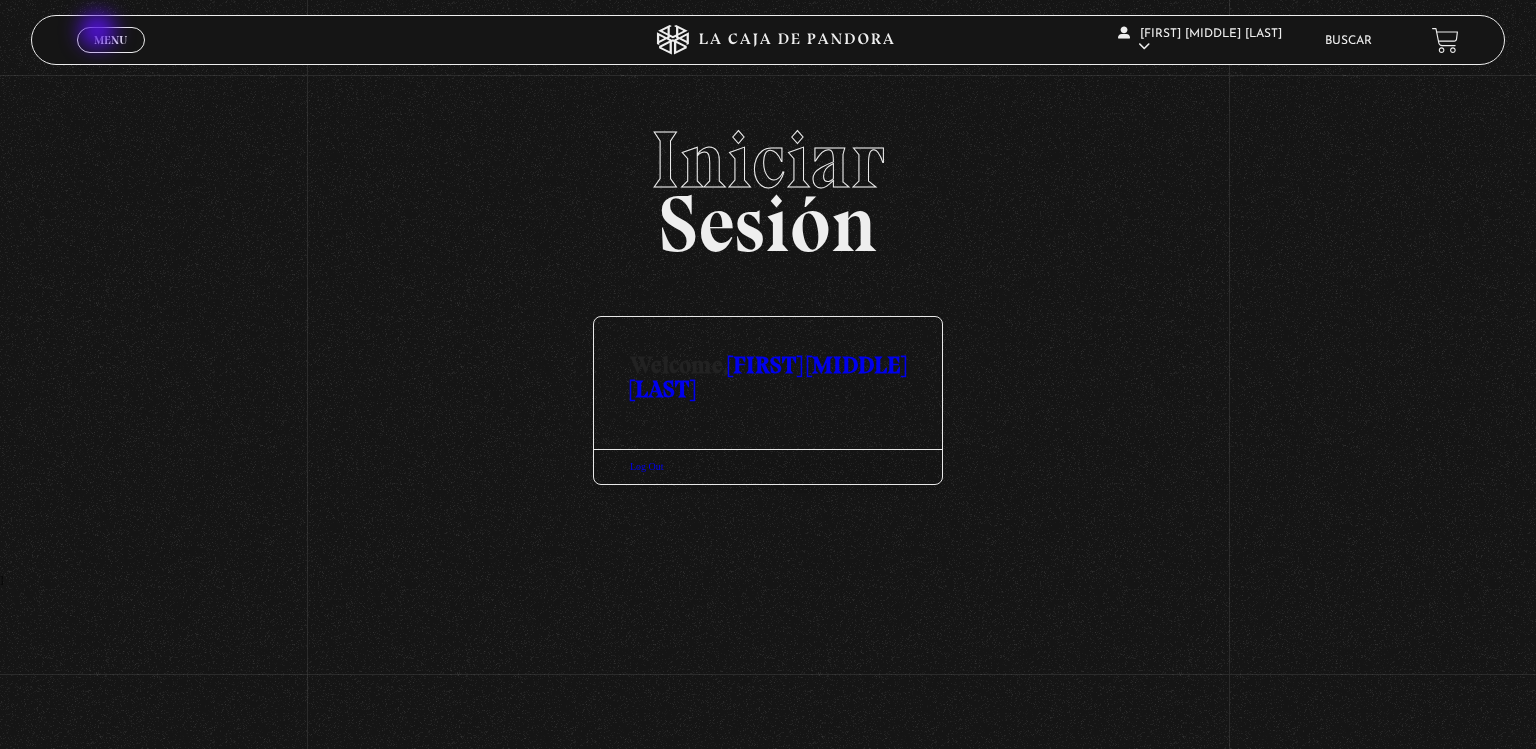 click on "Menu" at bounding box center (110, 40) 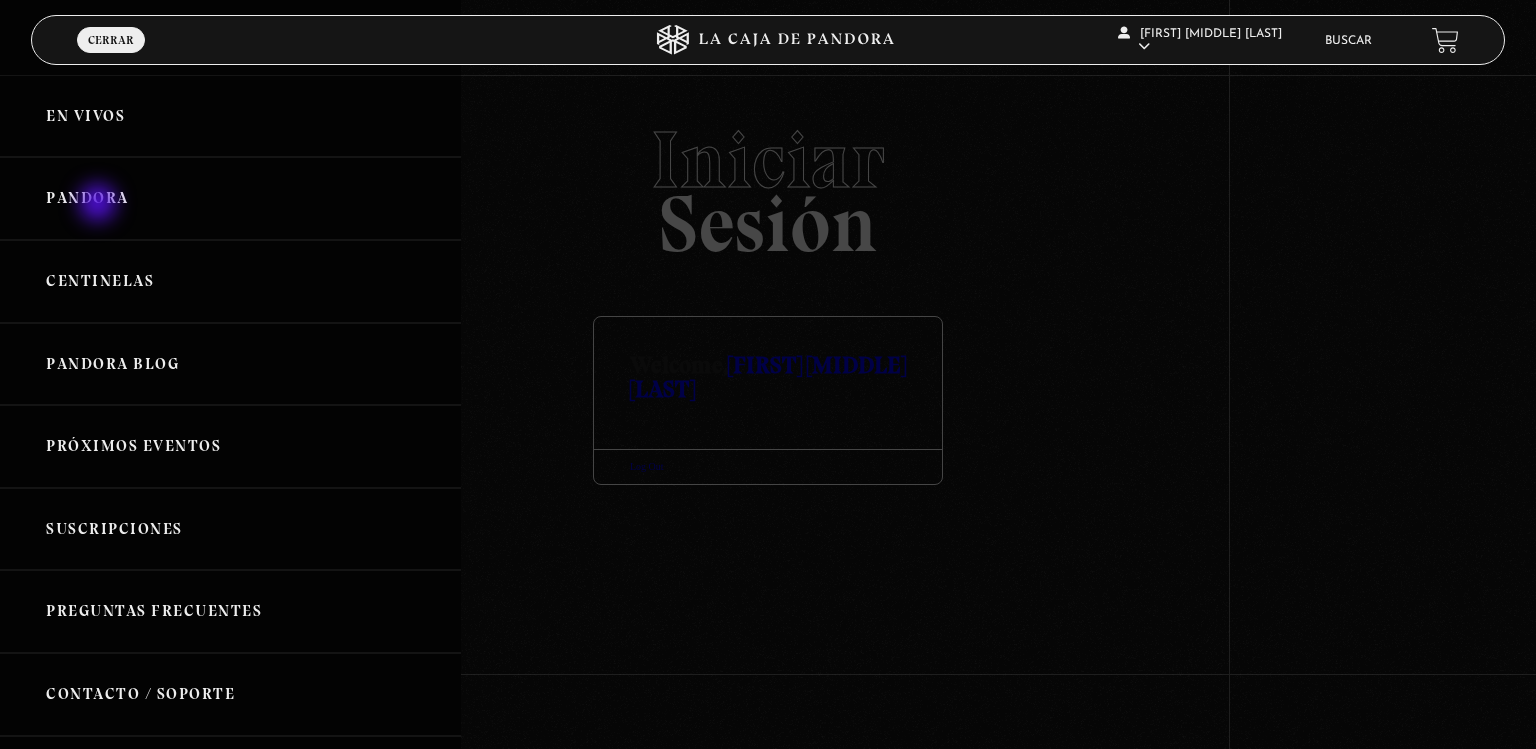 click on "Pandora" at bounding box center [230, 198] 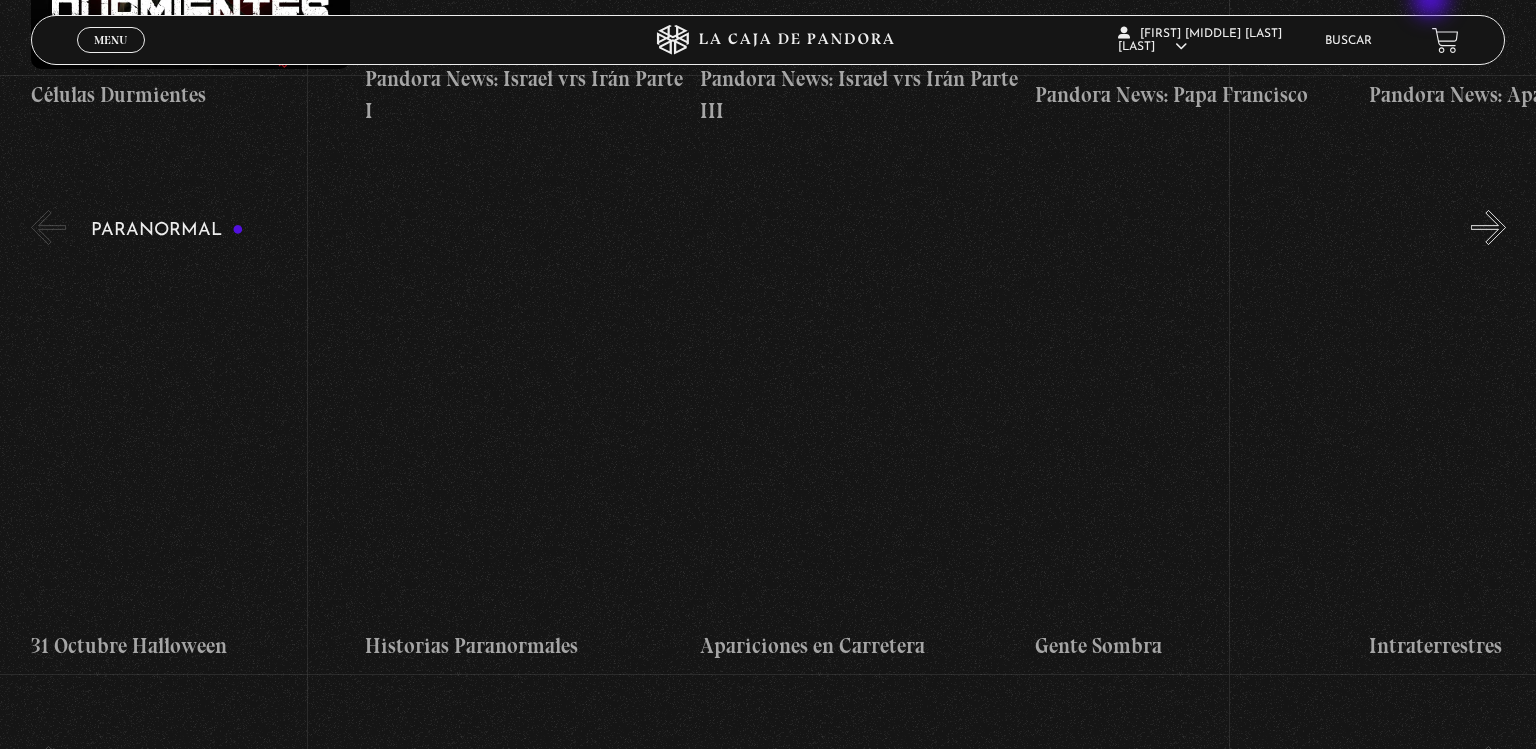 scroll, scrollTop: 789, scrollLeft: 0, axis: vertical 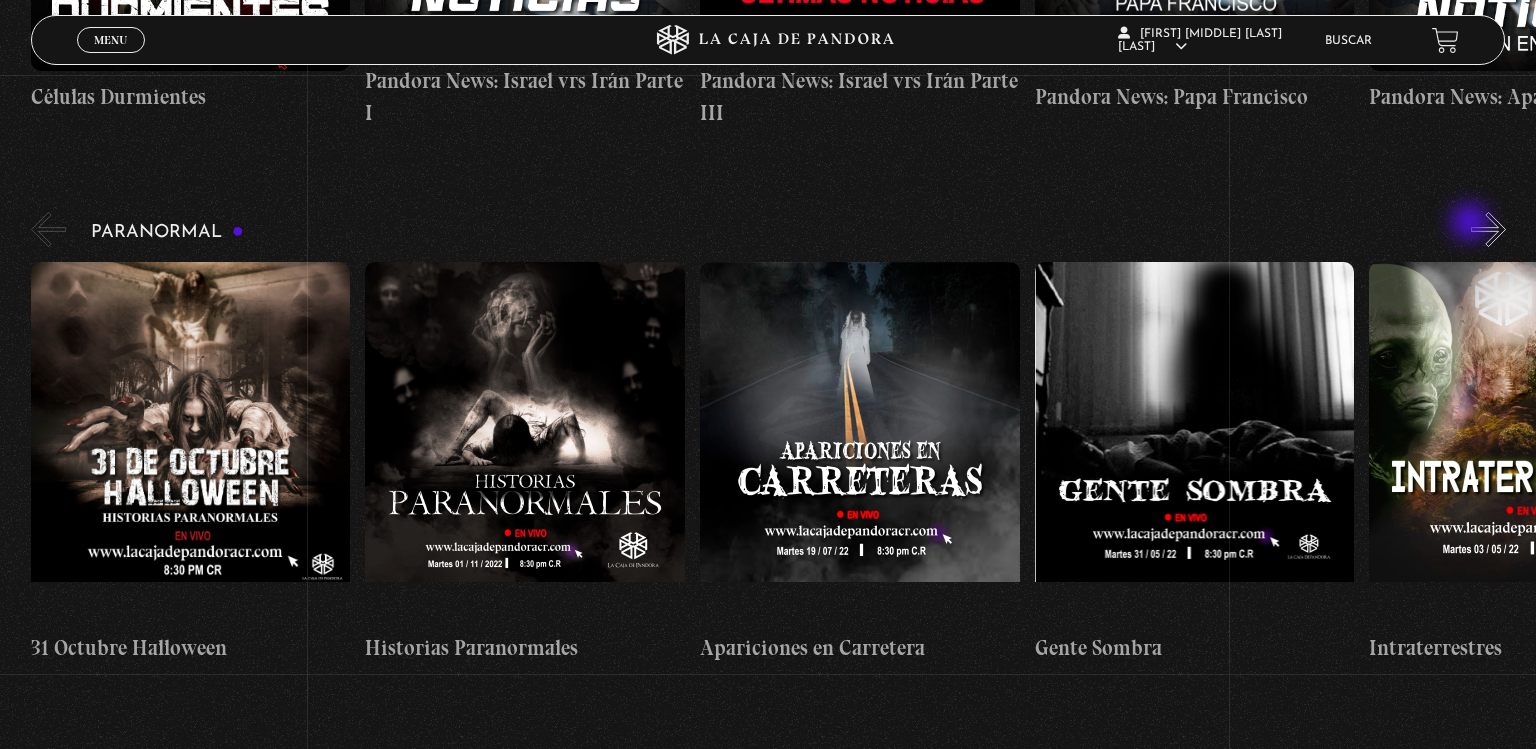click on "»" at bounding box center [1488, 229] 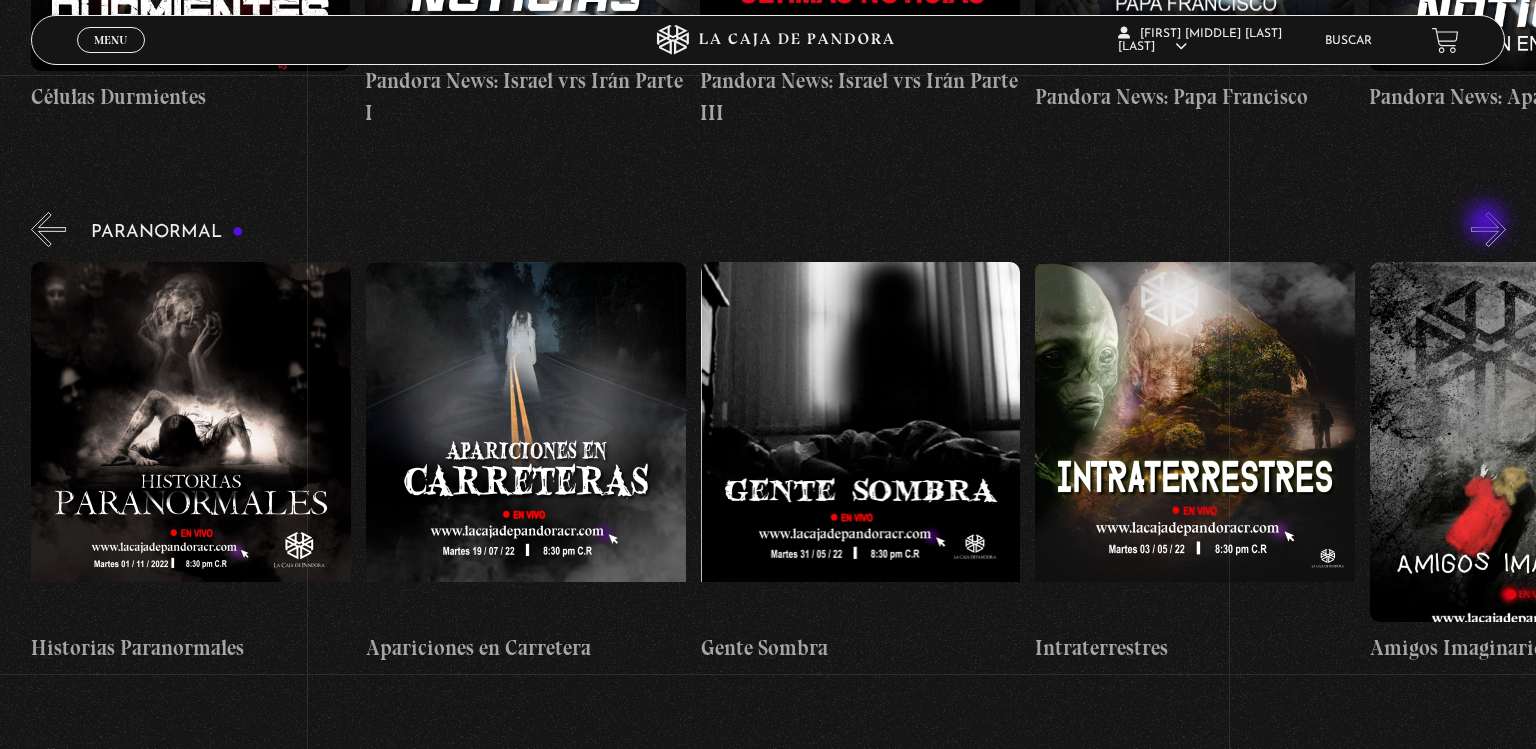click on "»" at bounding box center (1488, 229) 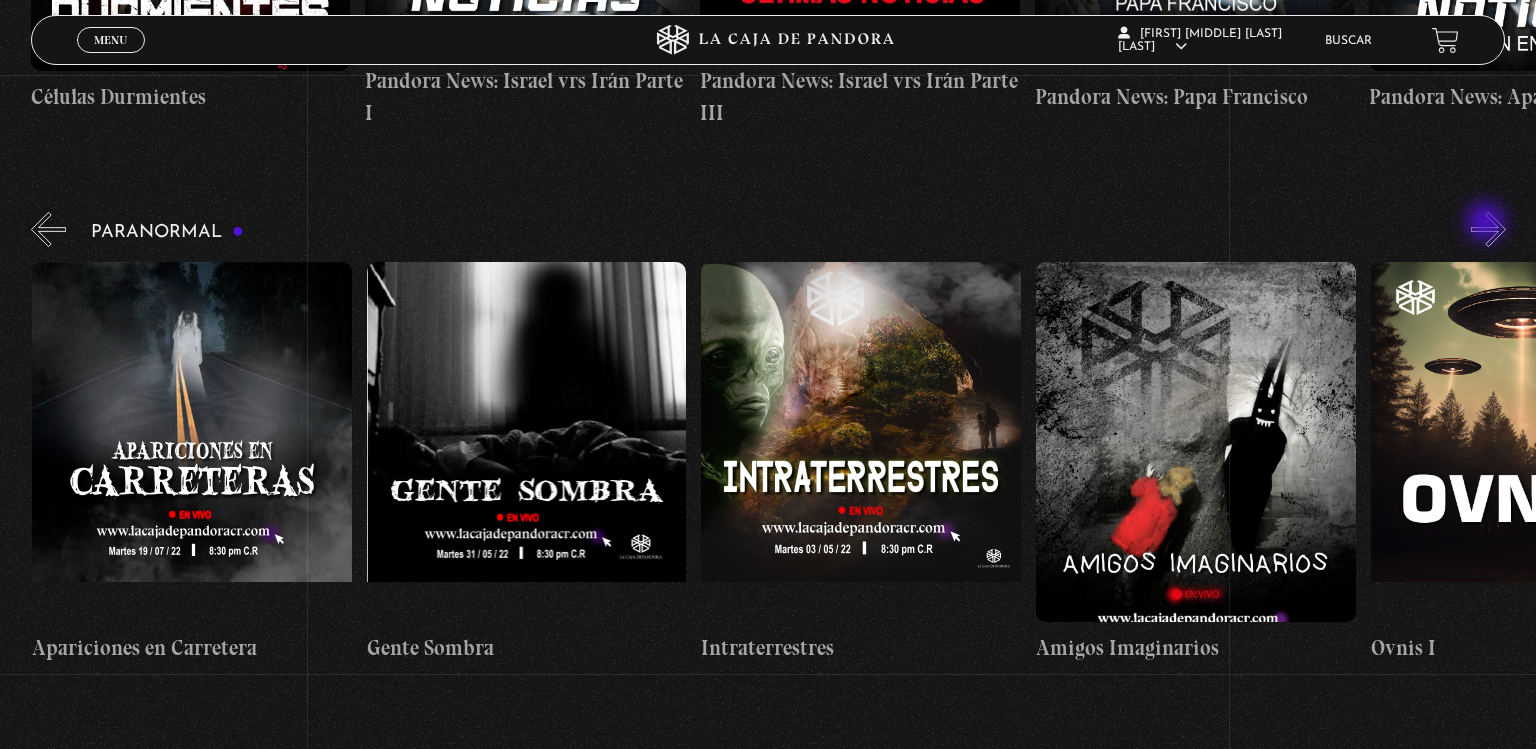 scroll, scrollTop: 0, scrollLeft: 668, axis: horizontal 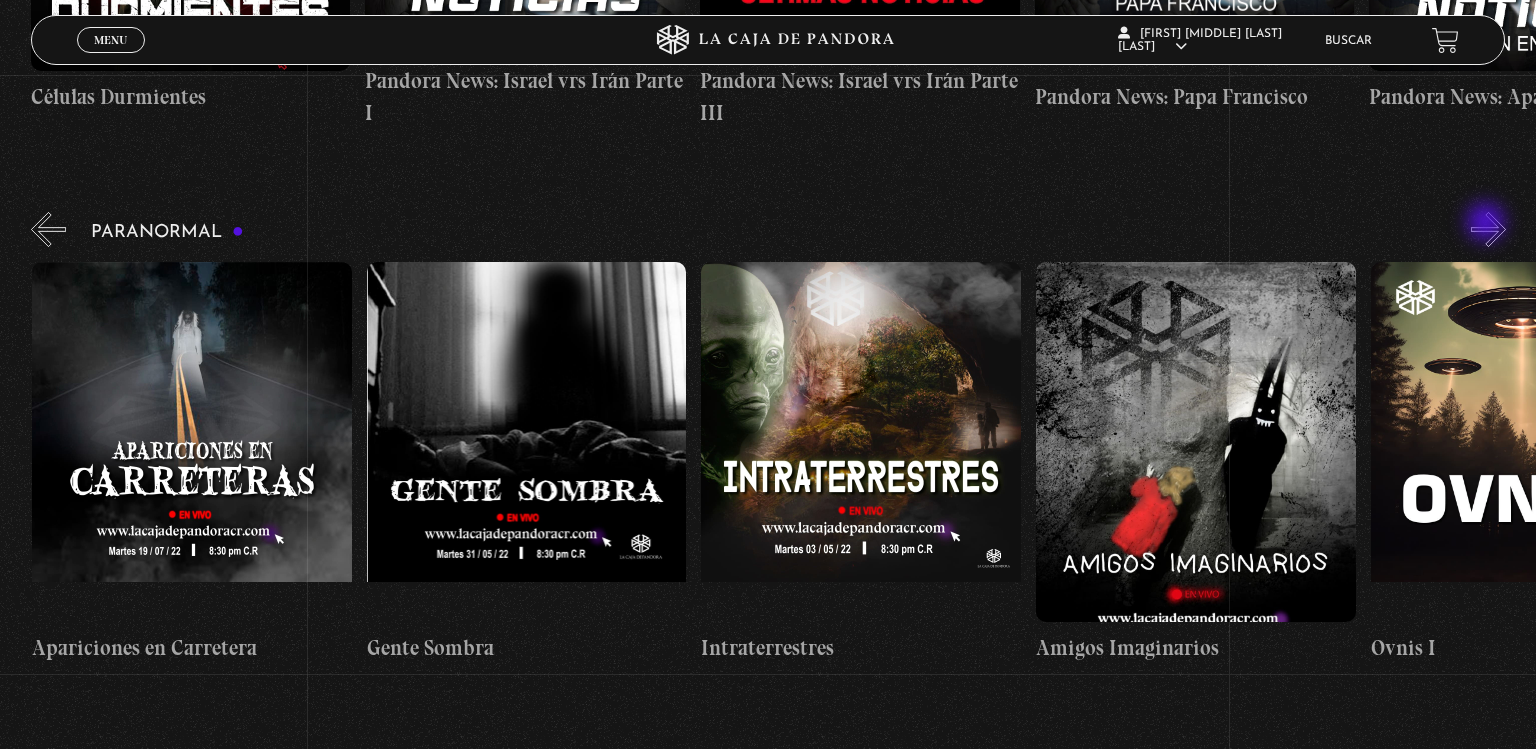 click on "»" at bounding box center [1488, 229] 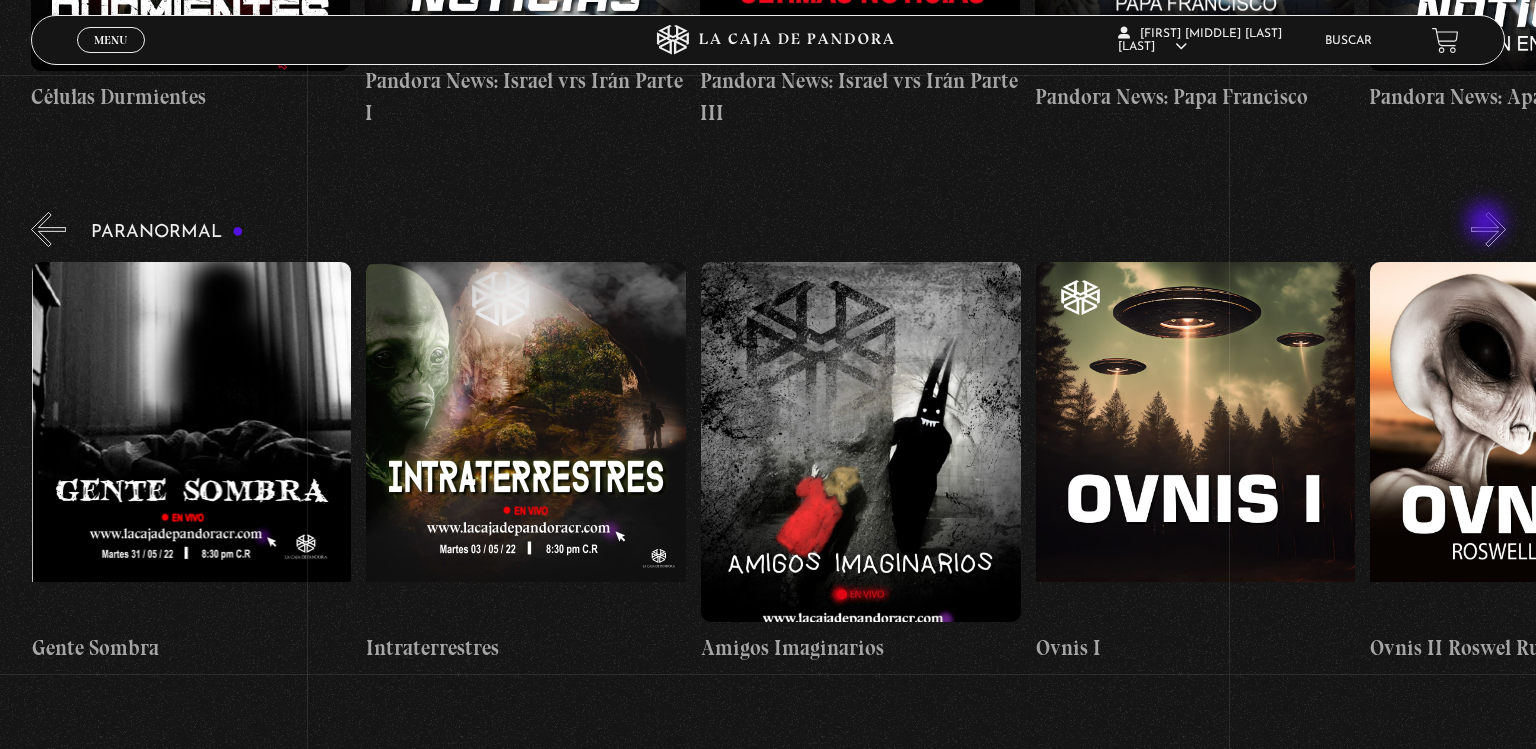 scroll, scrollTop: 0, scrollLeft: 1004, axis: horizontal 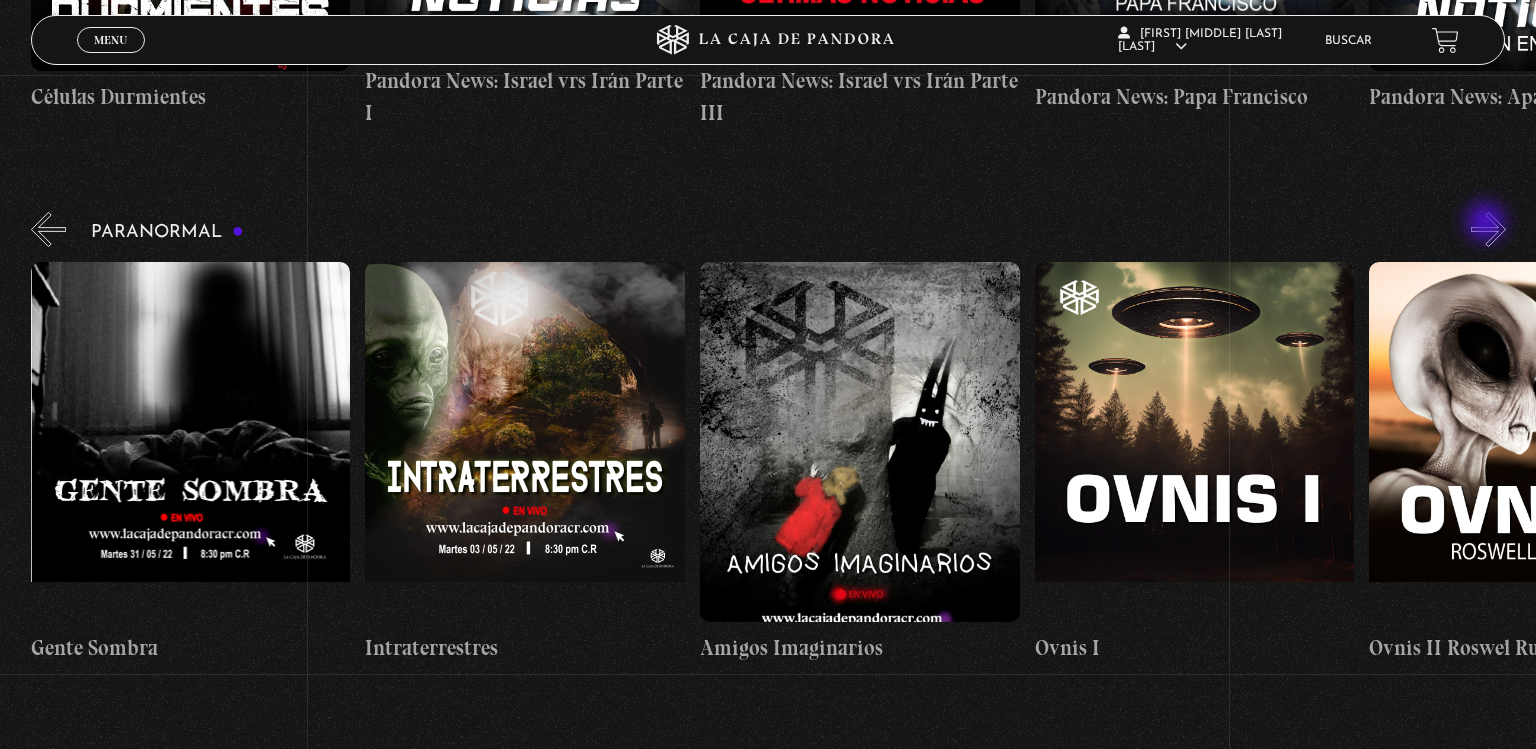 click on "»" at bounding box center [1488, 229] 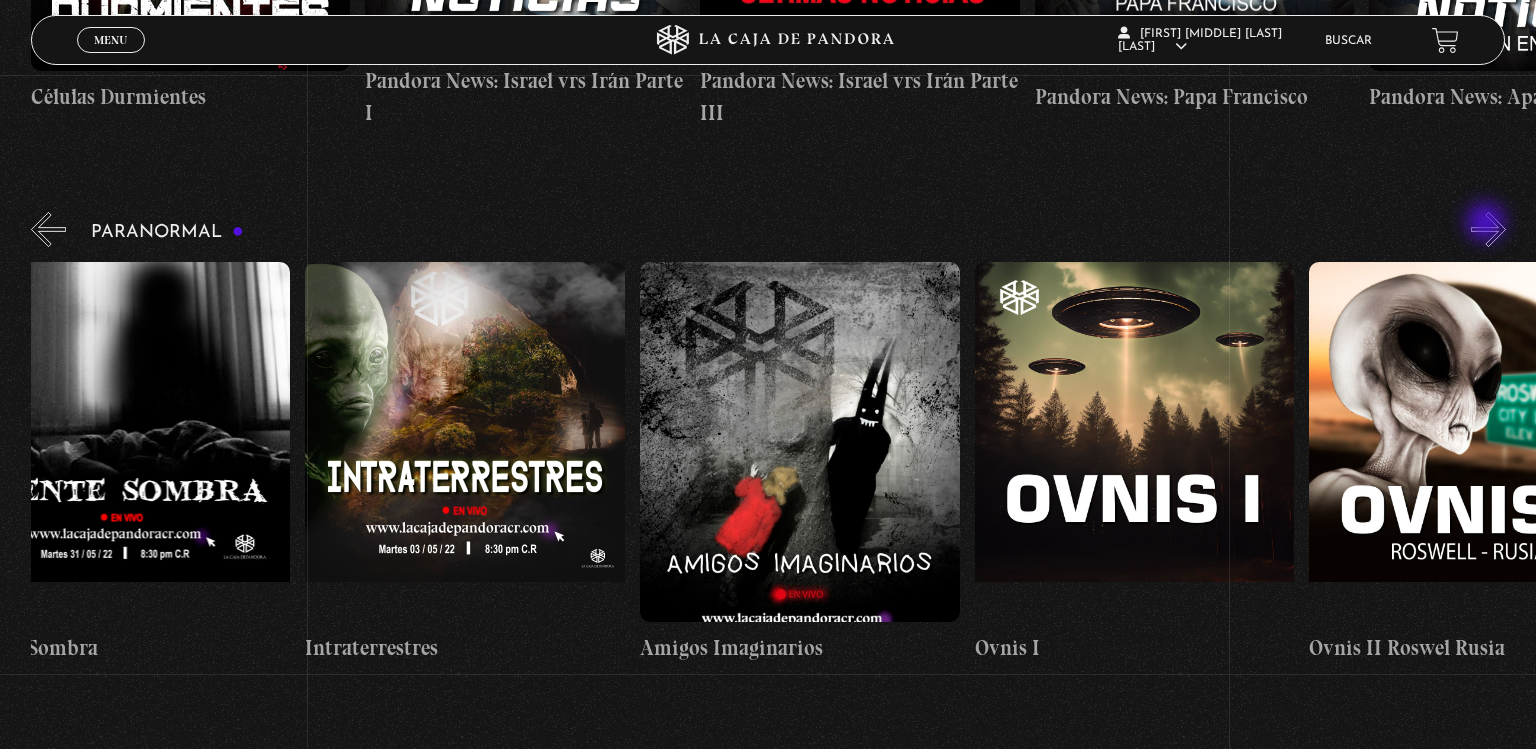 click on "»" at bounding box center [1488, 229] 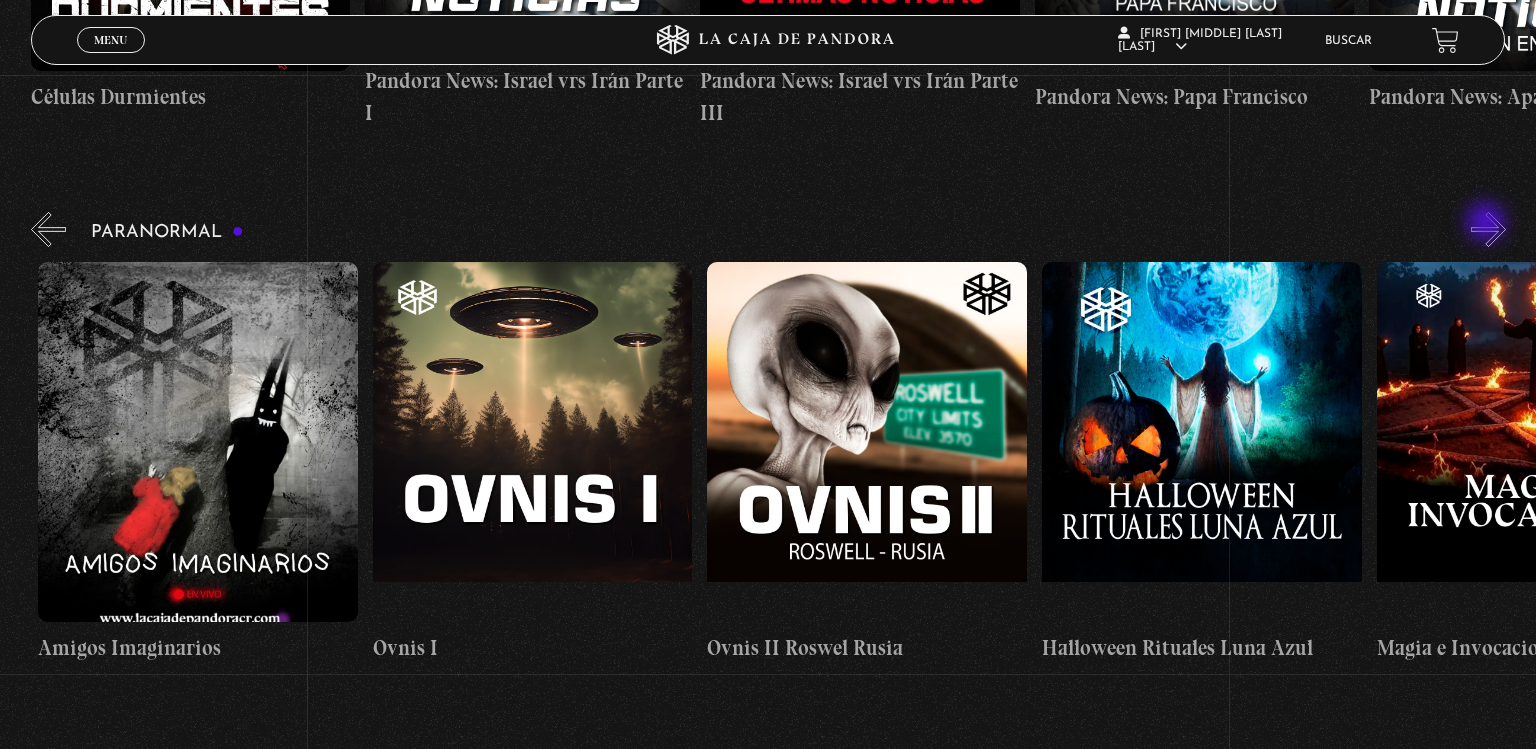 click on "»" at bounding box center [1488, 229] 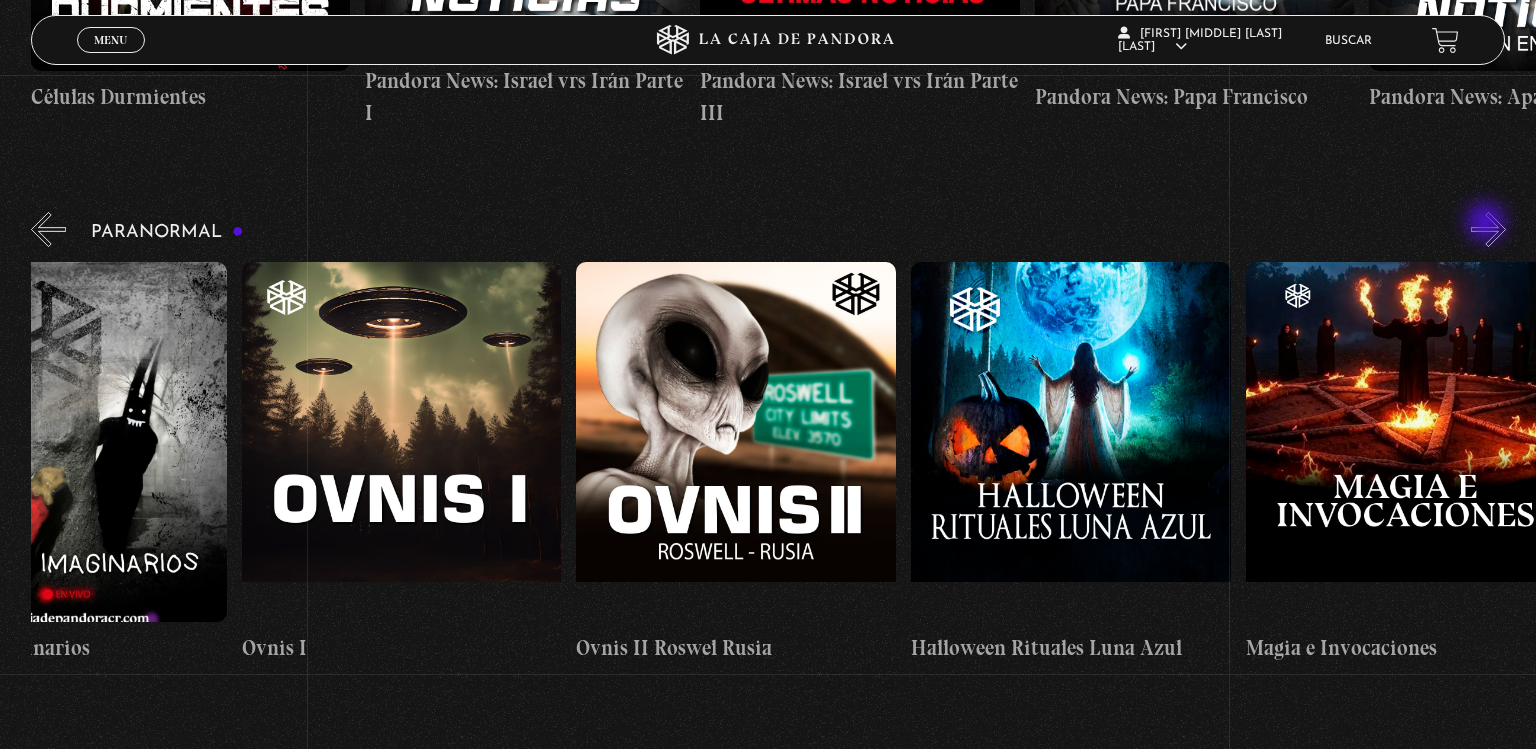 click on "»" at bounding box center [1488, 229] 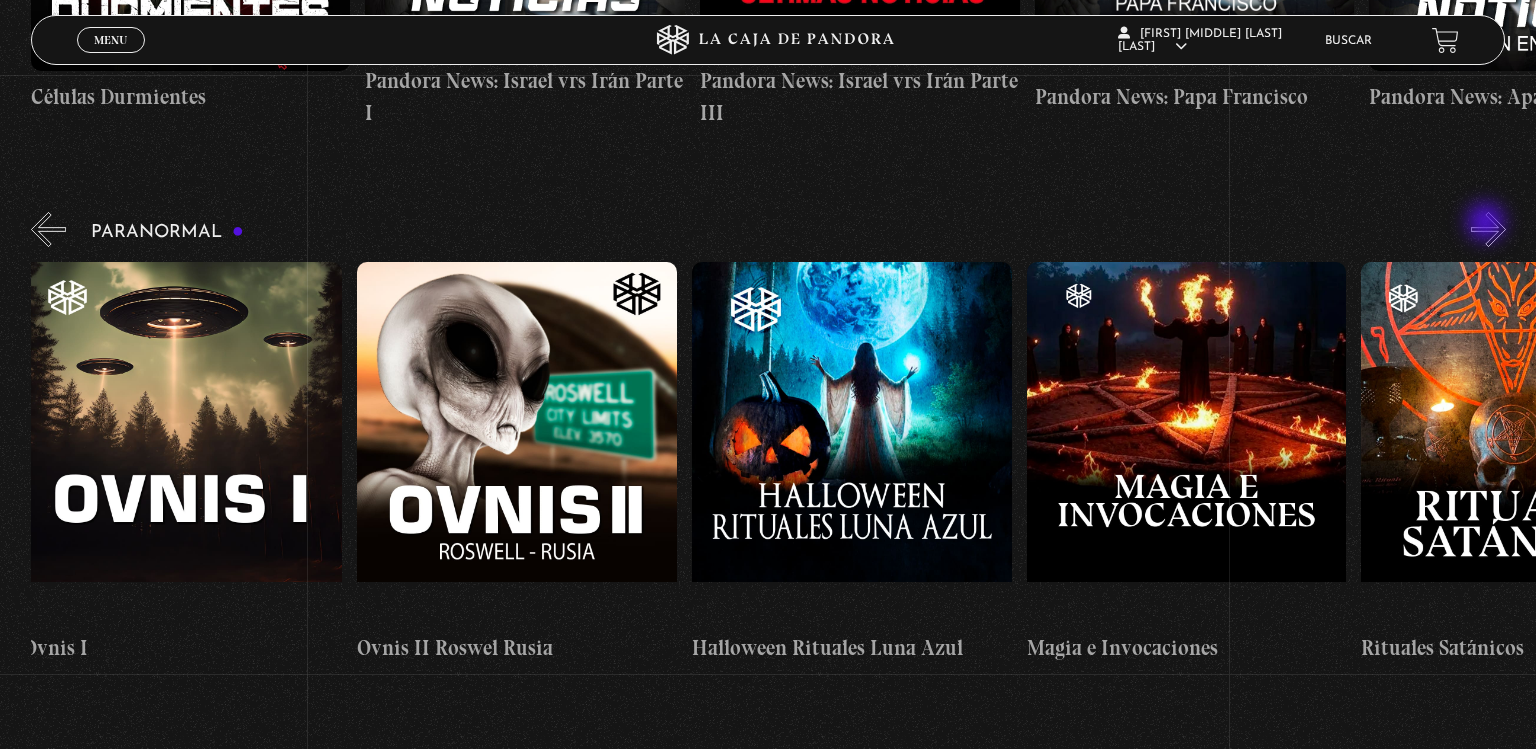 click on "»" at bounding box center (1488, 229) 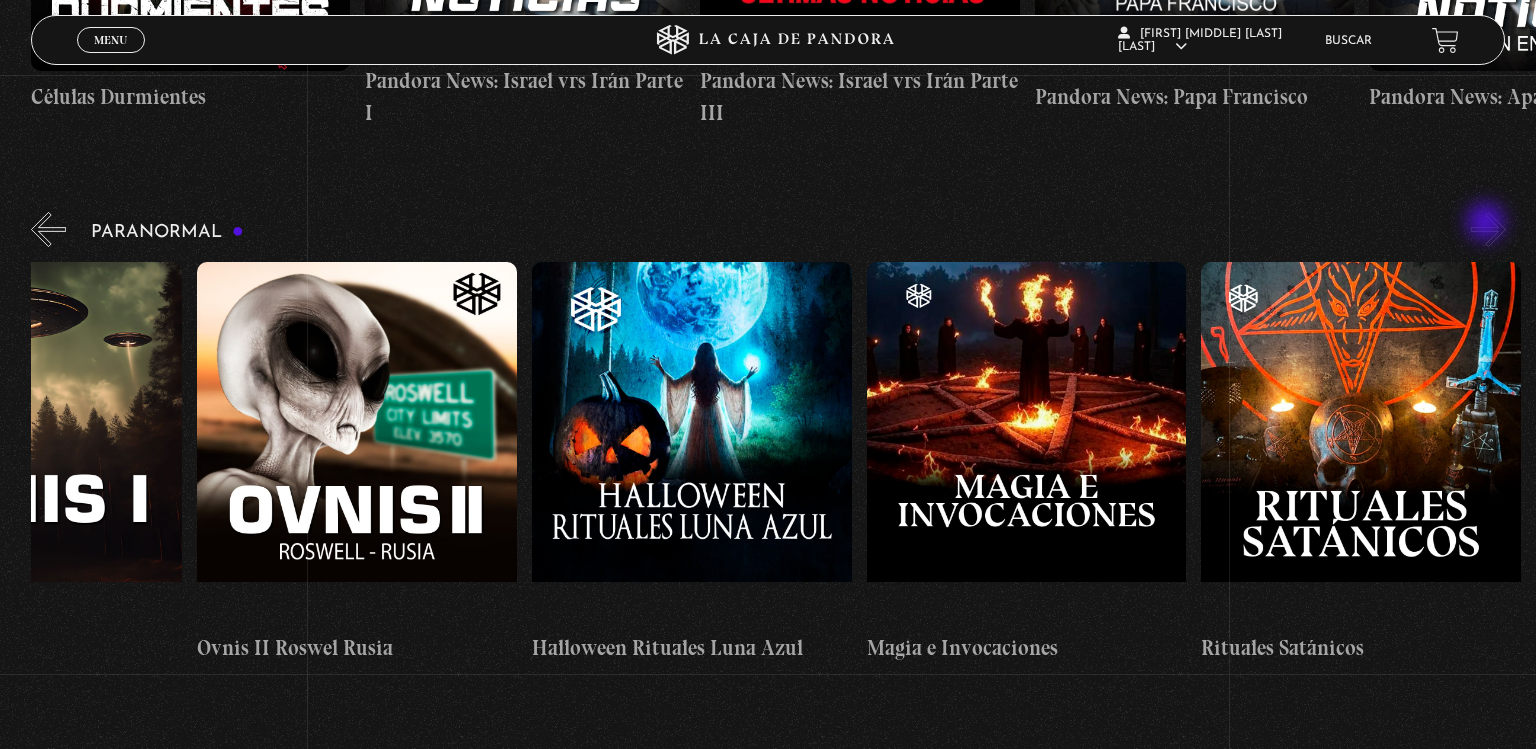 click on "»" at bounding box center [1488, 229] 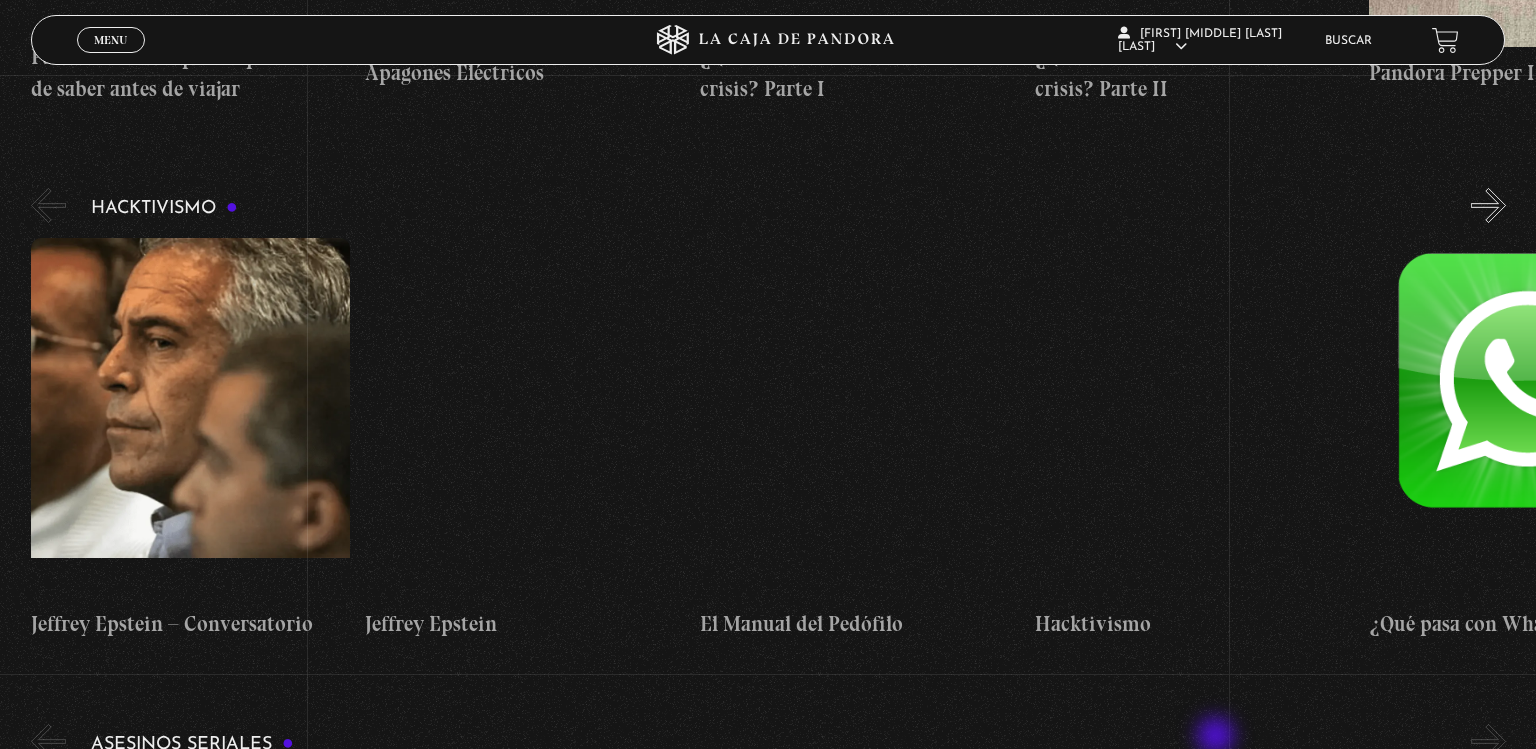 scroll, scrollTop: 4659, scrollLeft: 0, axis: vertical 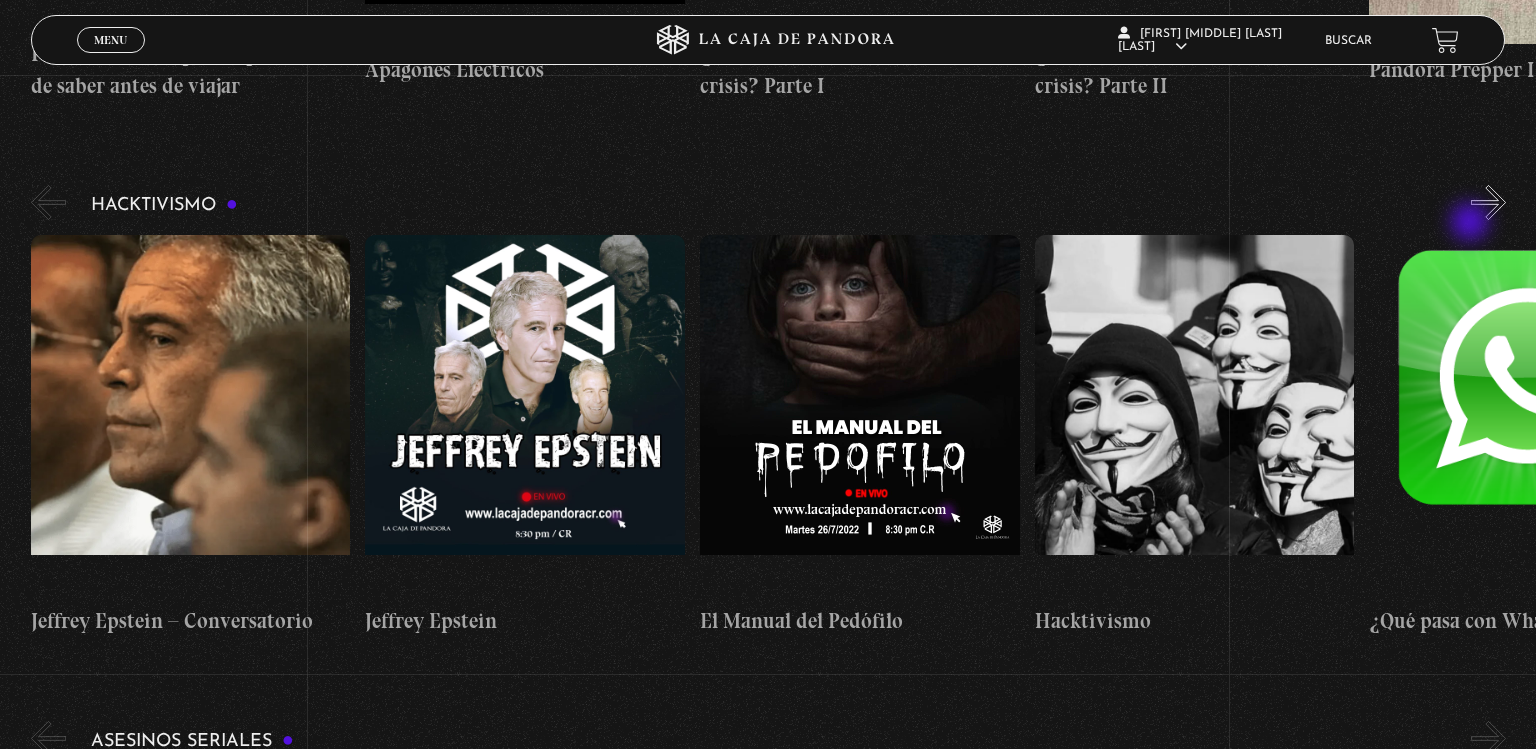 click on "»" at bounding box center [1488, 202] 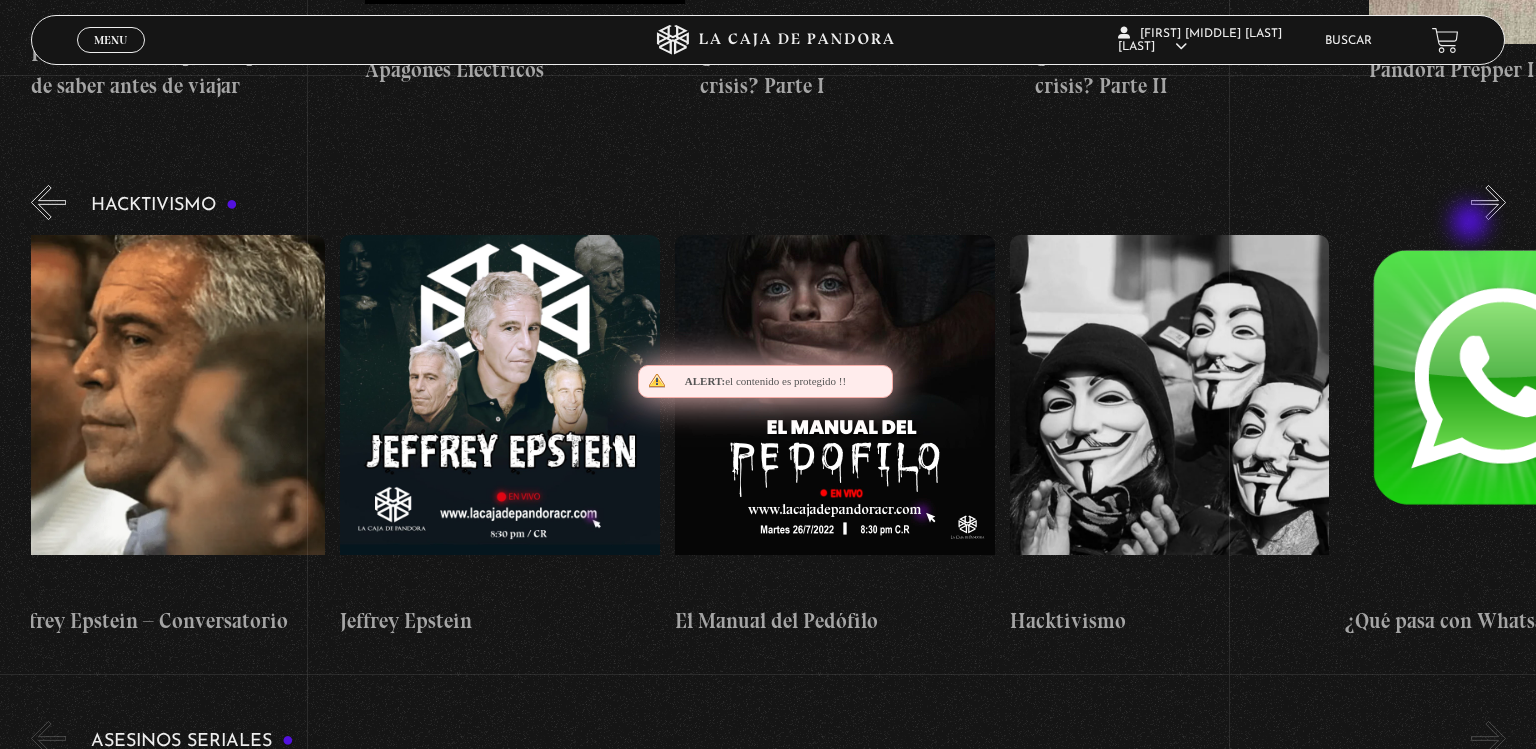 scroll, scrollTop: 0, scrollLeft: 168, axis: horizontal 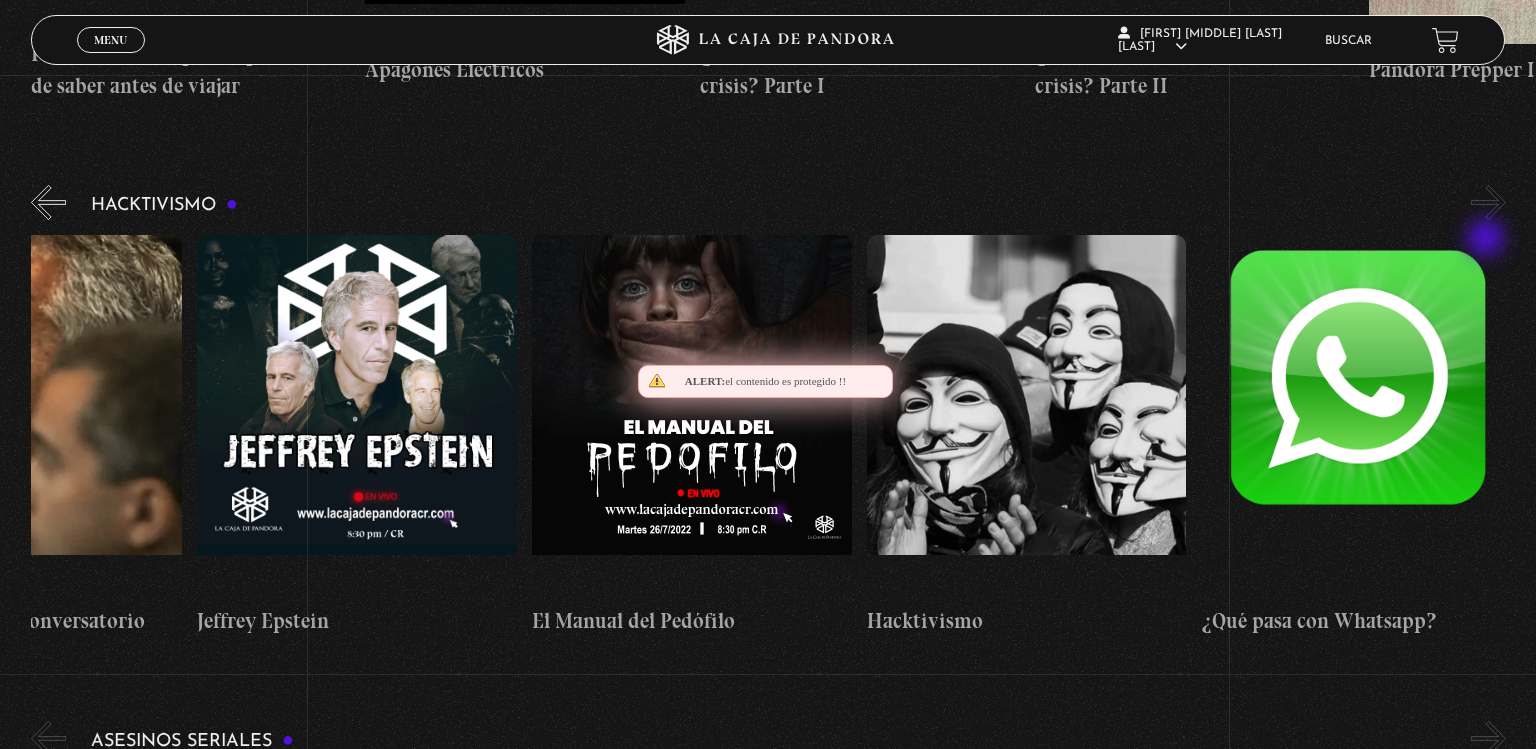 click on "»" at bounding box center (1488, 202) 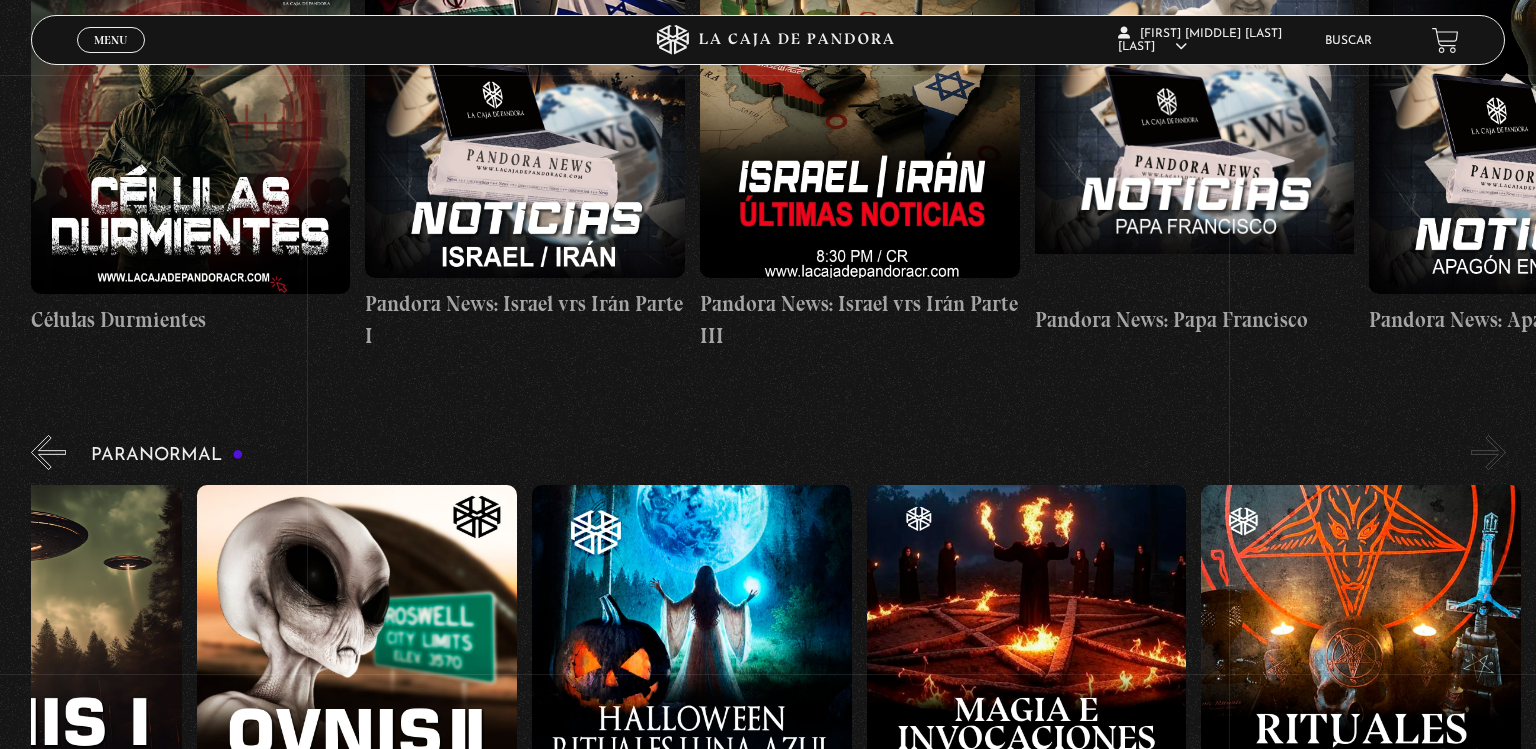scroll, scrollTop: 576, scrollLeft: 0, axis: vertical 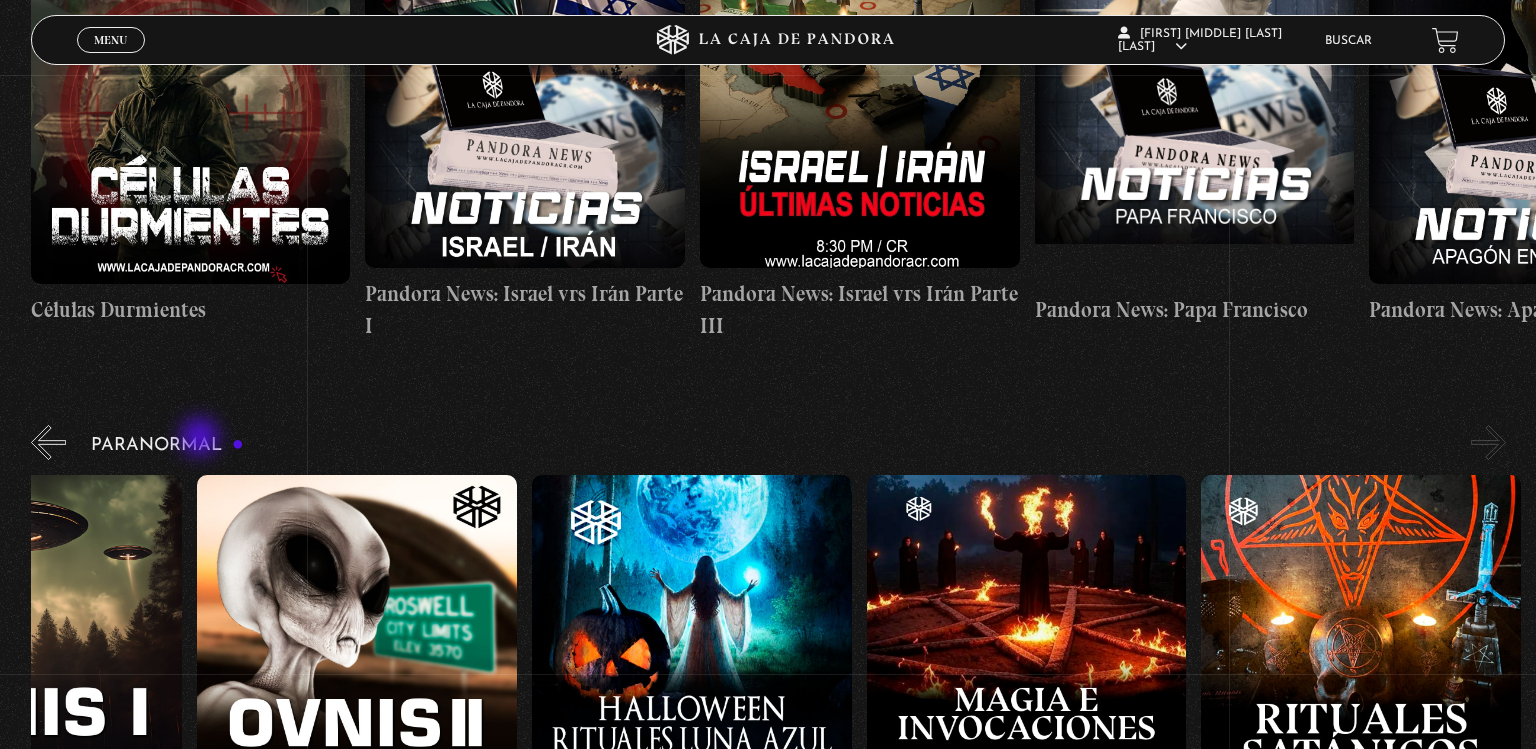 click on "Paranormal" at bounding box center (167, 445) 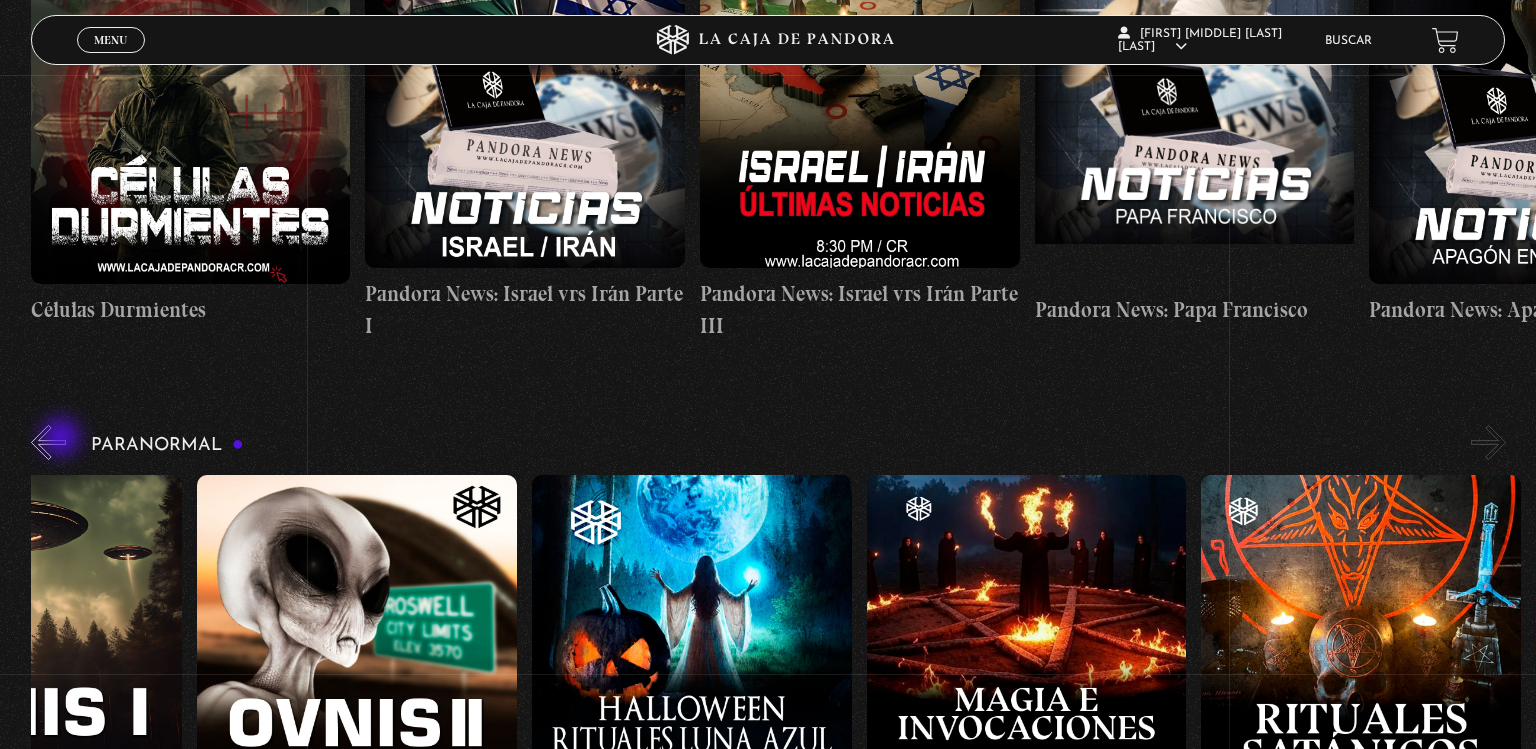click on "«" at bounding box center (48, 442) 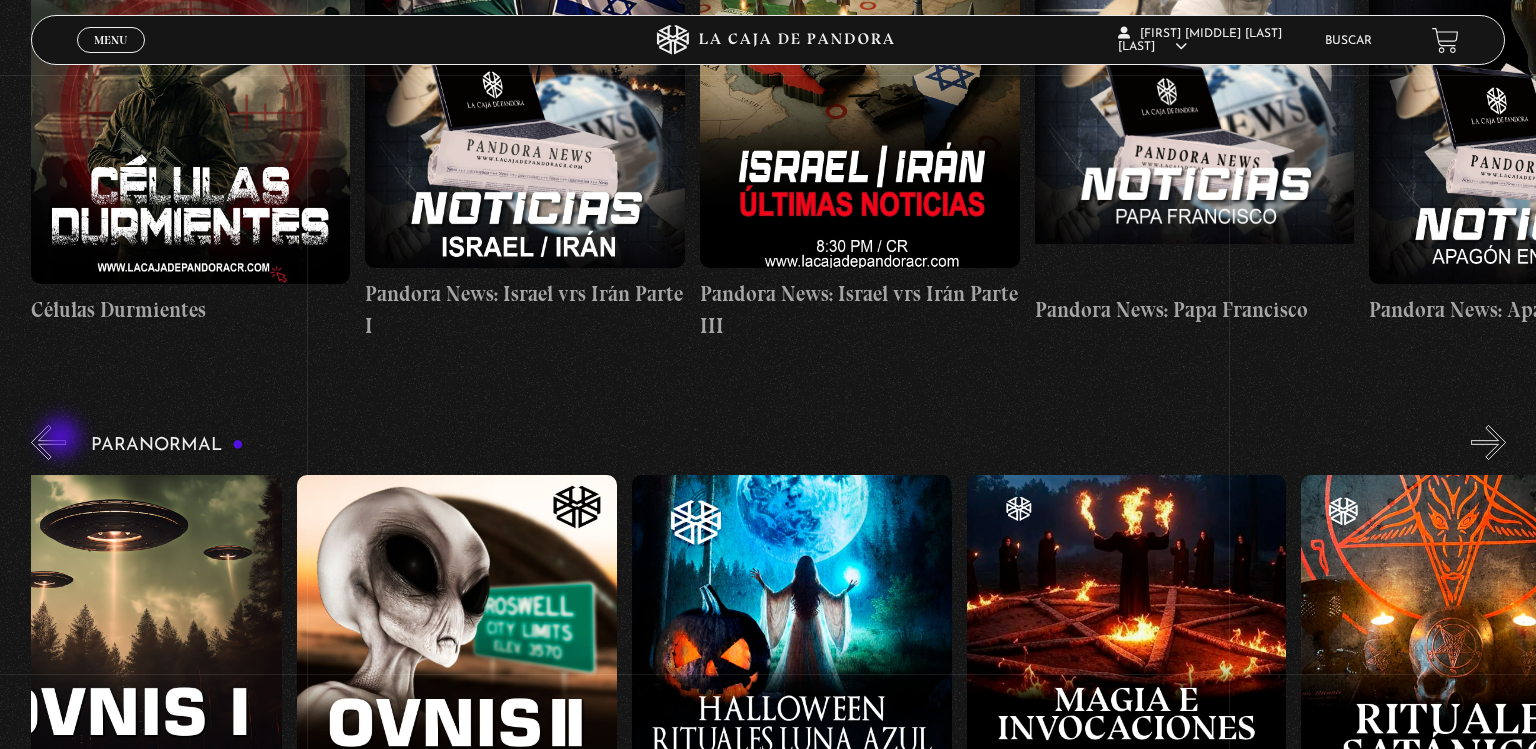 scroll, scrollTop: 0, scrollLeft: 2008, axis: horizontal 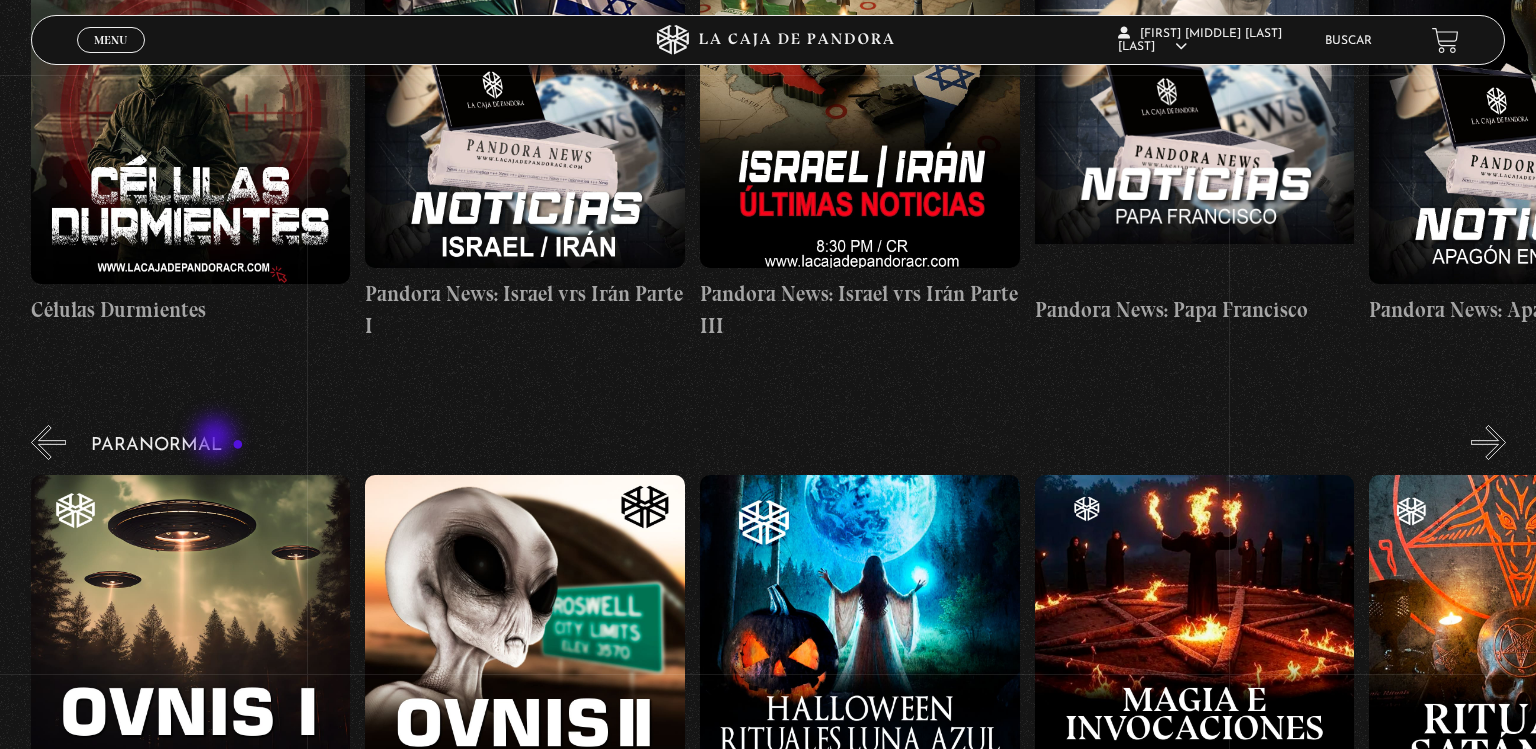 click on "Paranormal" at bounding box center (167, 445) 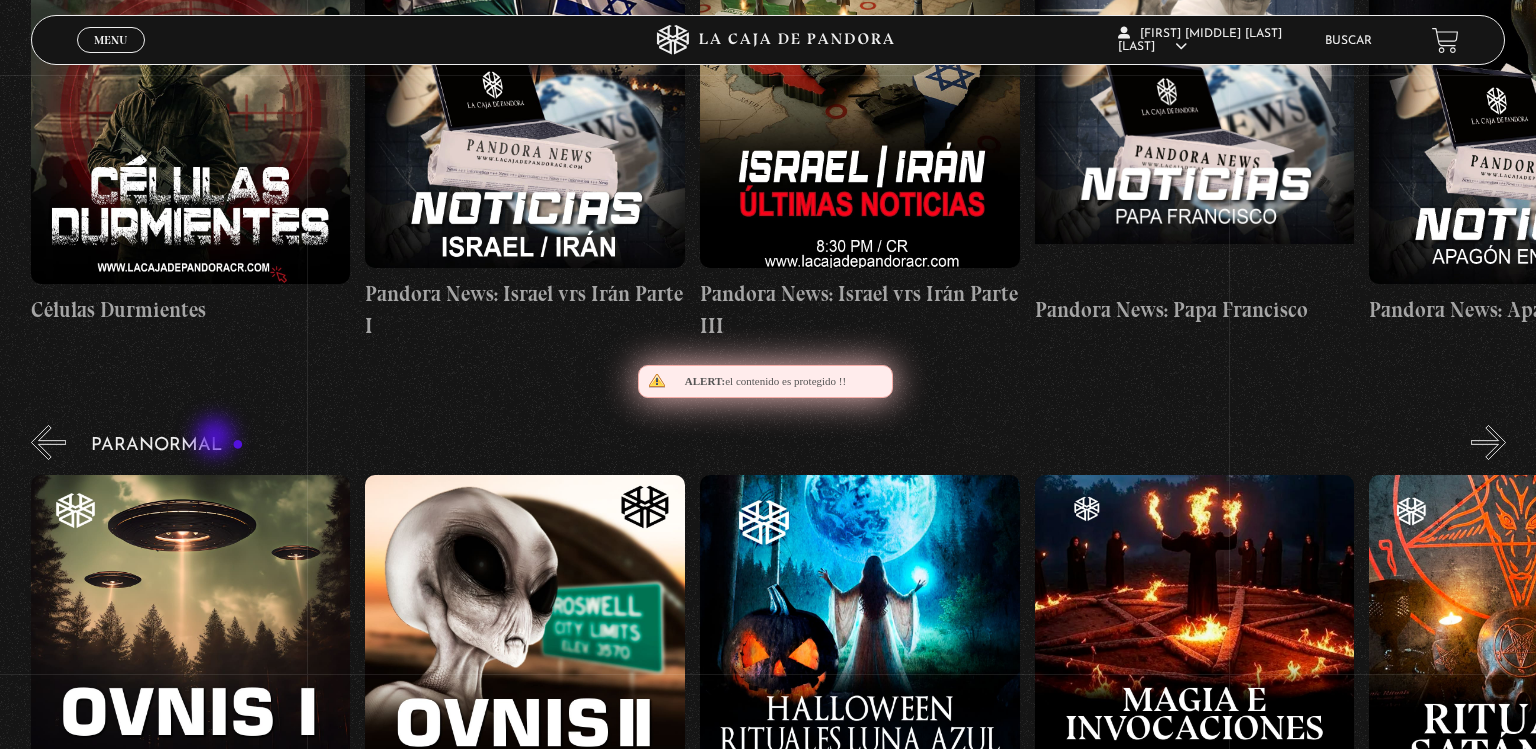click on "Paranormal" at bounding box center [167, 445] 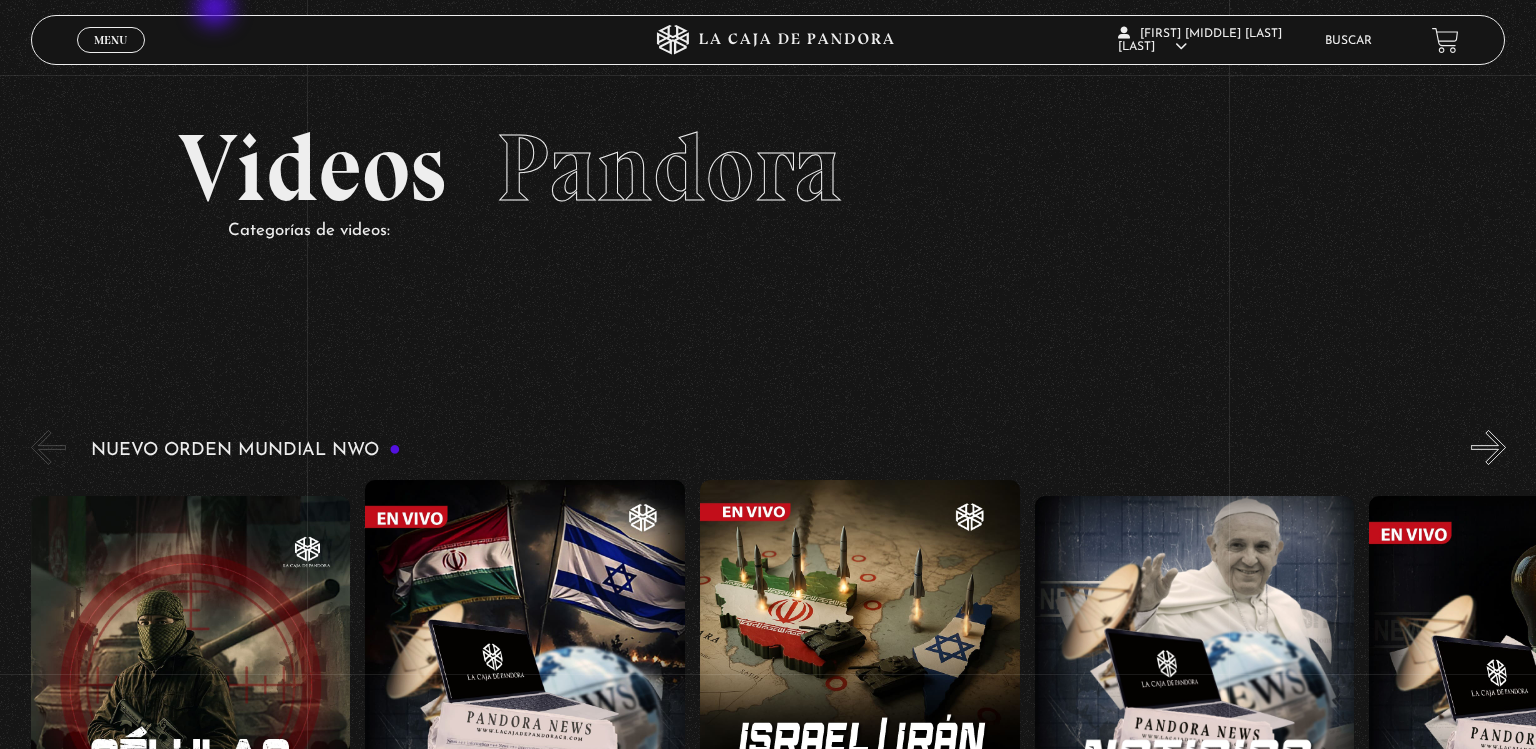 scroll, scrollTop: 0, scrollLeft: 0, axis: both 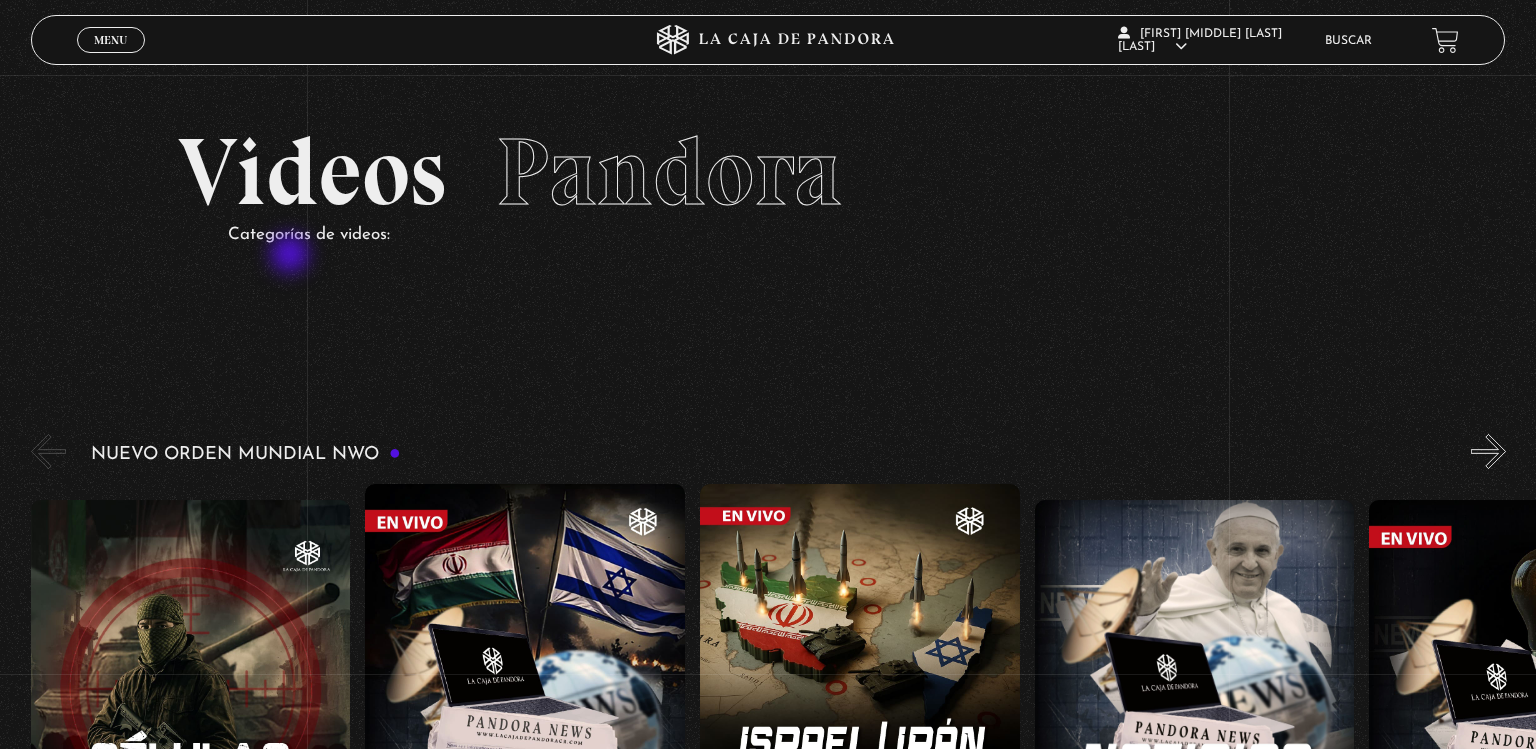 click on "Videos   Pandora
Categorías de videos:" at bounding box center [768, 213] 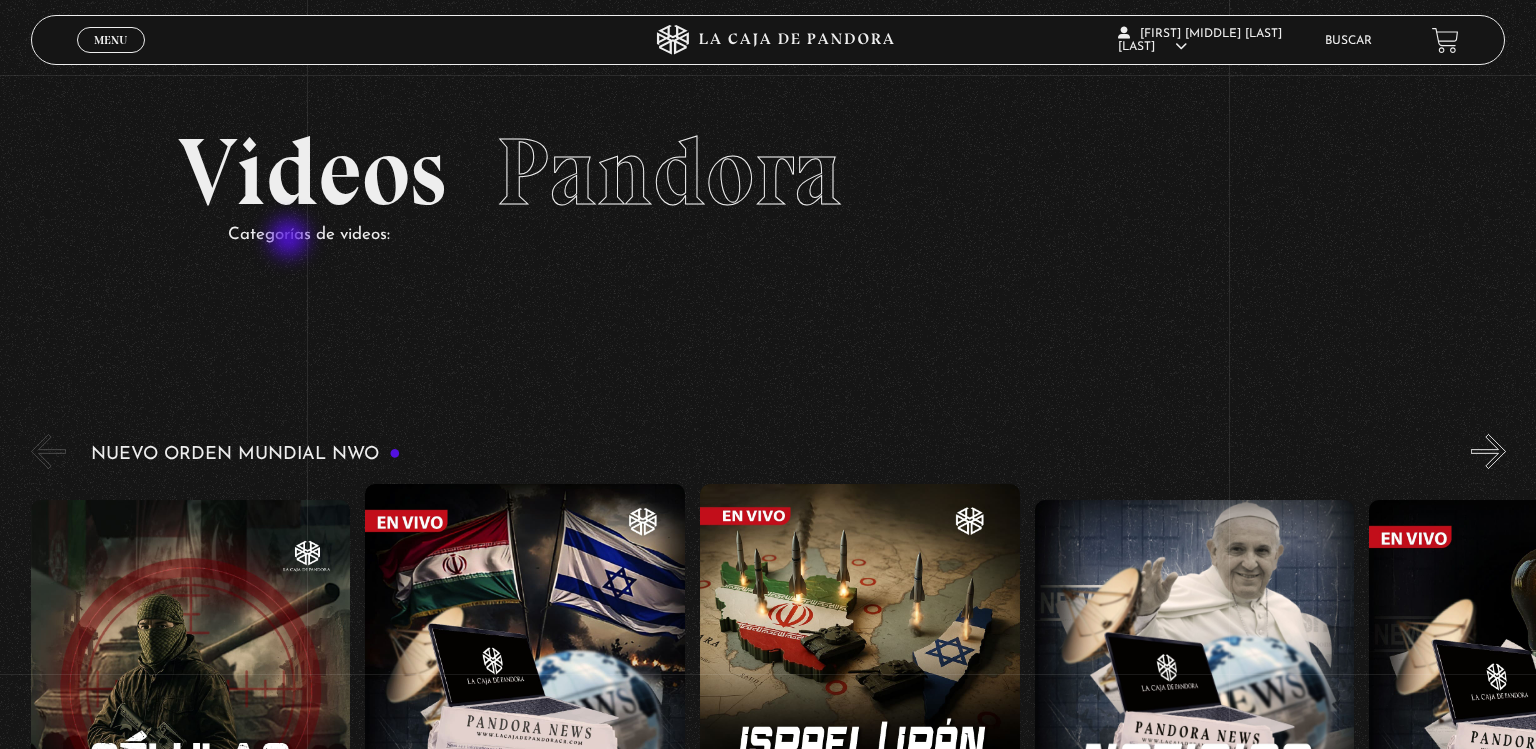 click on "Categorías de videos:" at bounding box center (793, 235) 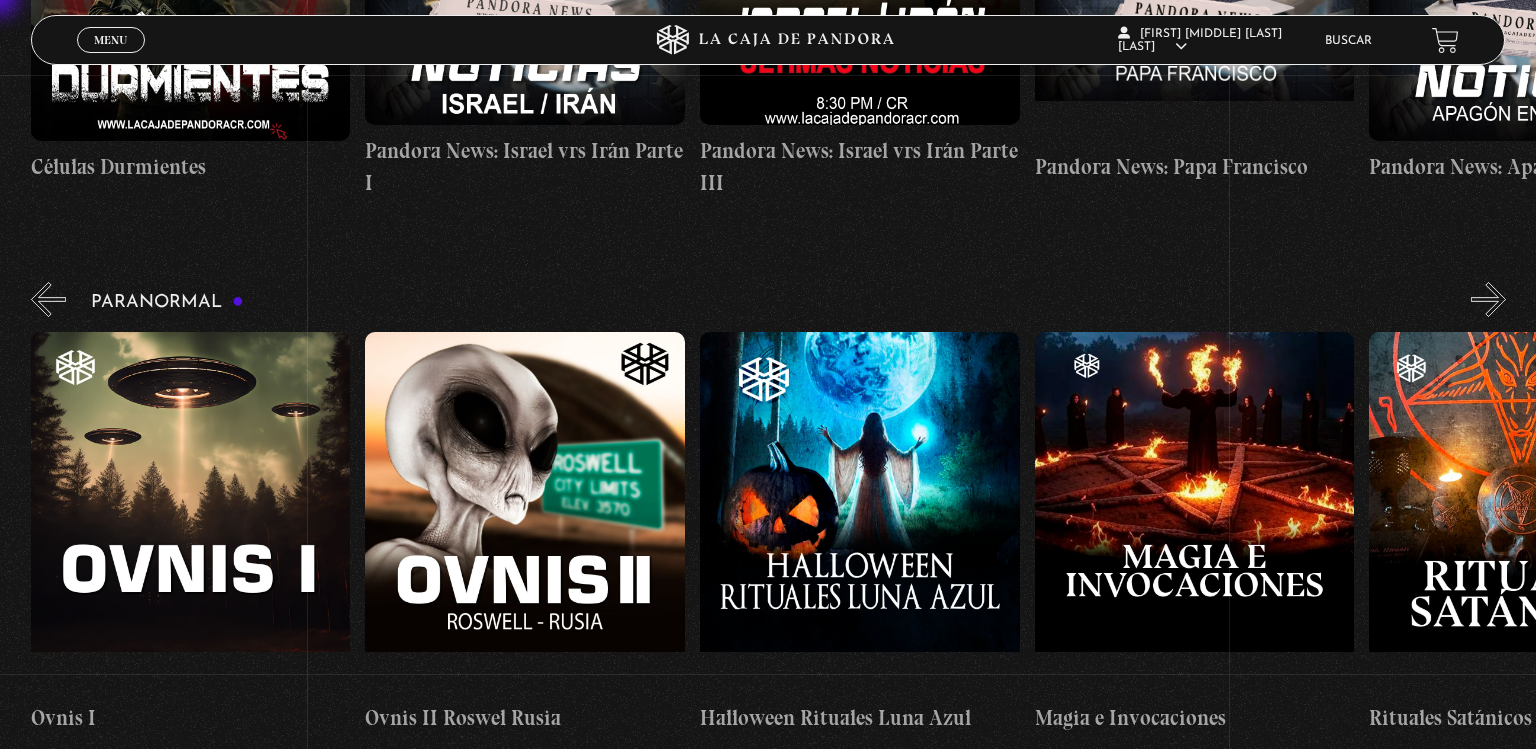scroll, scrollTop: 613, scrollLeft: 0, axis: vertical 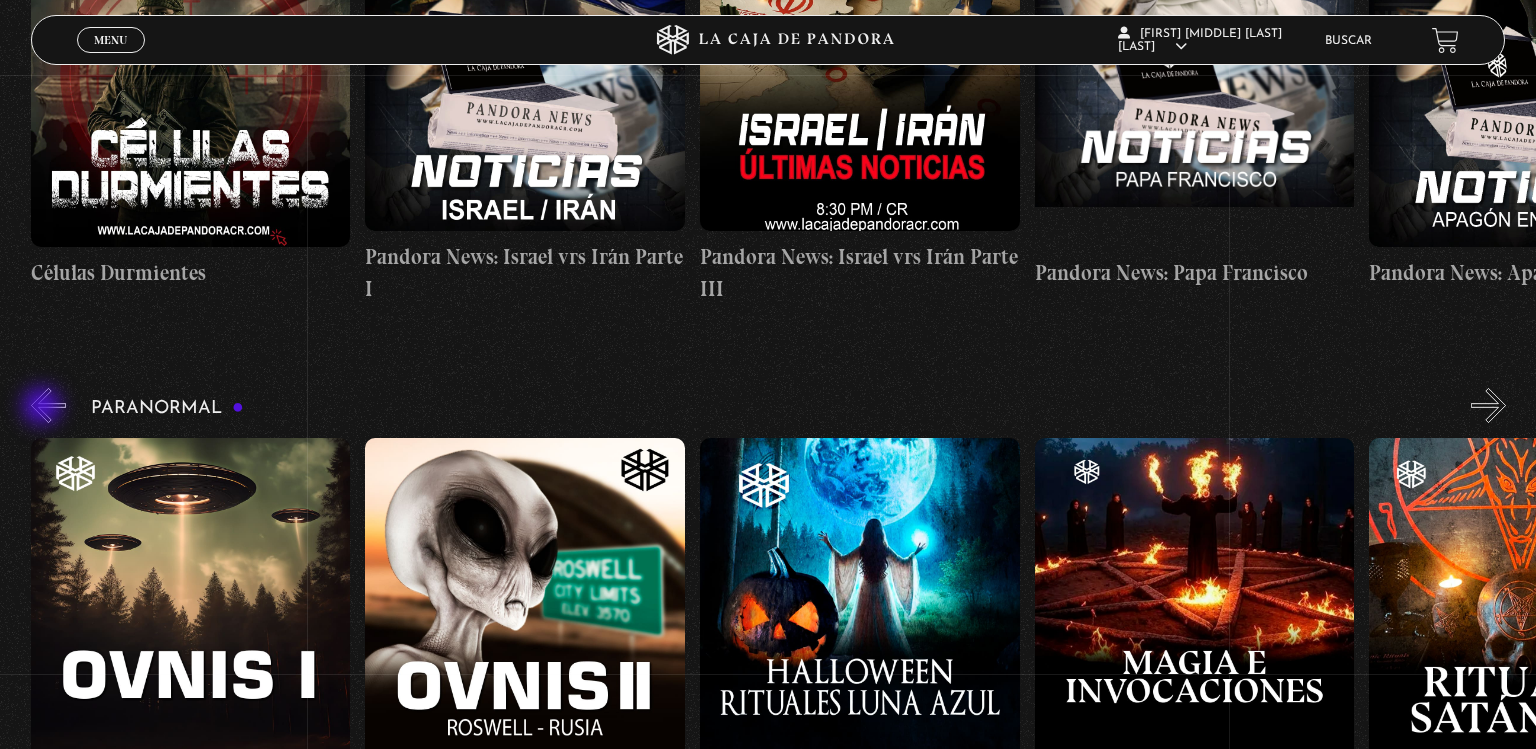 click on "«" at bounding box center (48, 405) 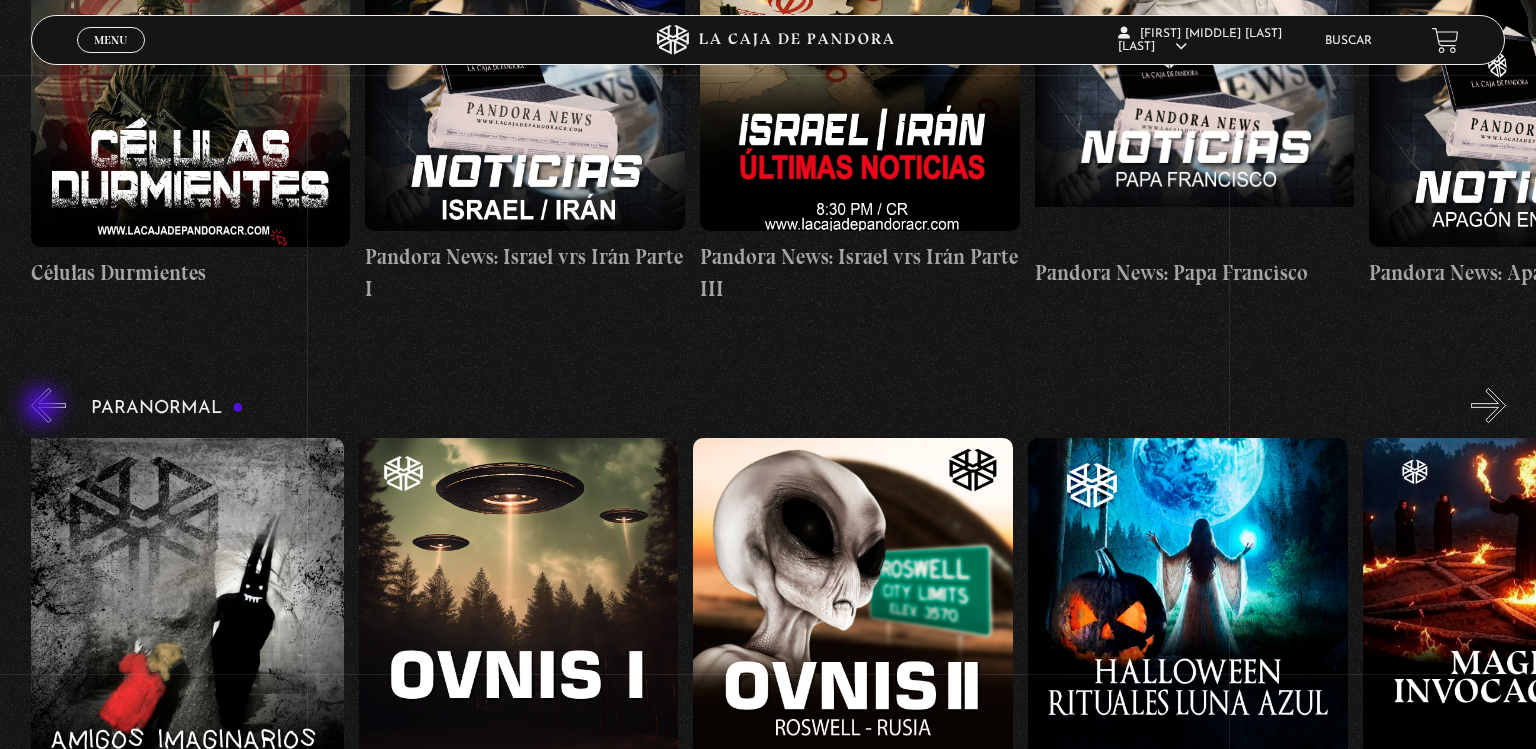 scroll, scrollTop: 0, scrollLeft: 1672, axis: horizontal 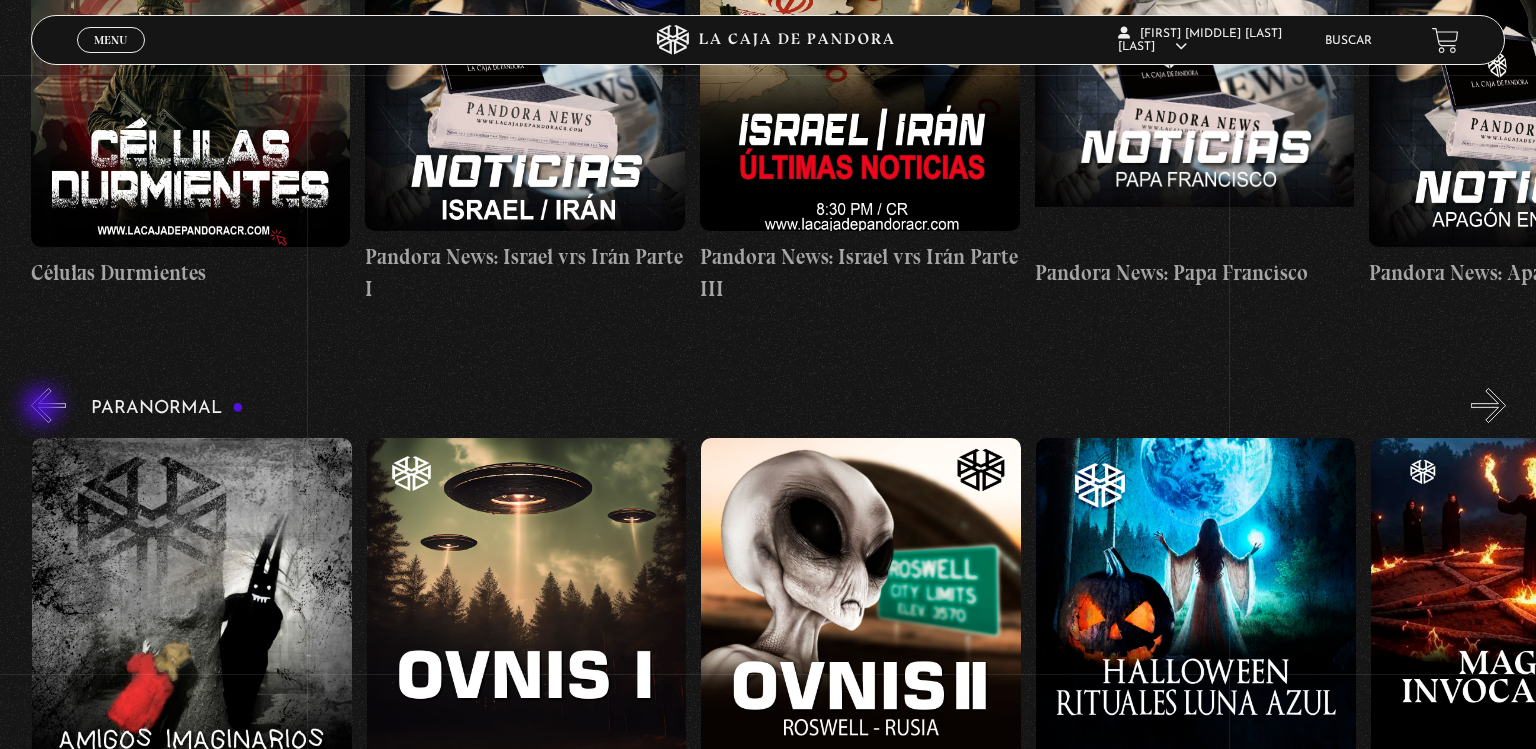 click on "«" at bounding box center (48, 405) 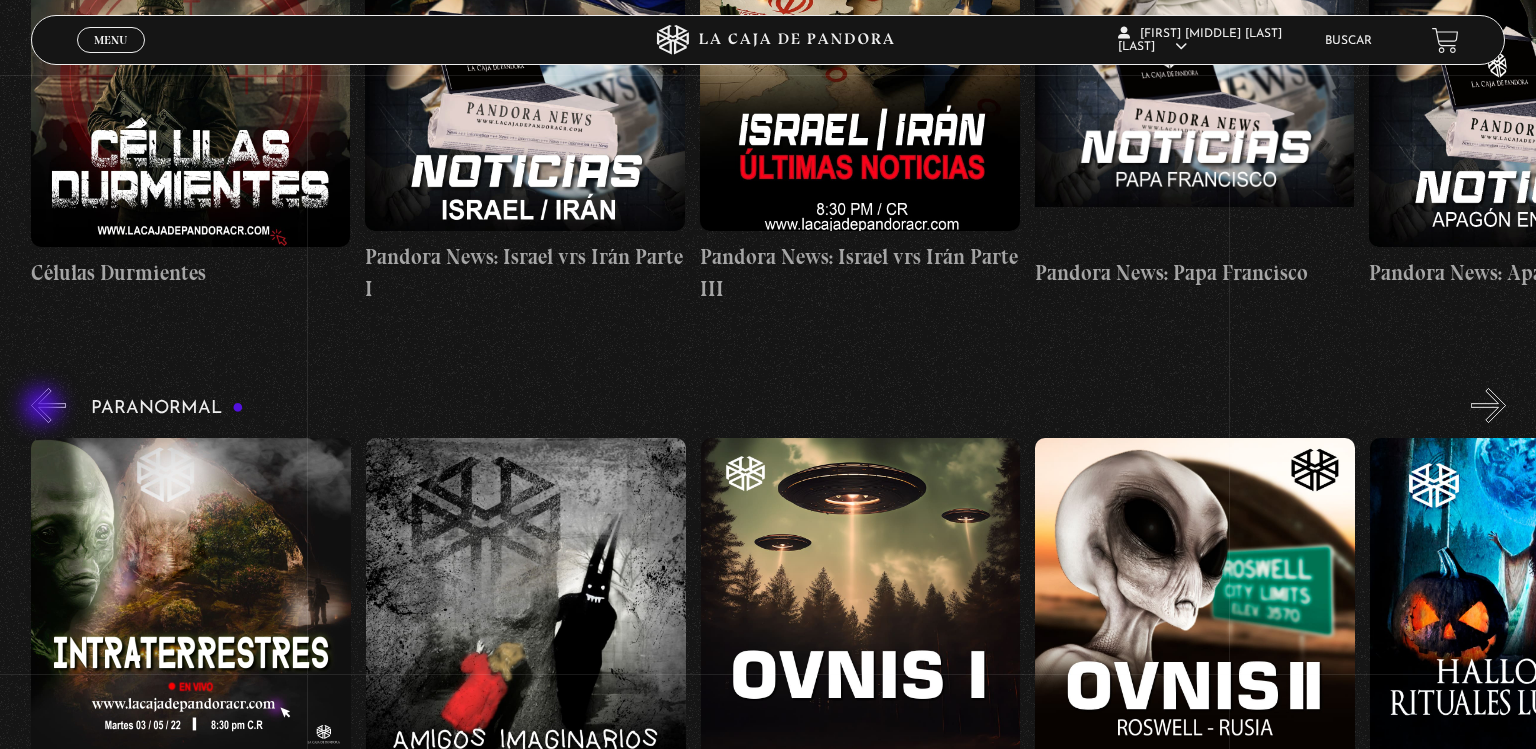 scroll, scrollTop: 0, scrollLeft: 1338, axis: horizontal 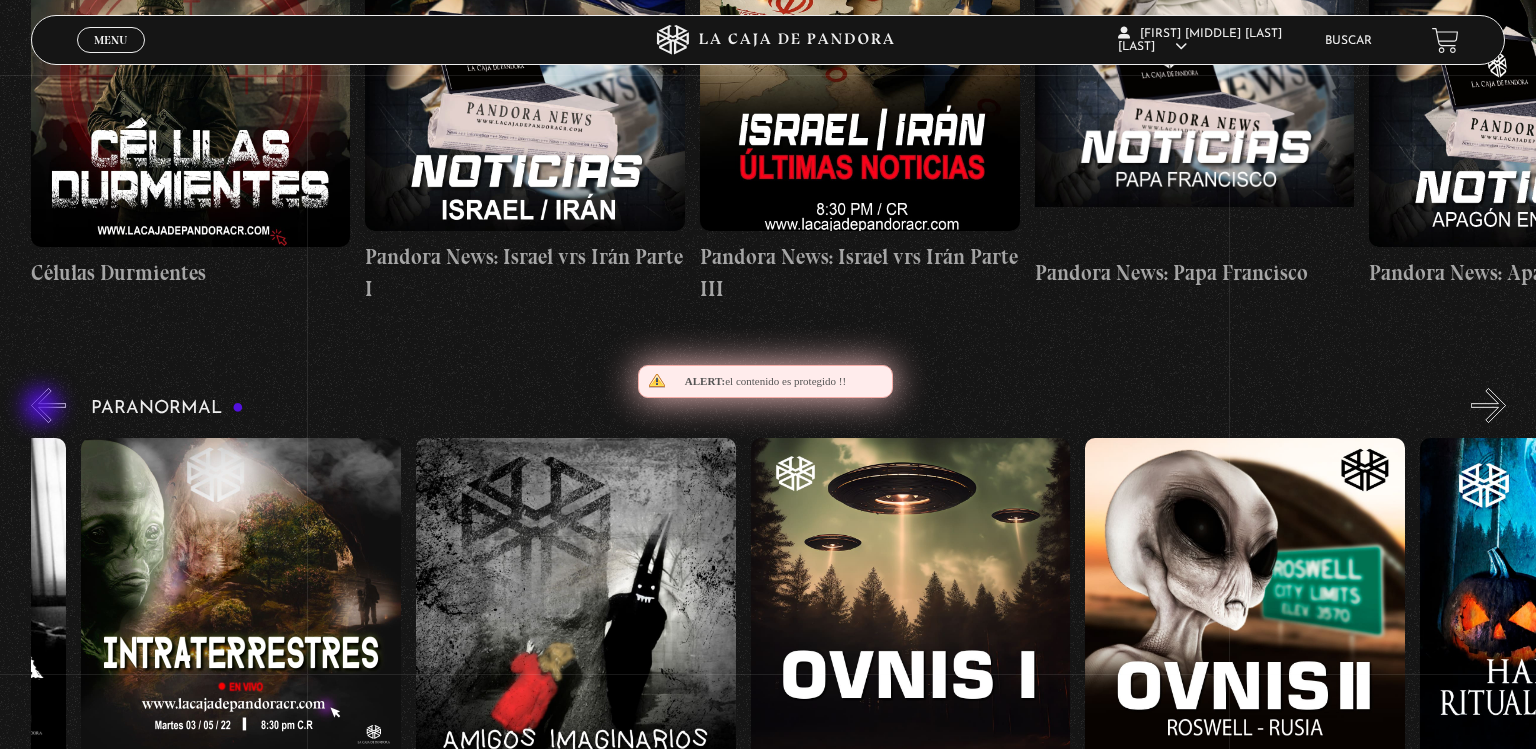 click on "«" at bounding box center (48, 405) 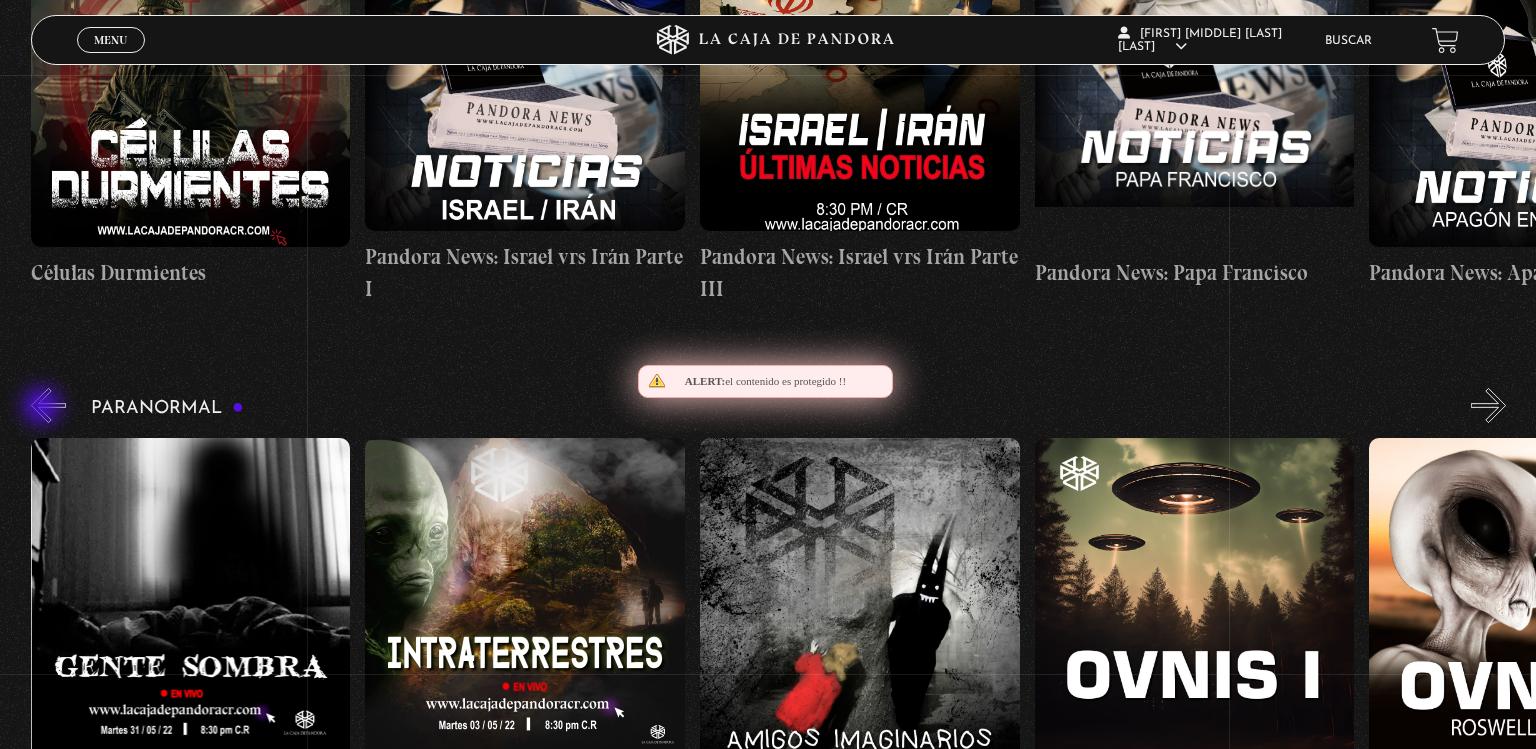 click on "«" at bounding box center (48, 405) 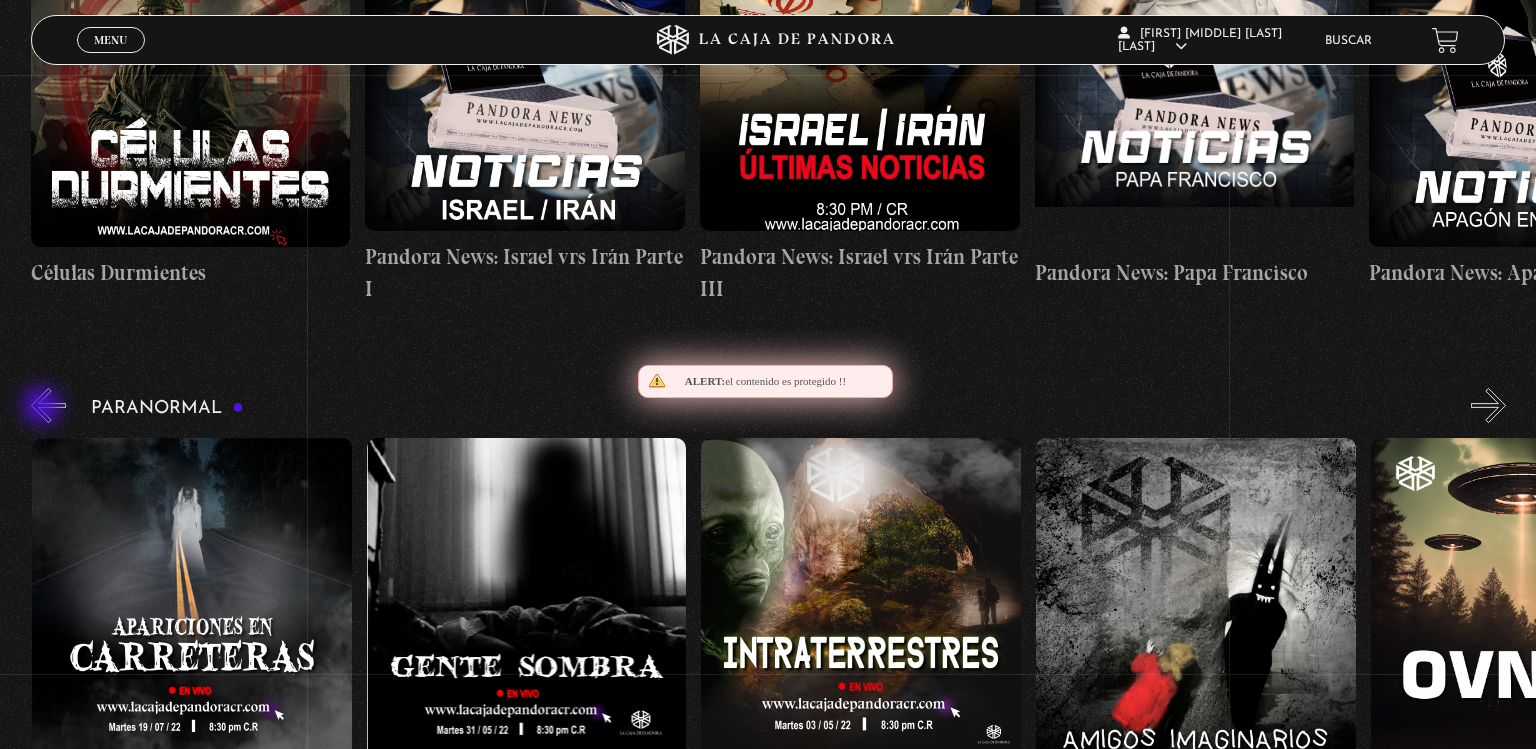 click on "«" at bounding box center (48, 405) 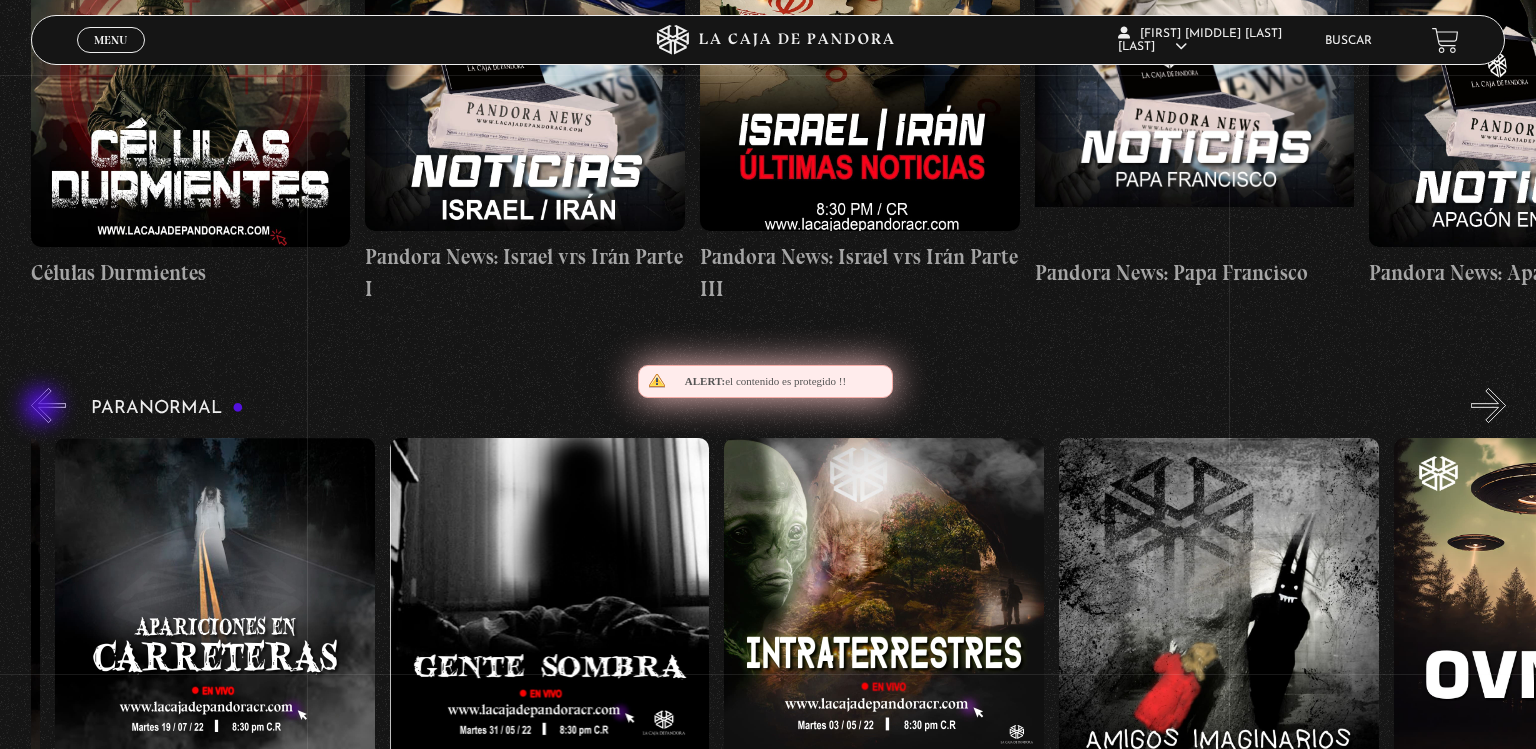 click on "«" at bounding box center [48, 405] 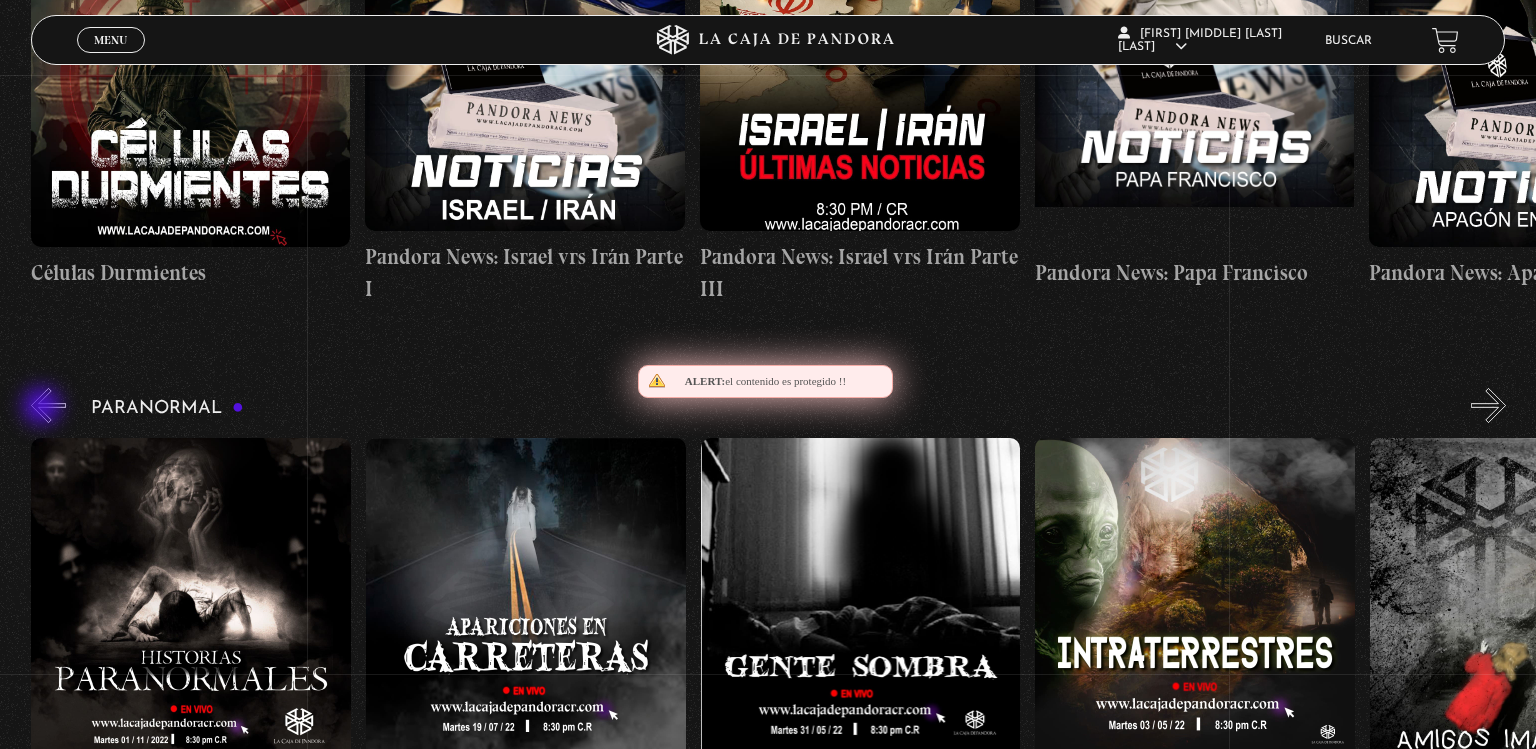 click on "«" at bounding box center (48, 405) 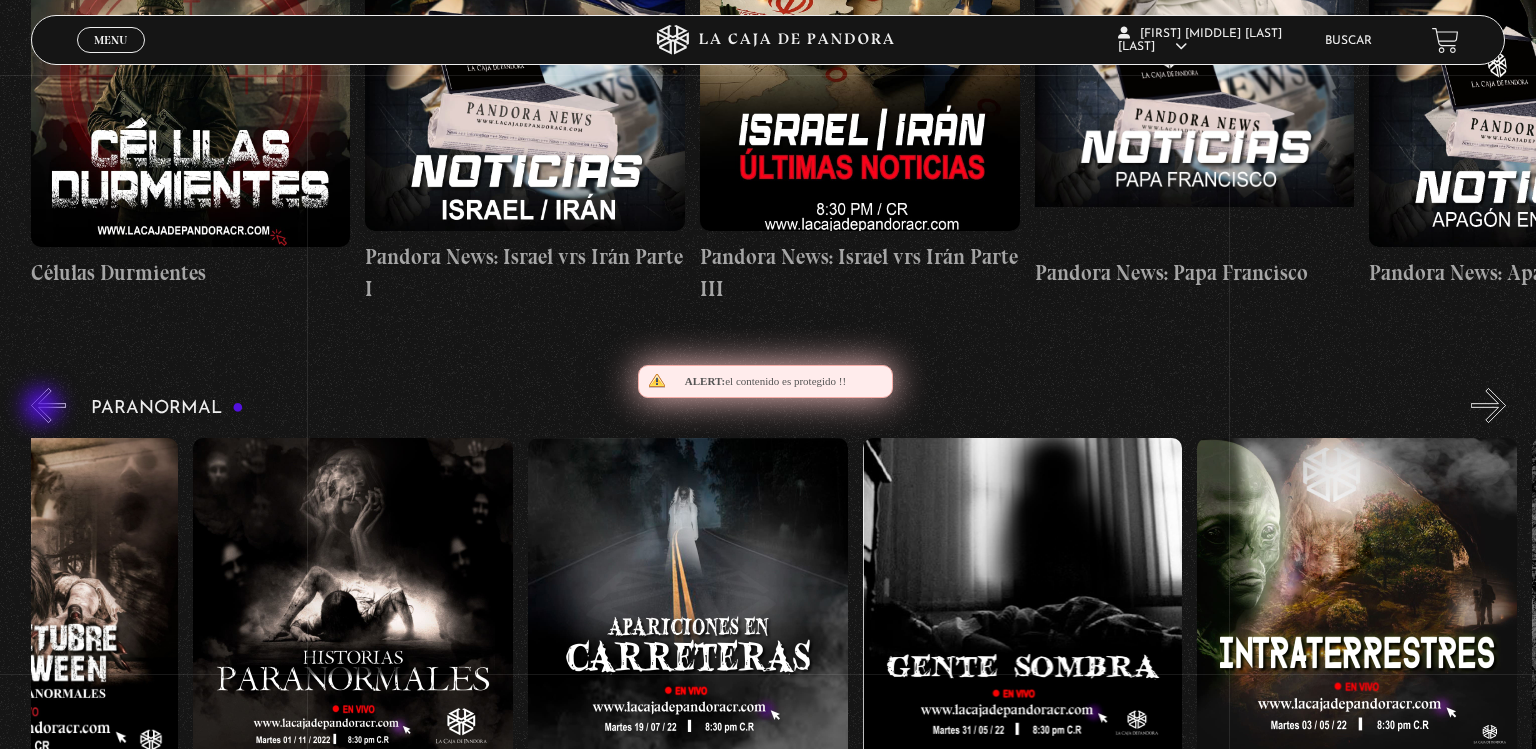 click on "«" at bounding box center [48, 405] 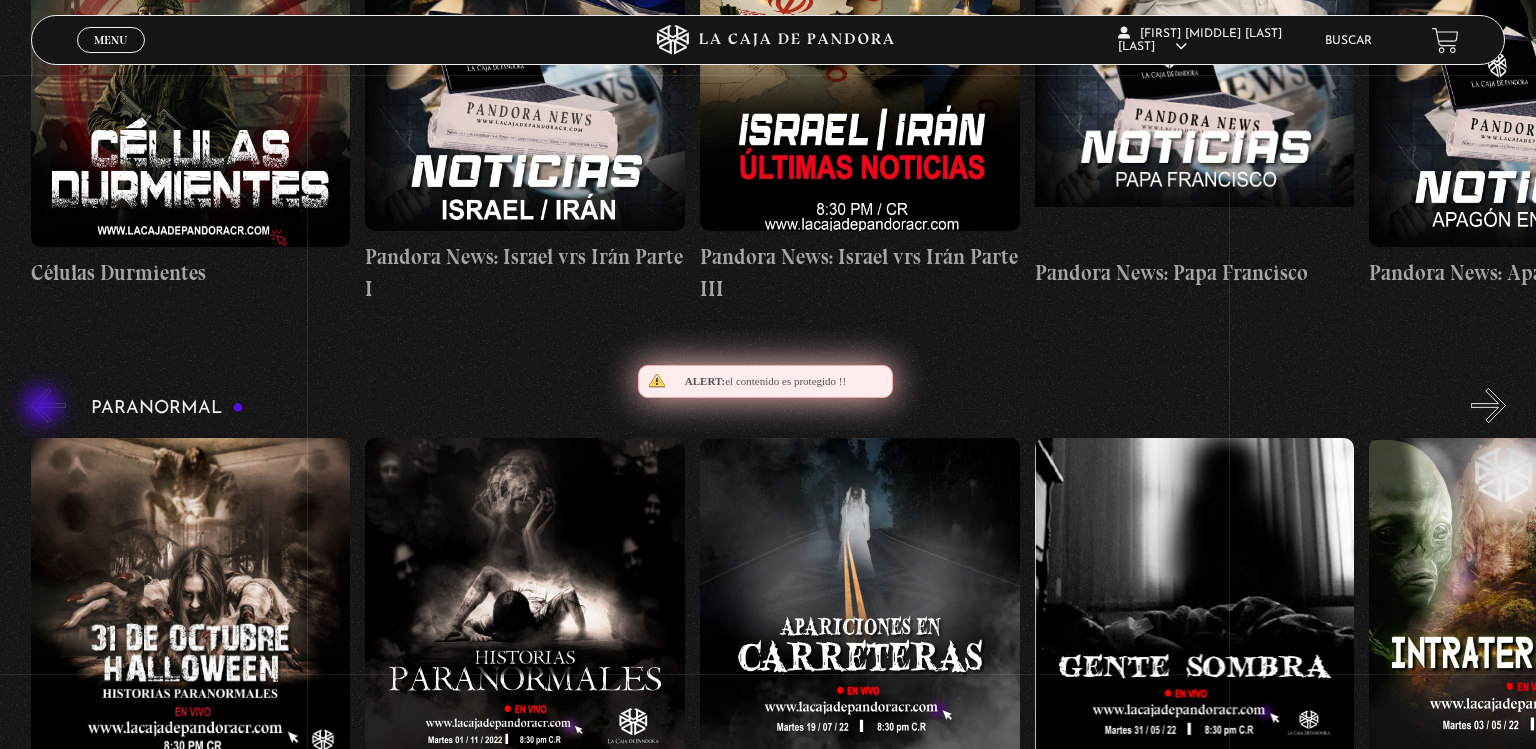 click on "«" at bounding box center [48, 405] 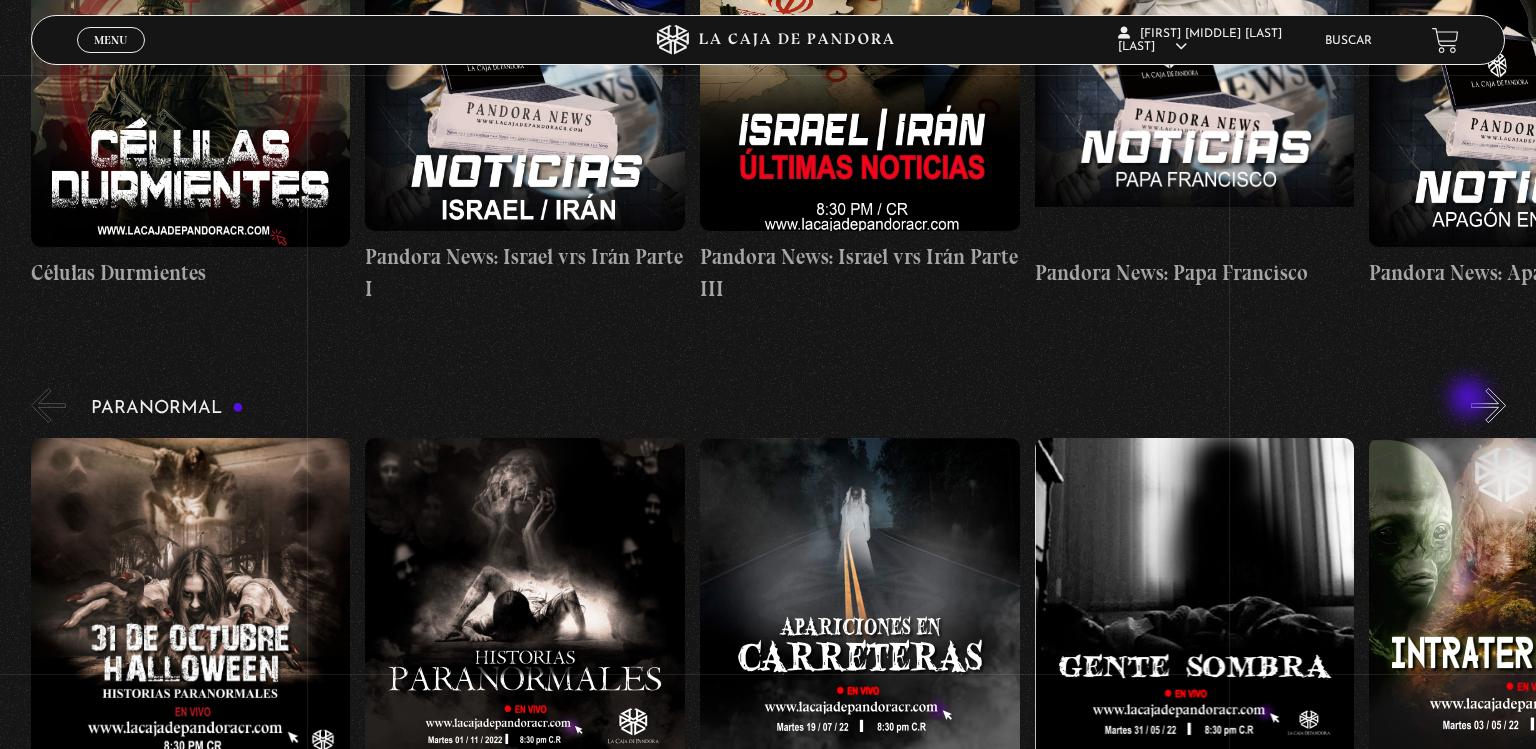 click on "»" at bounding box center (1488, 405) 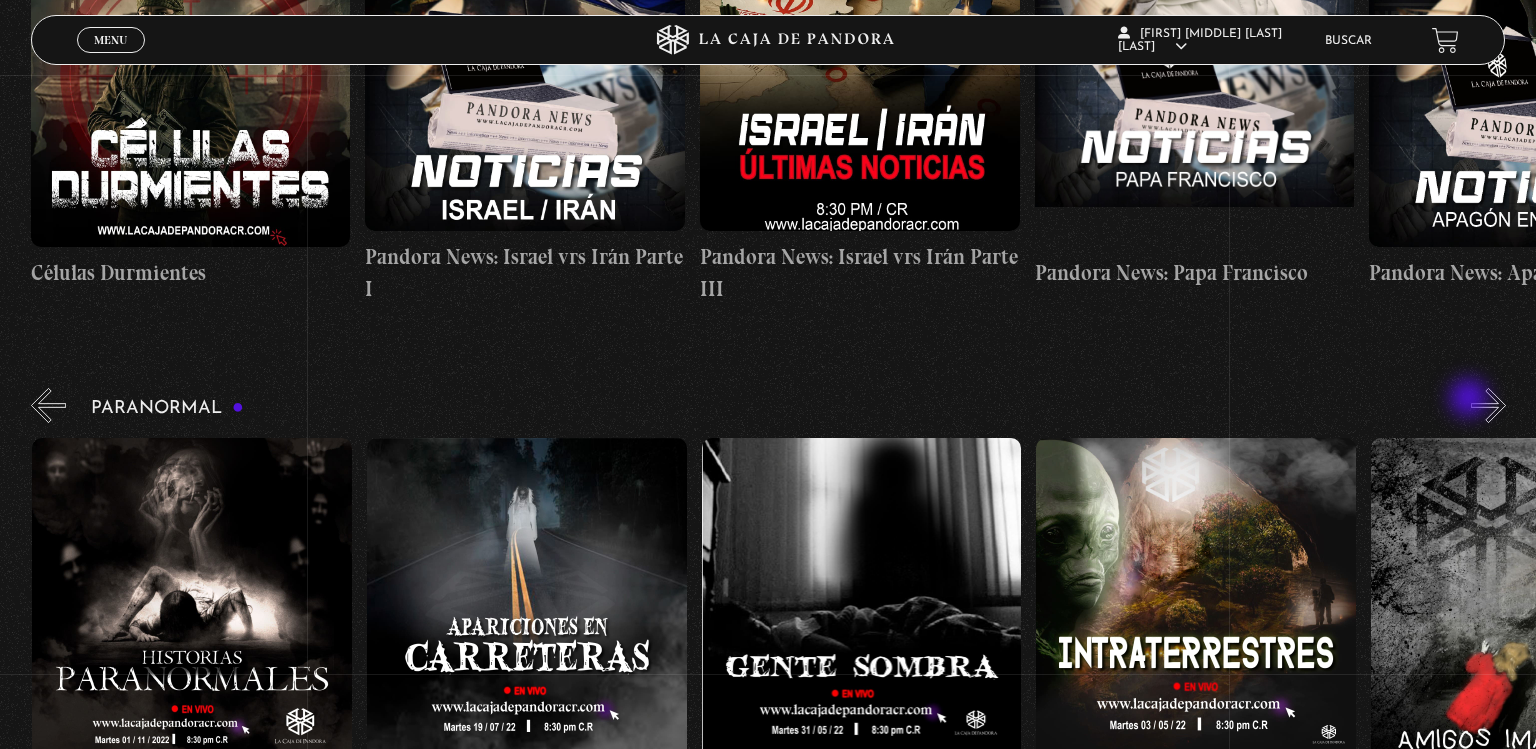 scroll, scrollTop: 0, scrollLeft: 334, axis: horizontal 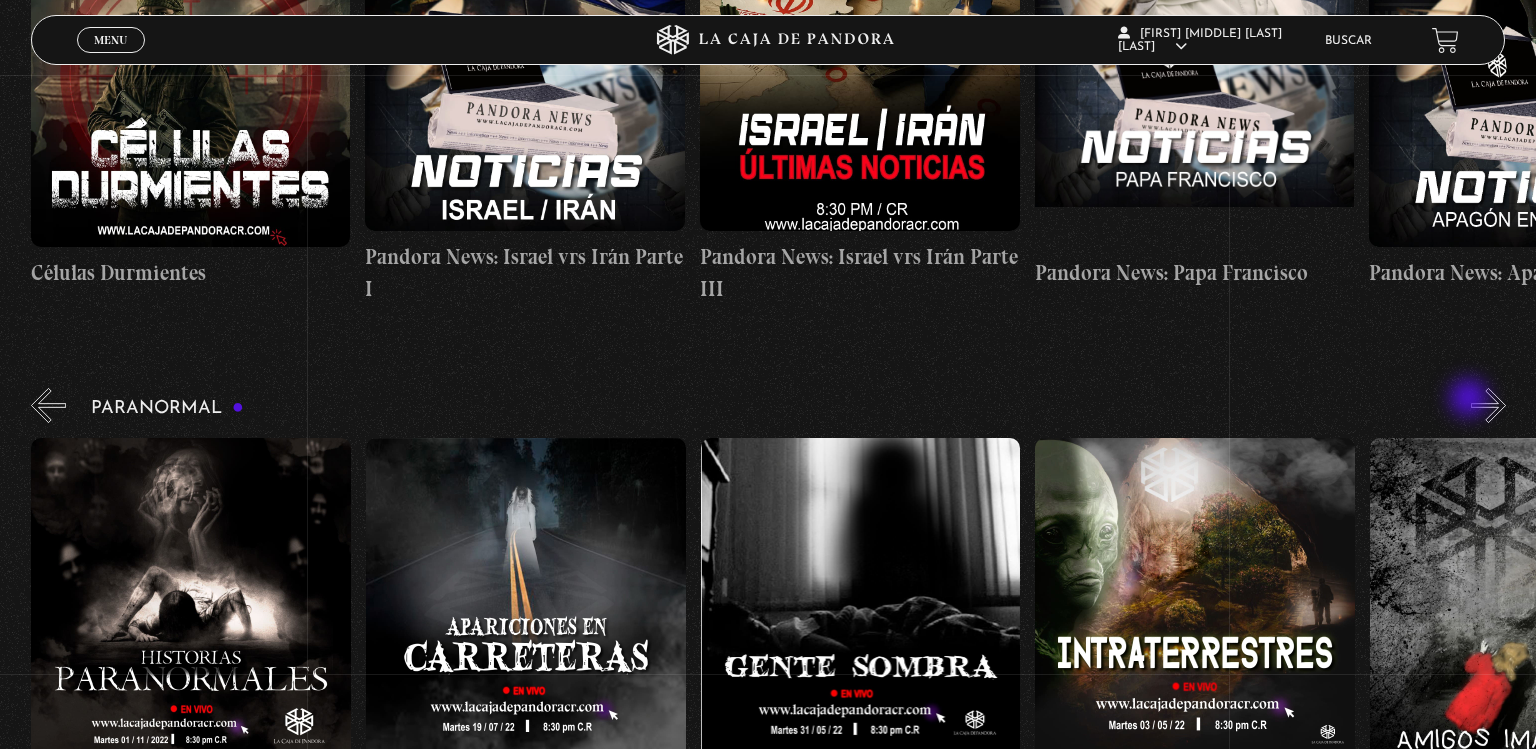 click on "»" at bounding box center (1488, 405) 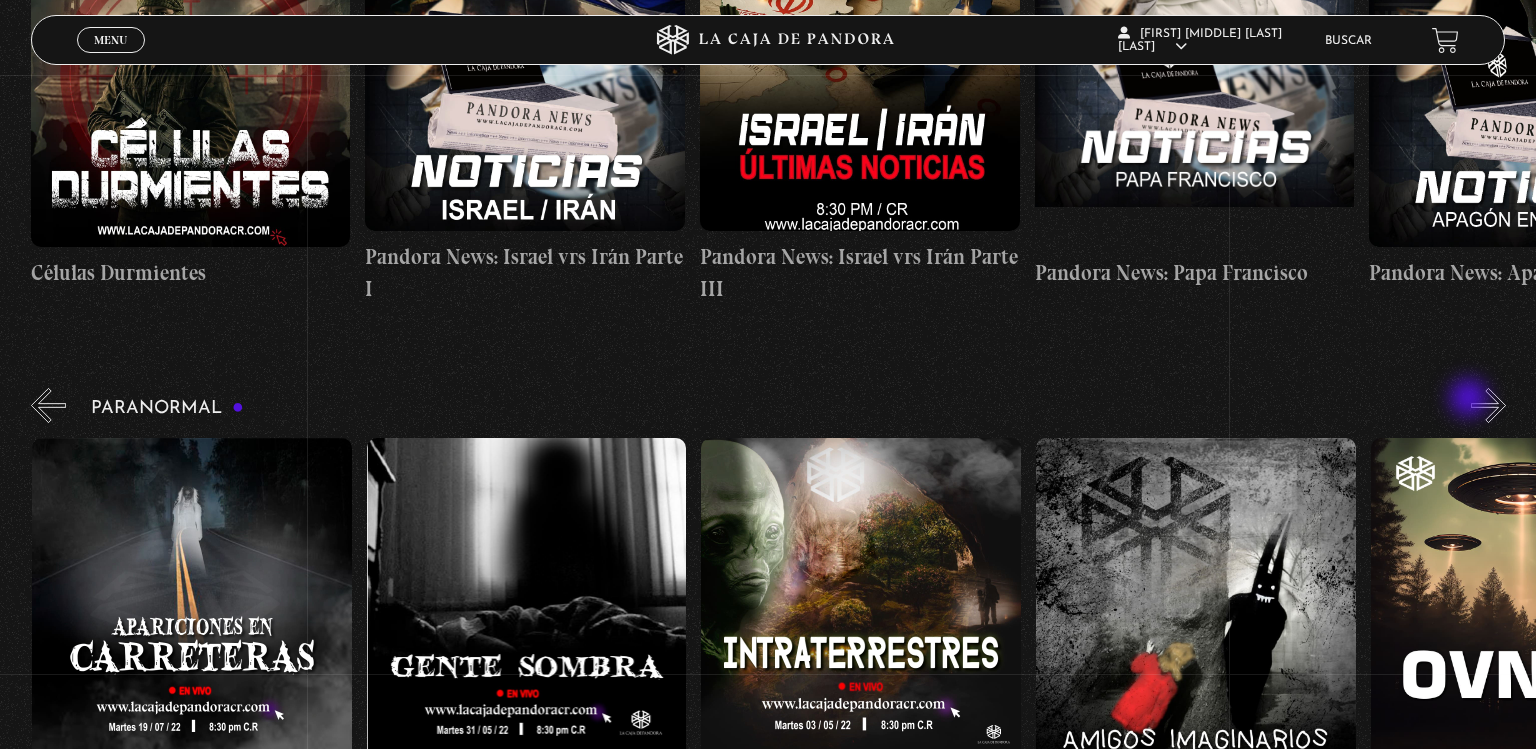 scroll, scrollTop: 0, scrollLeft: 668, axis: horizontal 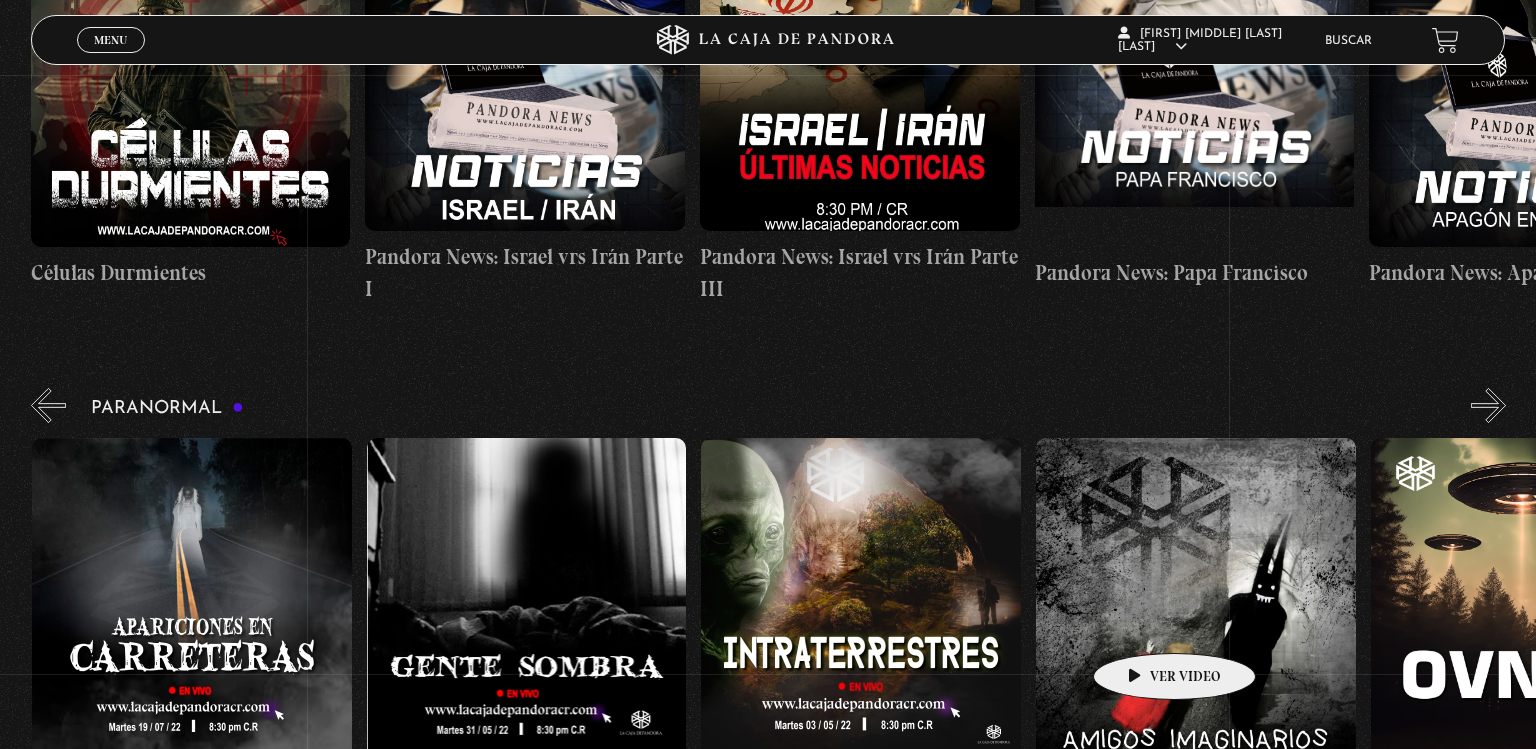click at bounding box center (1196, 618) 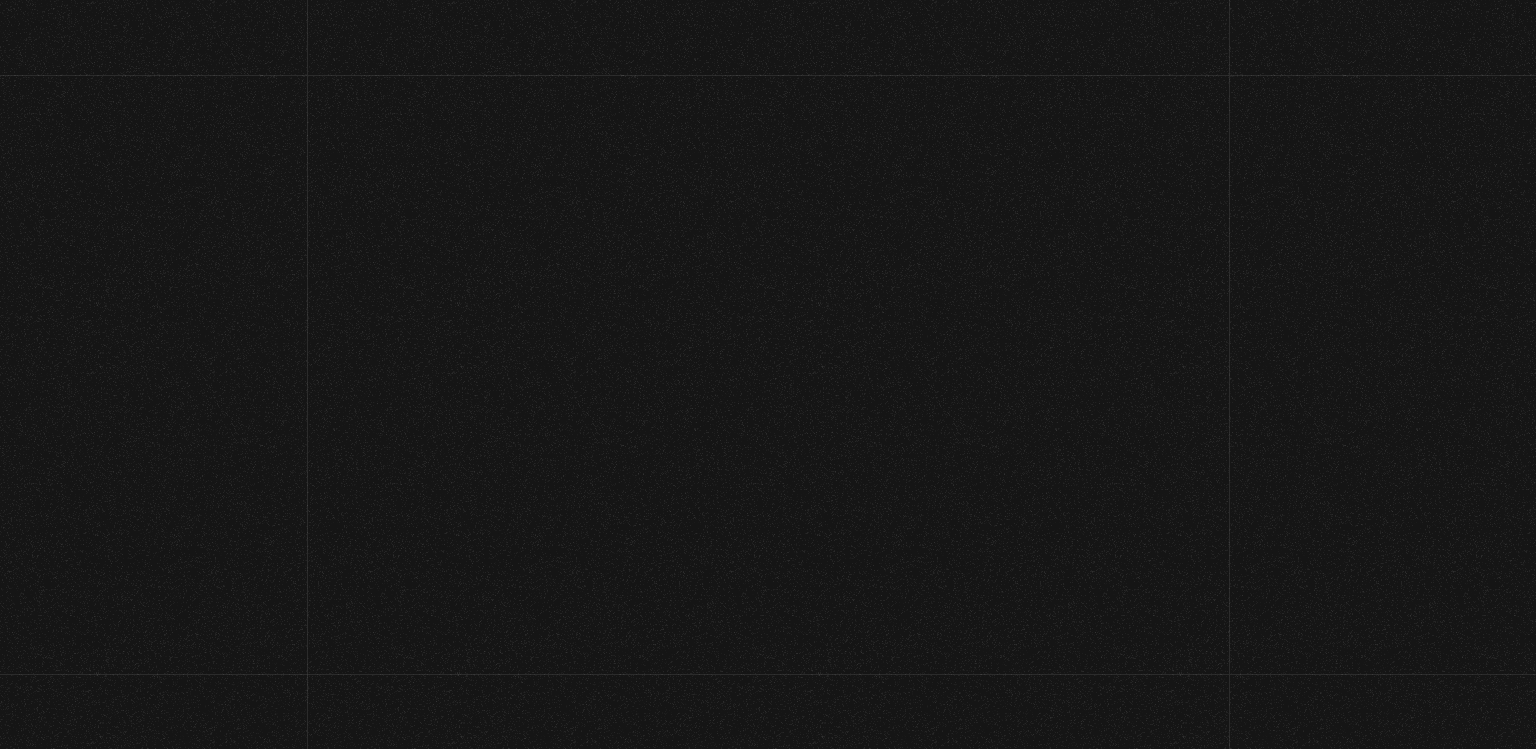 scroll, scrollTop: 0, scrollLeft: 0, axis: both 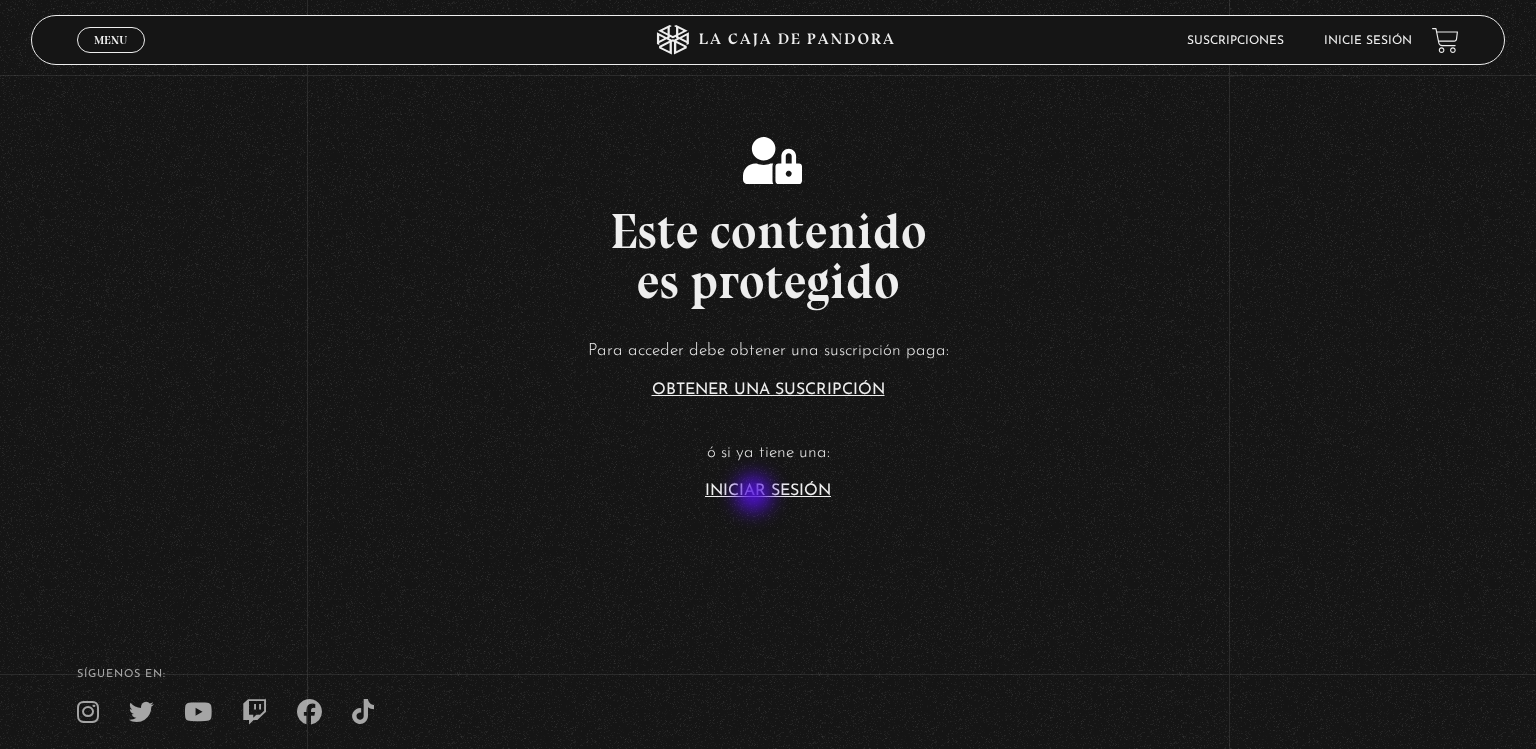click on "Iniciar Sesión" at bounding box center [768, 491] 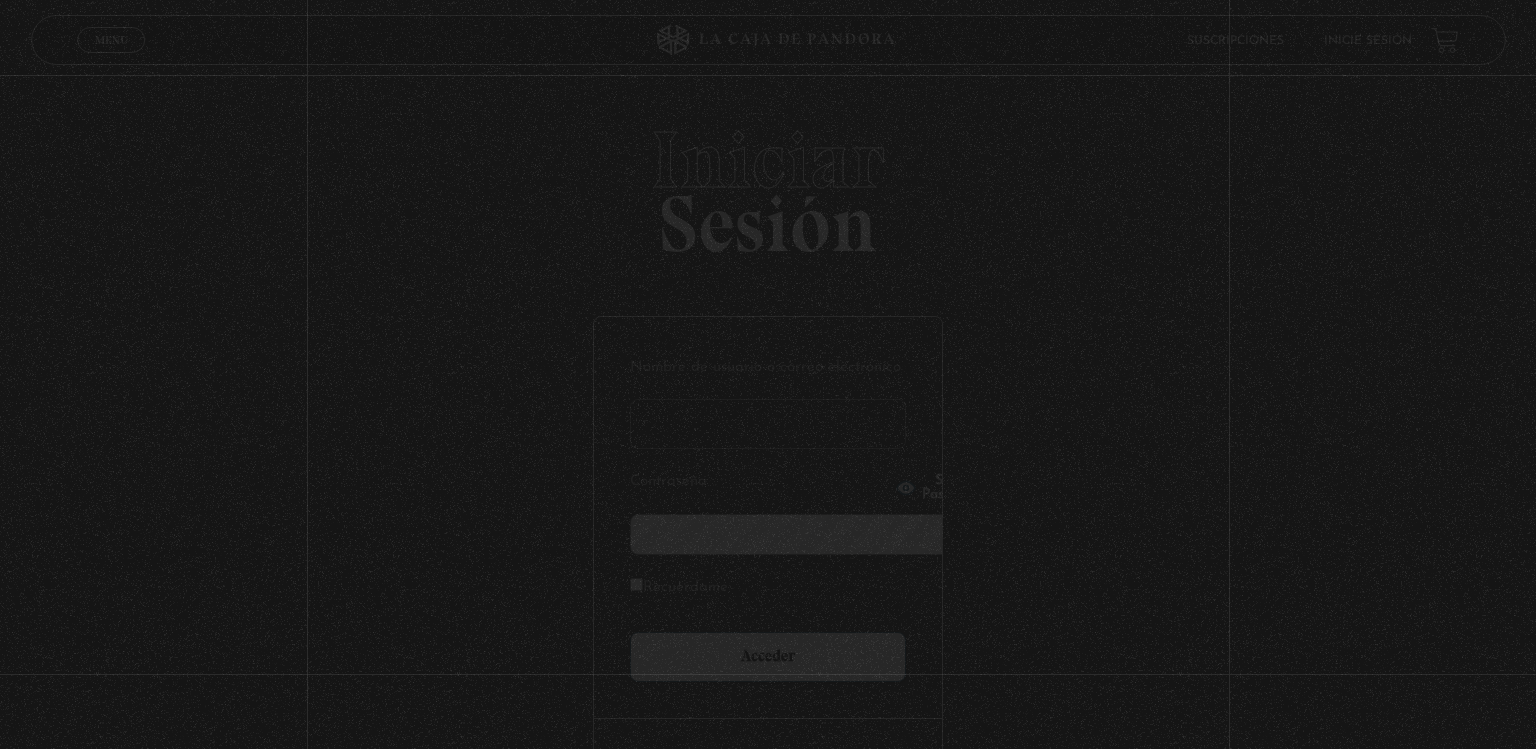 scroll, scrollTop: 0, scrollLeft: 0, axis: both 